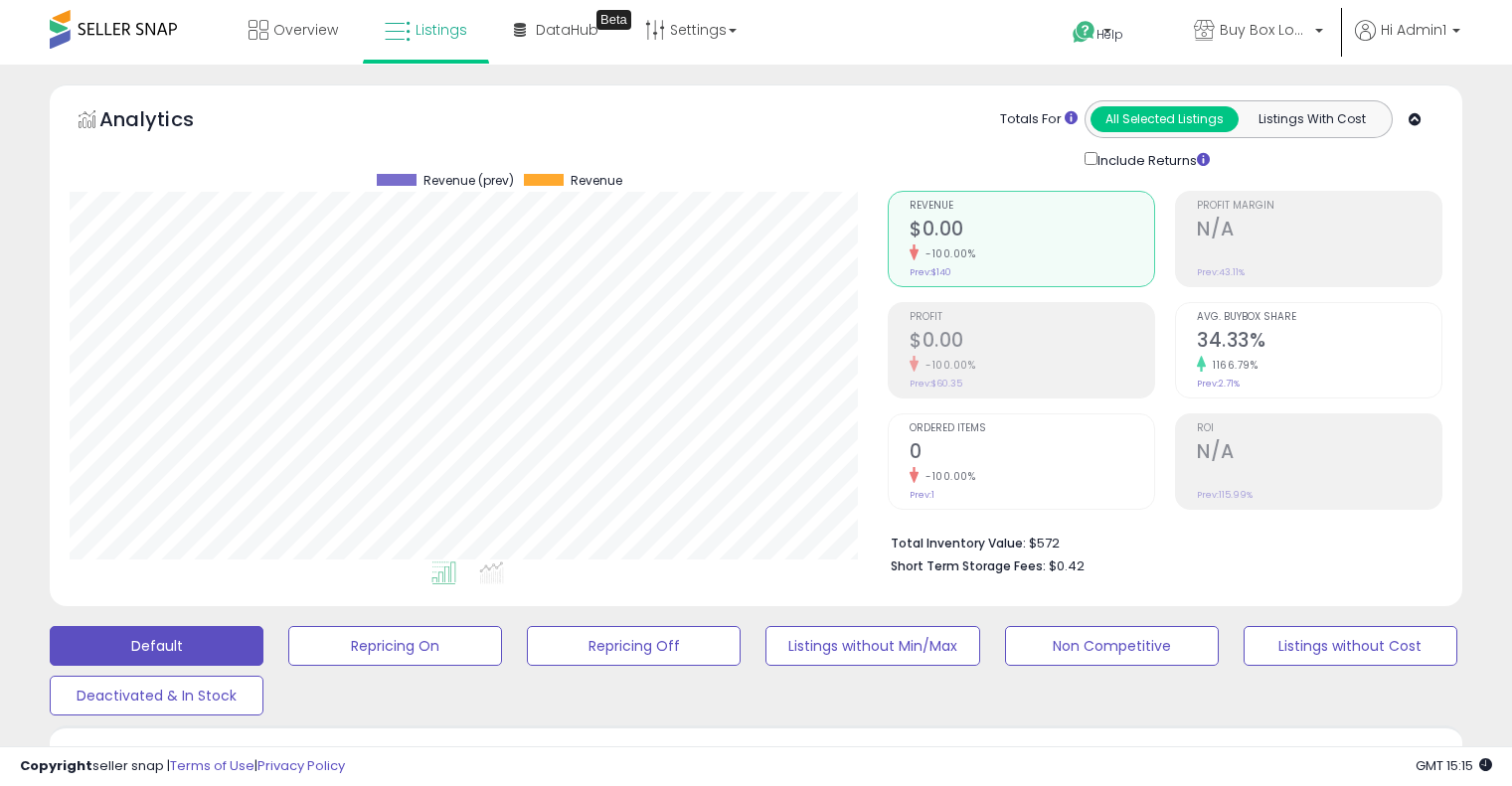 scroll, scrollTop: 425, scrollLeft: 0, axis: vertical 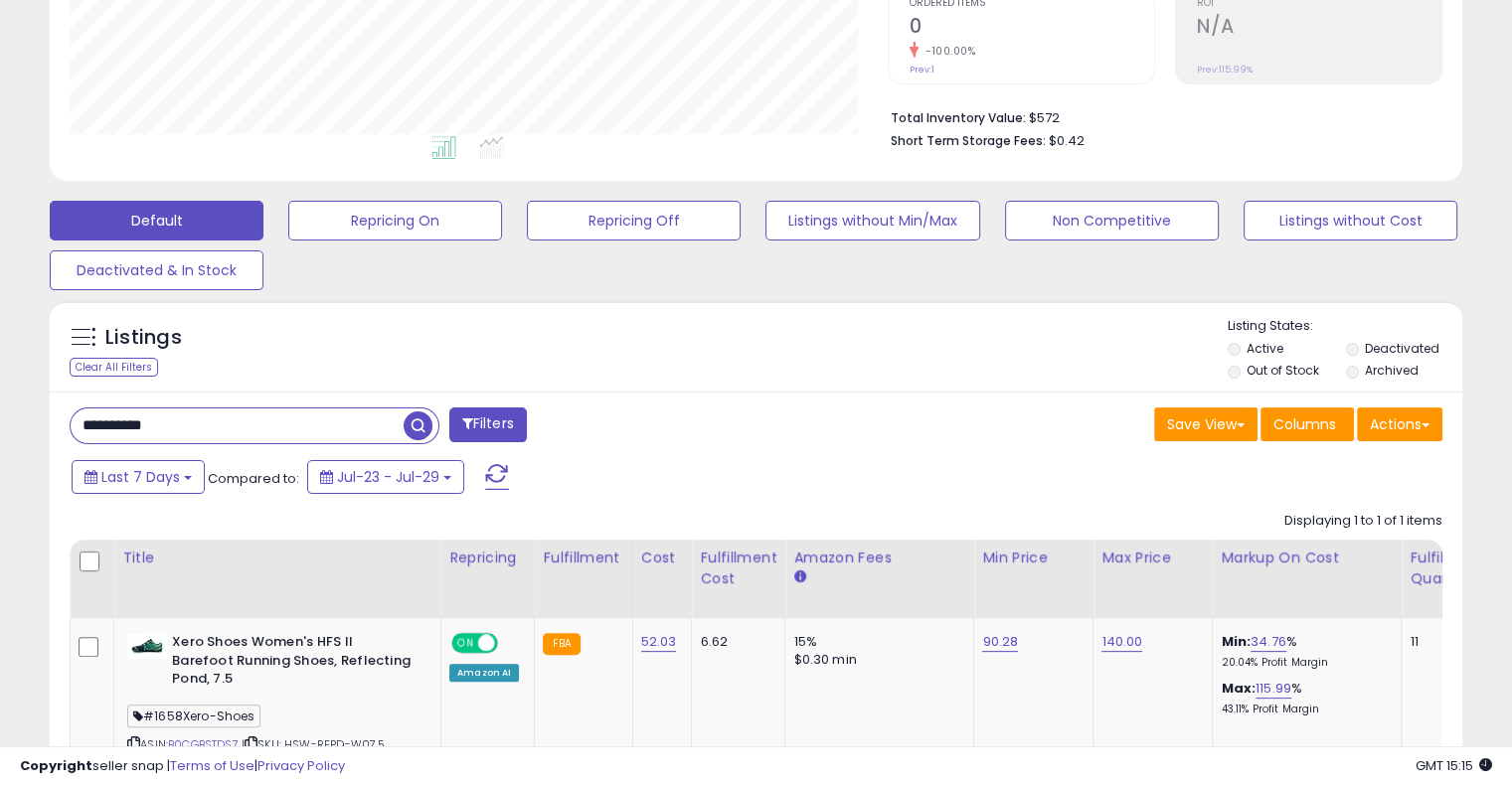 type on "**********" 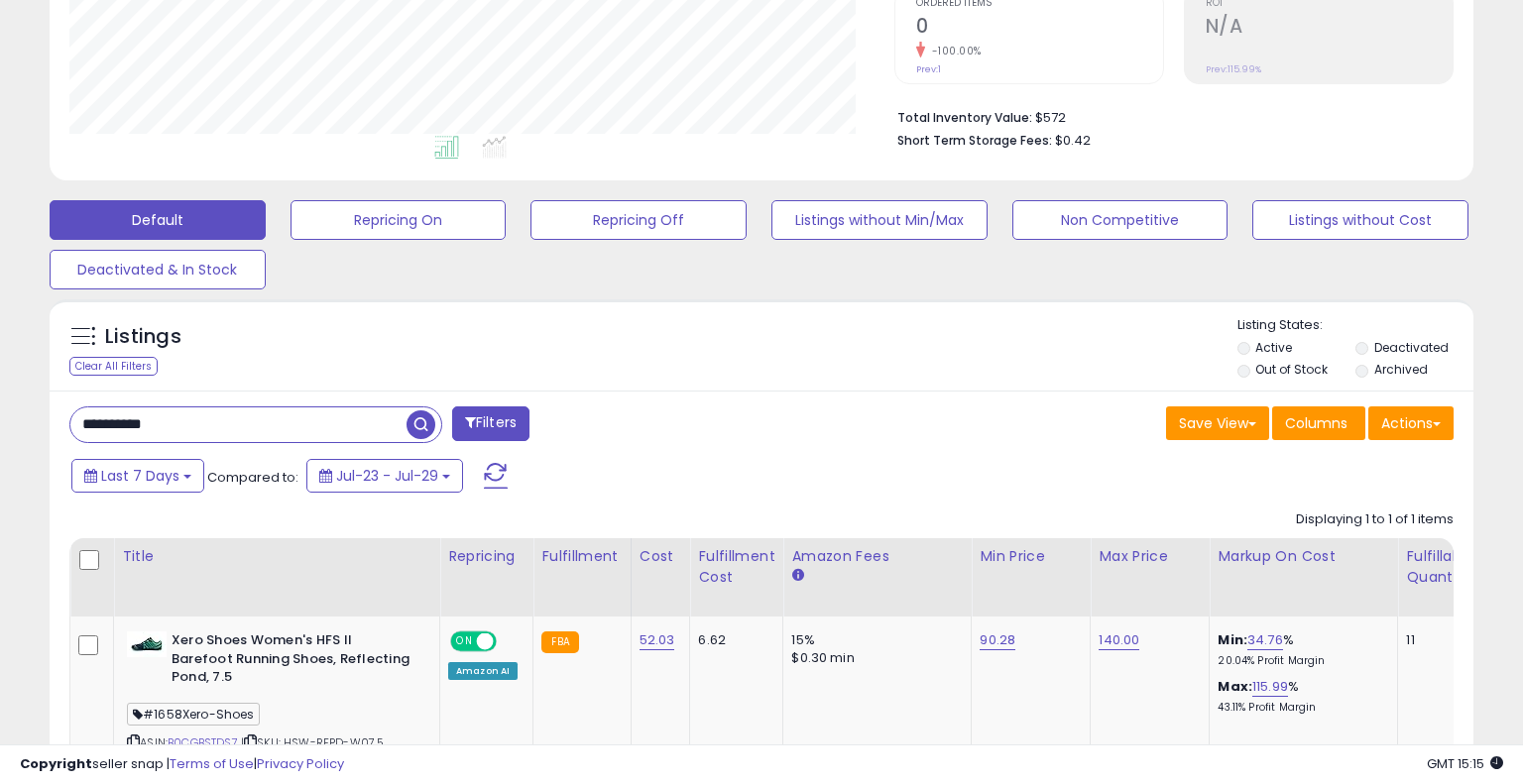 scroll, scrollTop: 990743, scrollLeft: 990712, axis: both 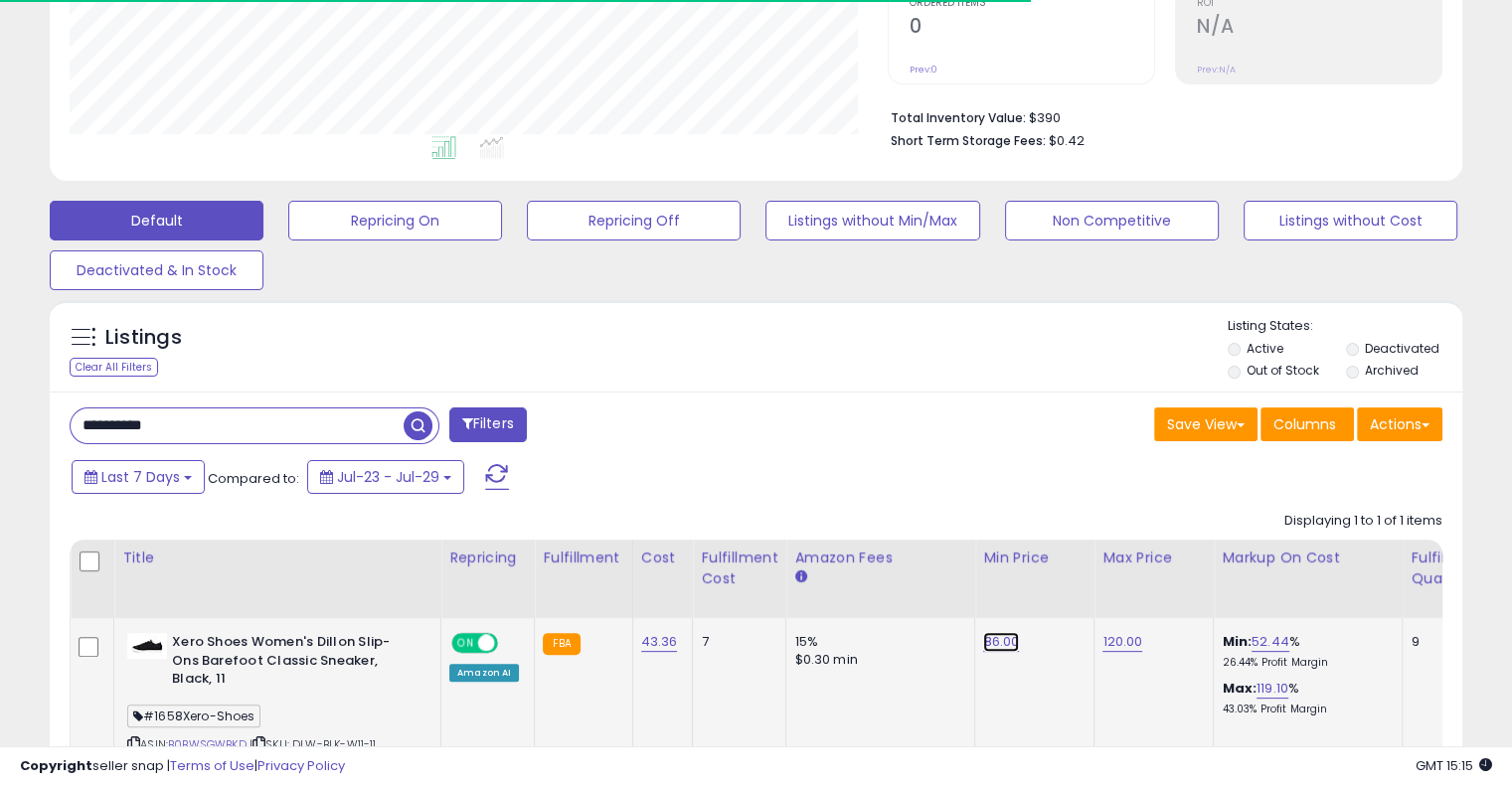 click on "86.00" at bounding box center [1001, 642] 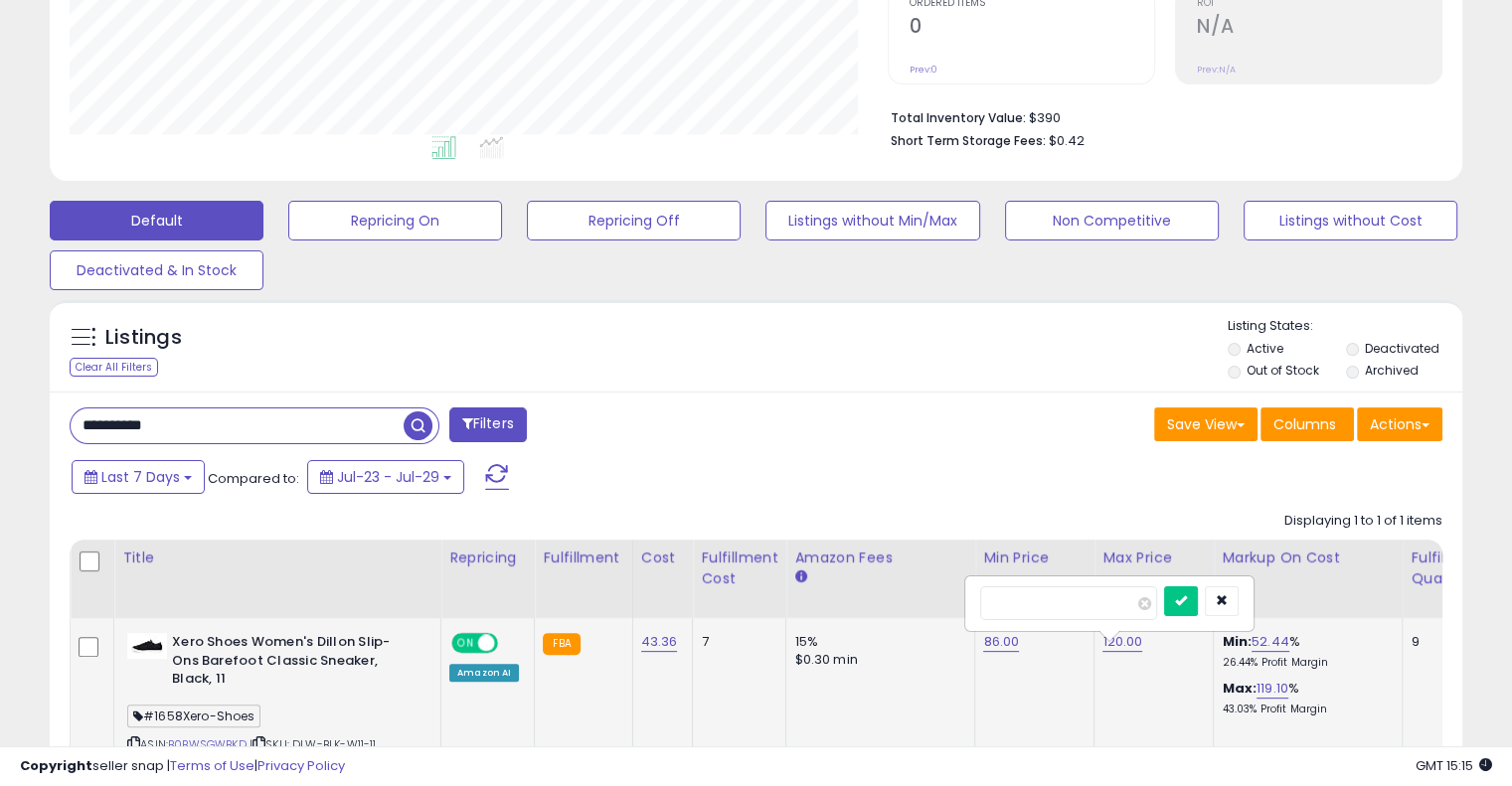 scroll, scrollTop: 993270, scrollLeft: 993264, axis: both 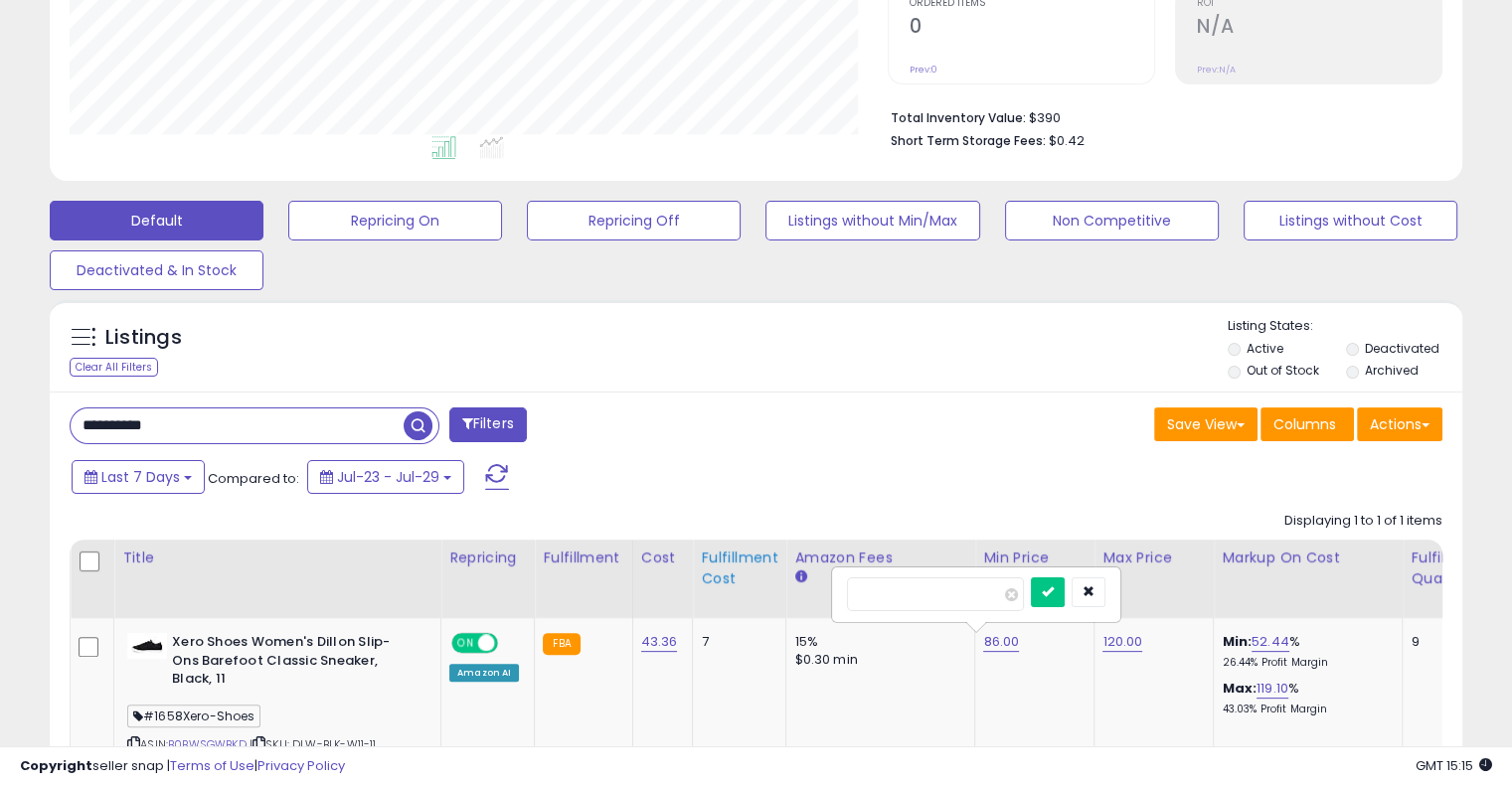 drag, startPoint x: 850, startPoint y: 589, endPoint x: 774, endPoint y: 589, distance: 76 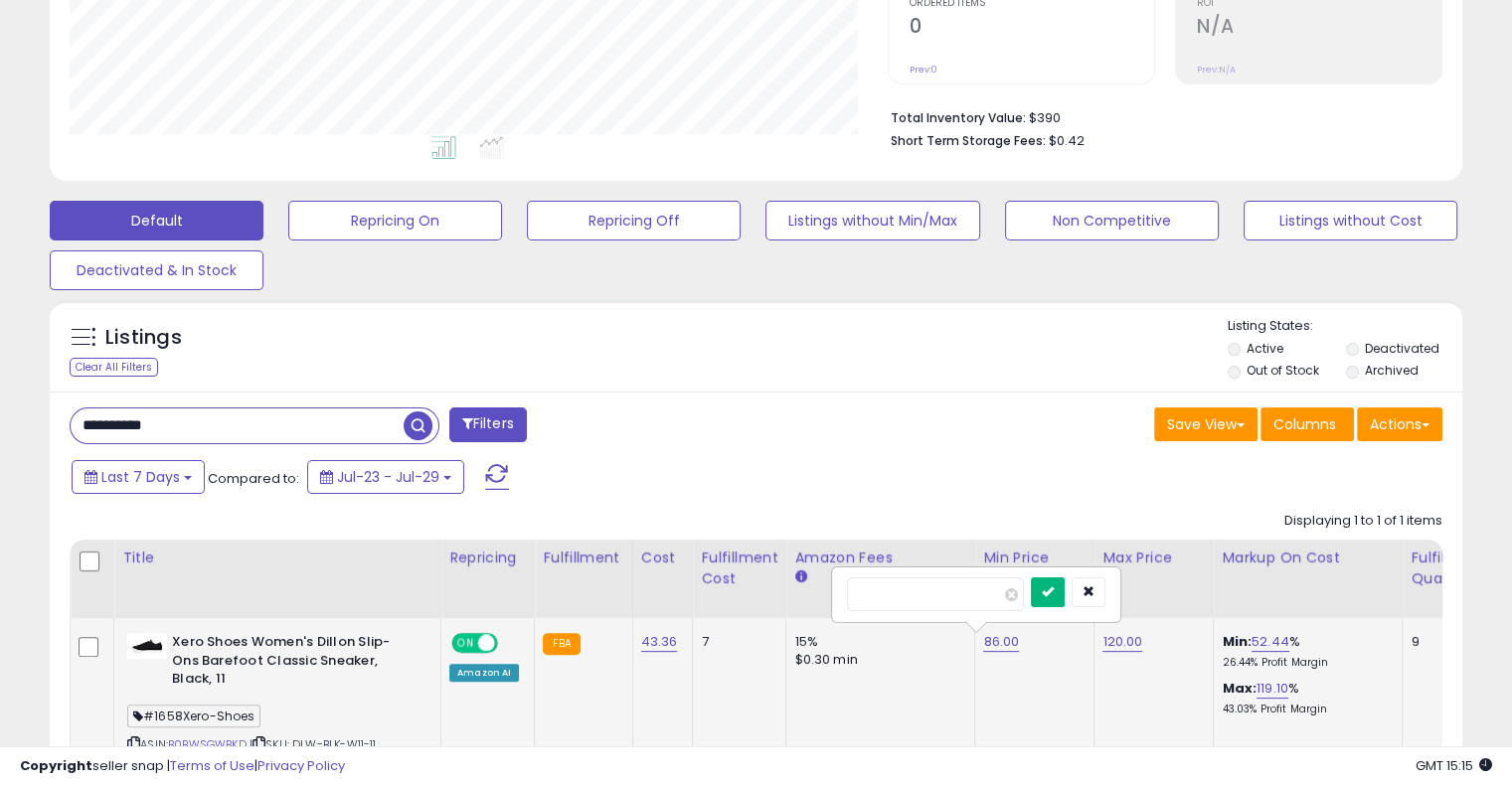 type on "*****" 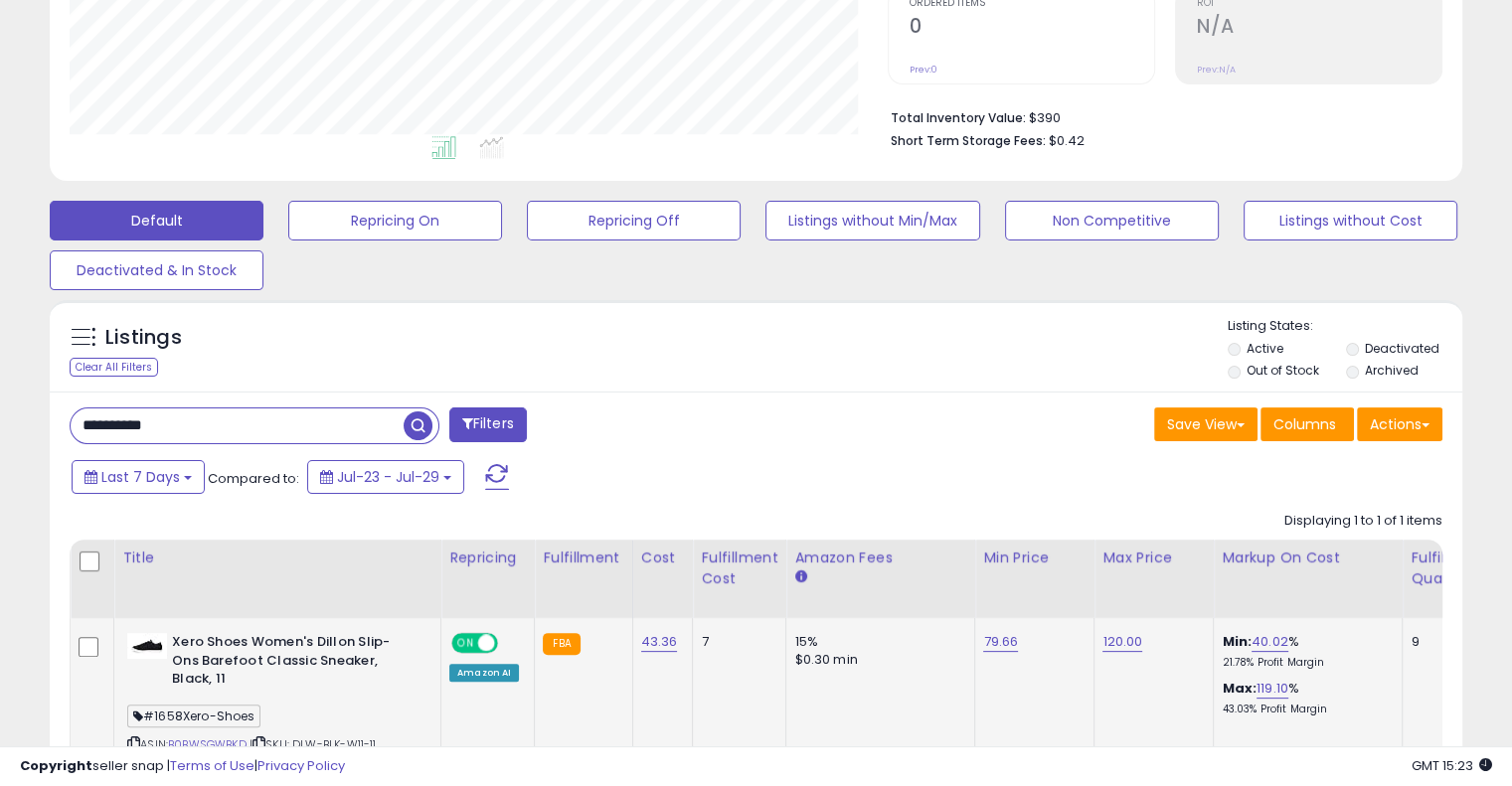 click on "**********" at bounding box center [237, 425] 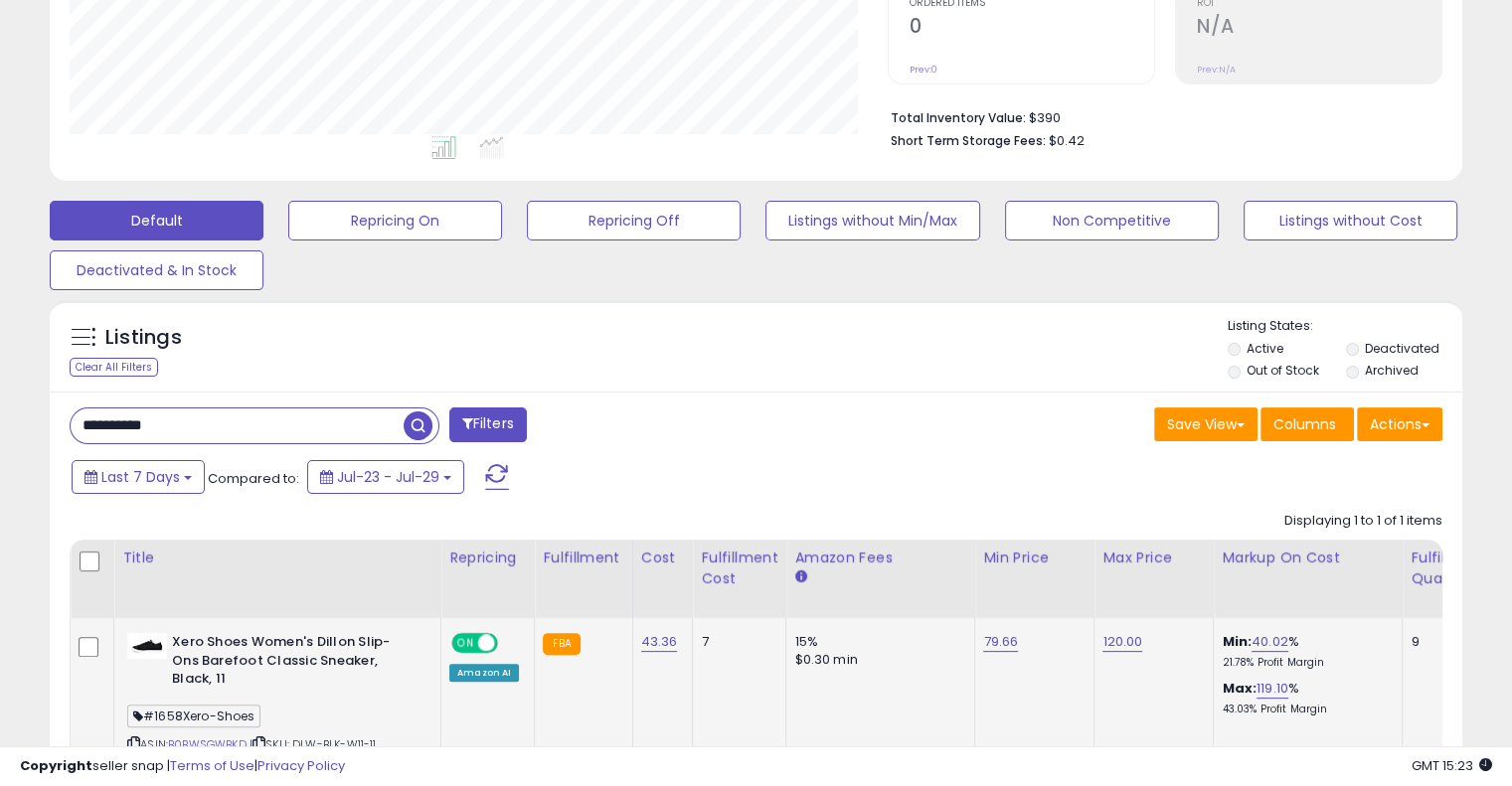 click on "**********" at bounding box center (237, 425) 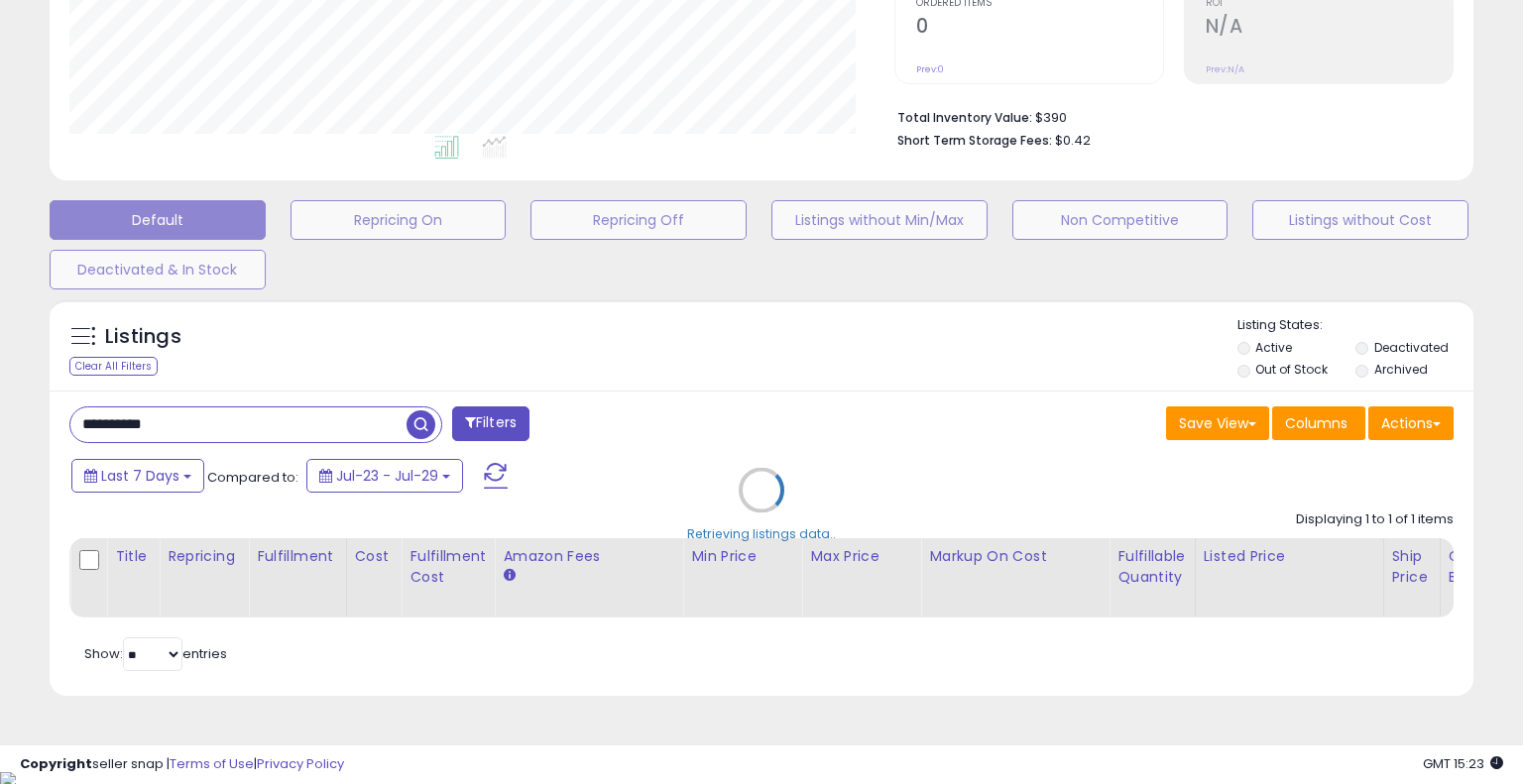 scroll, scrollTop: 990743, scrollLeft: 990712, axis: both 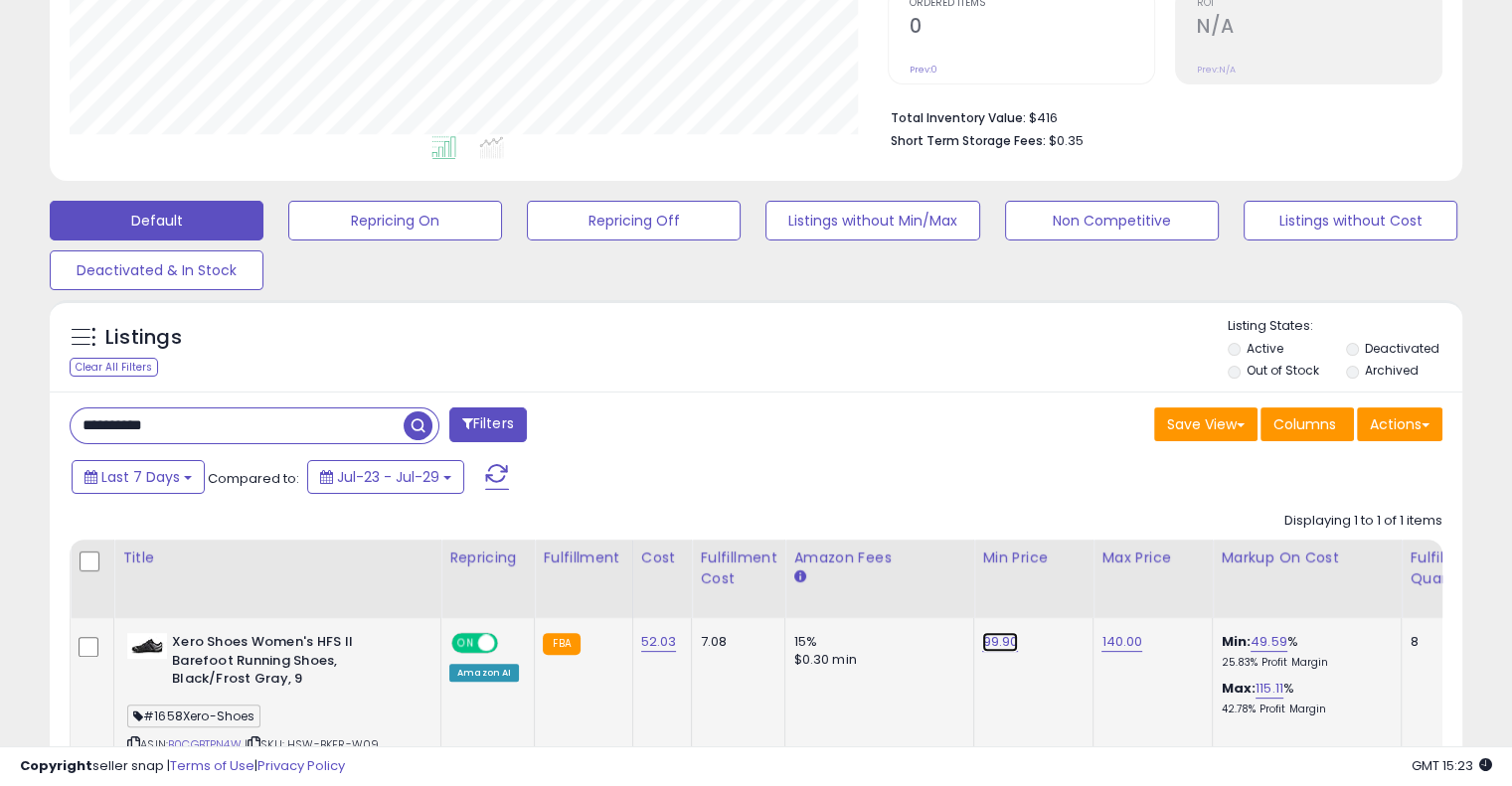 click on "99.90" at bounding box center (1000, 642) 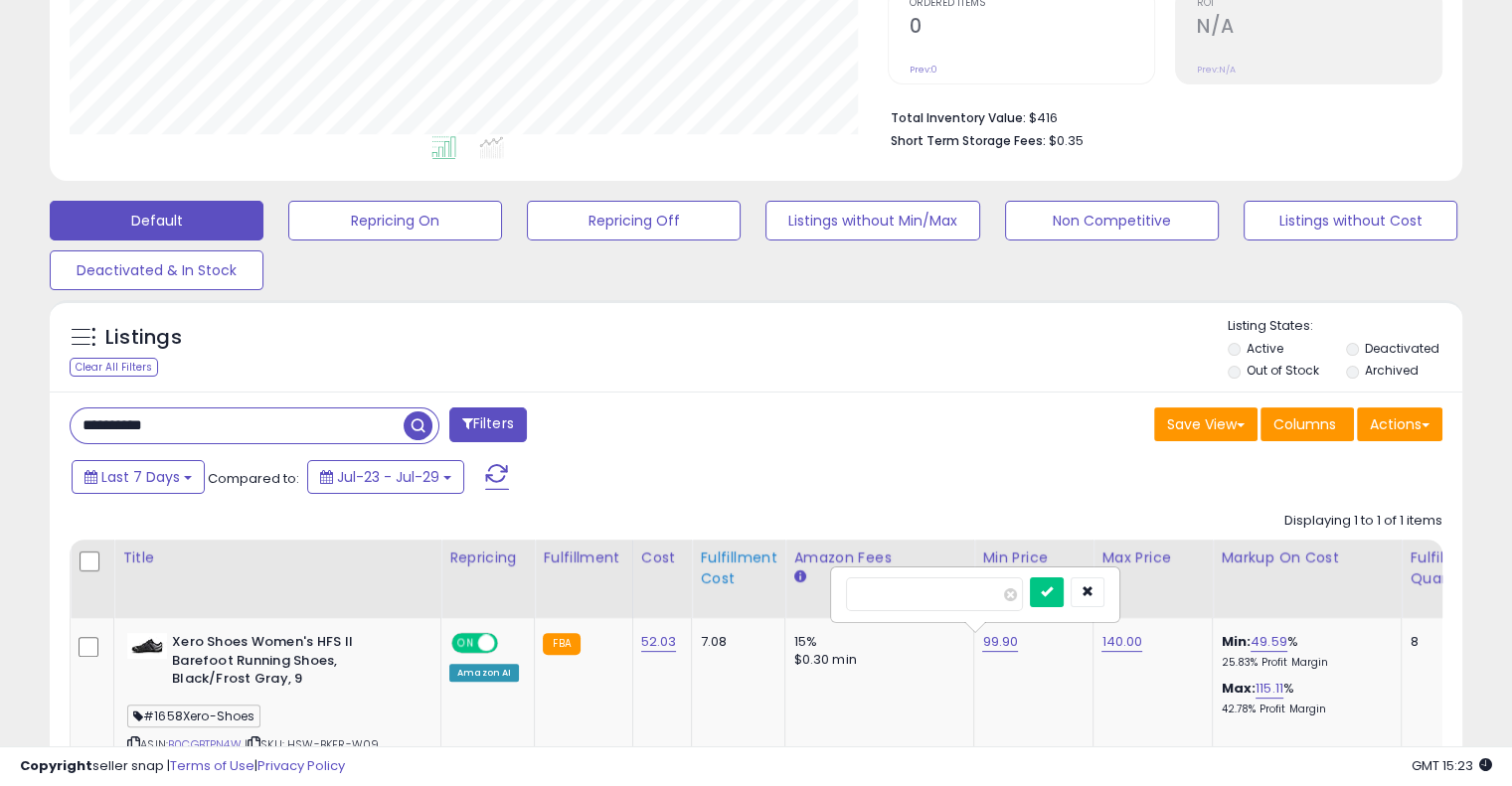 drag, startPoint x: 947, startPoint y: 591, endPoint x: 775, endPoint y: 589, distance: 172.01163 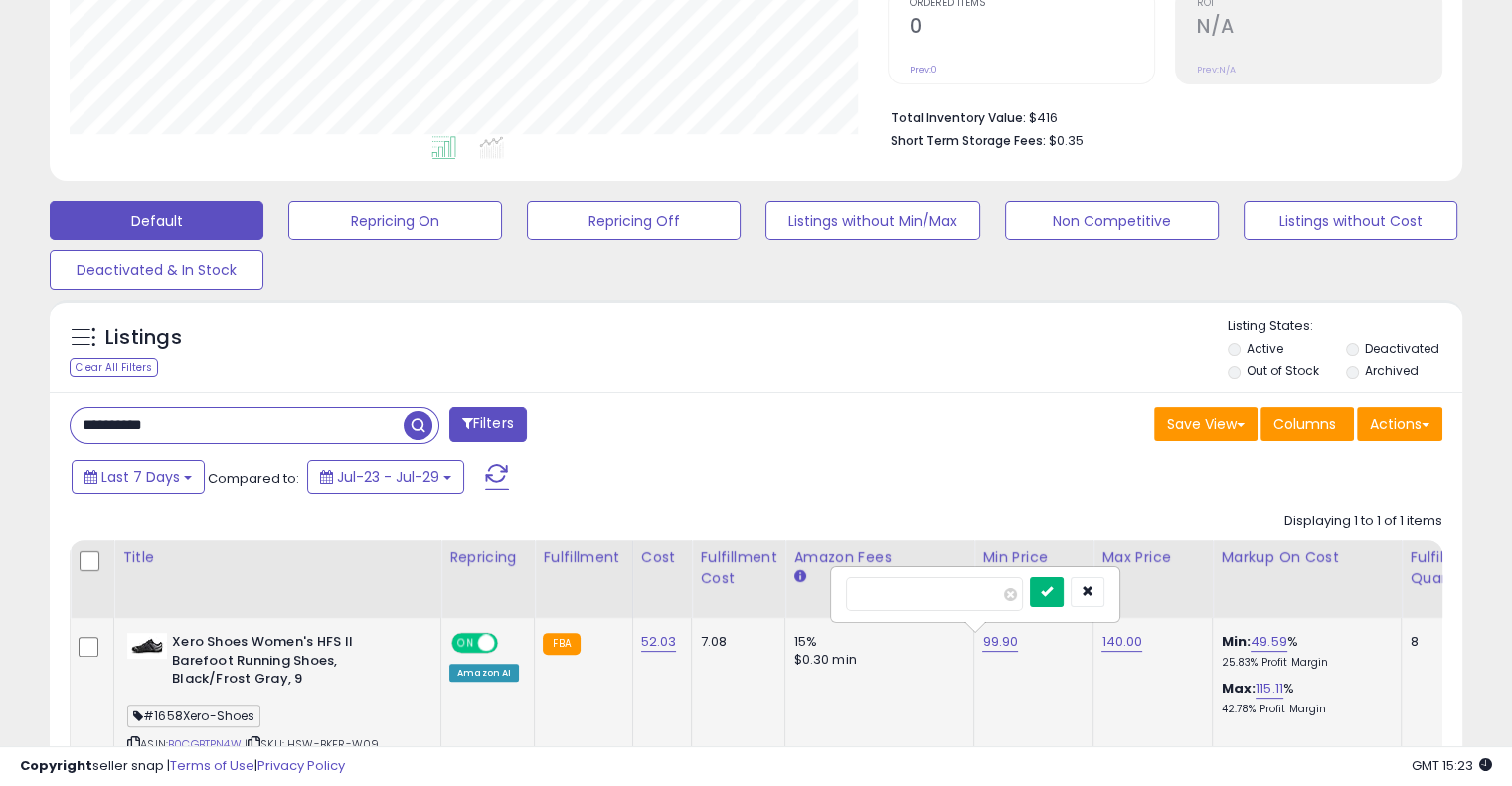 type on "**" 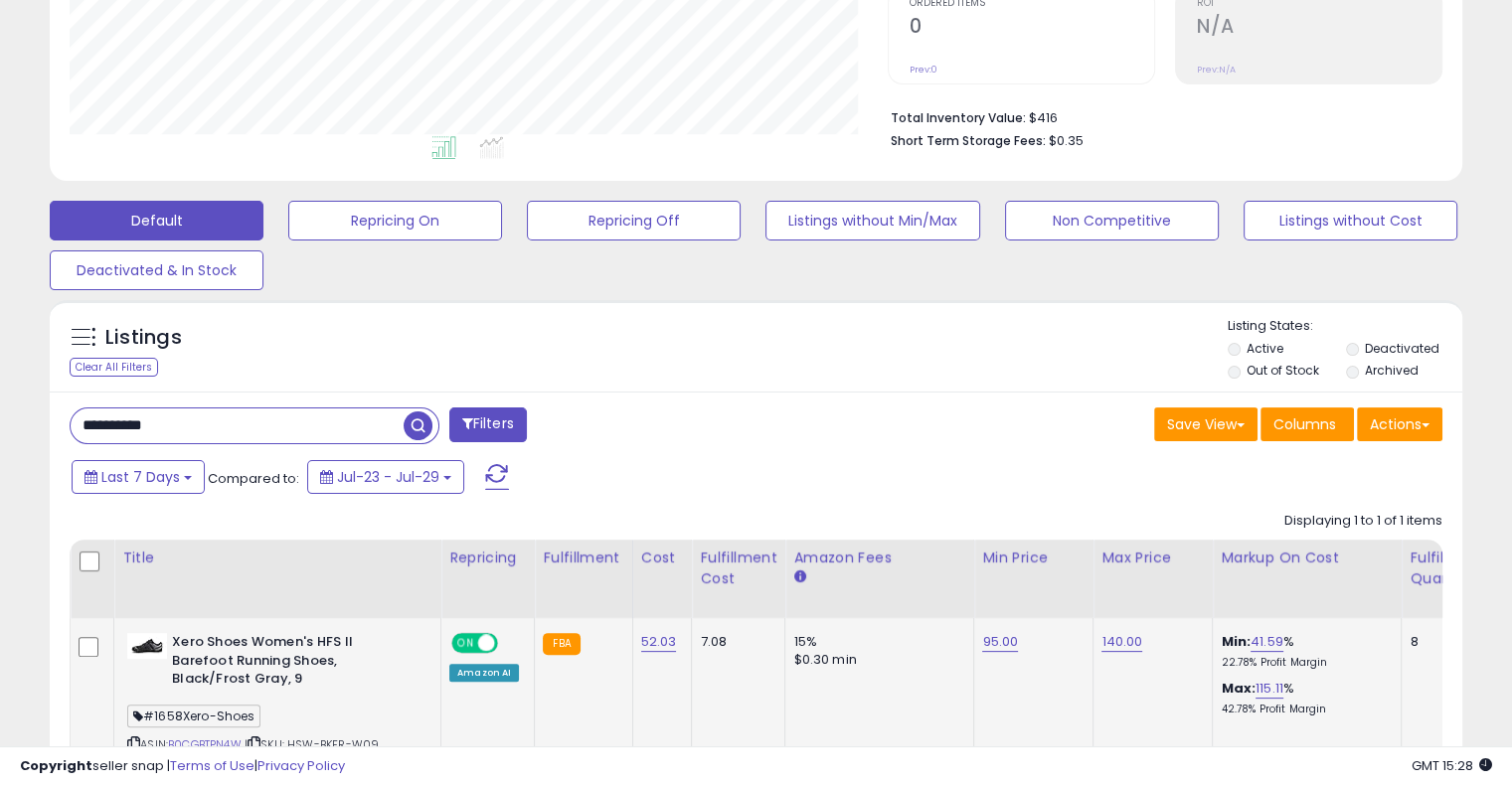 click on "**********" at bounding box center (237, 425) 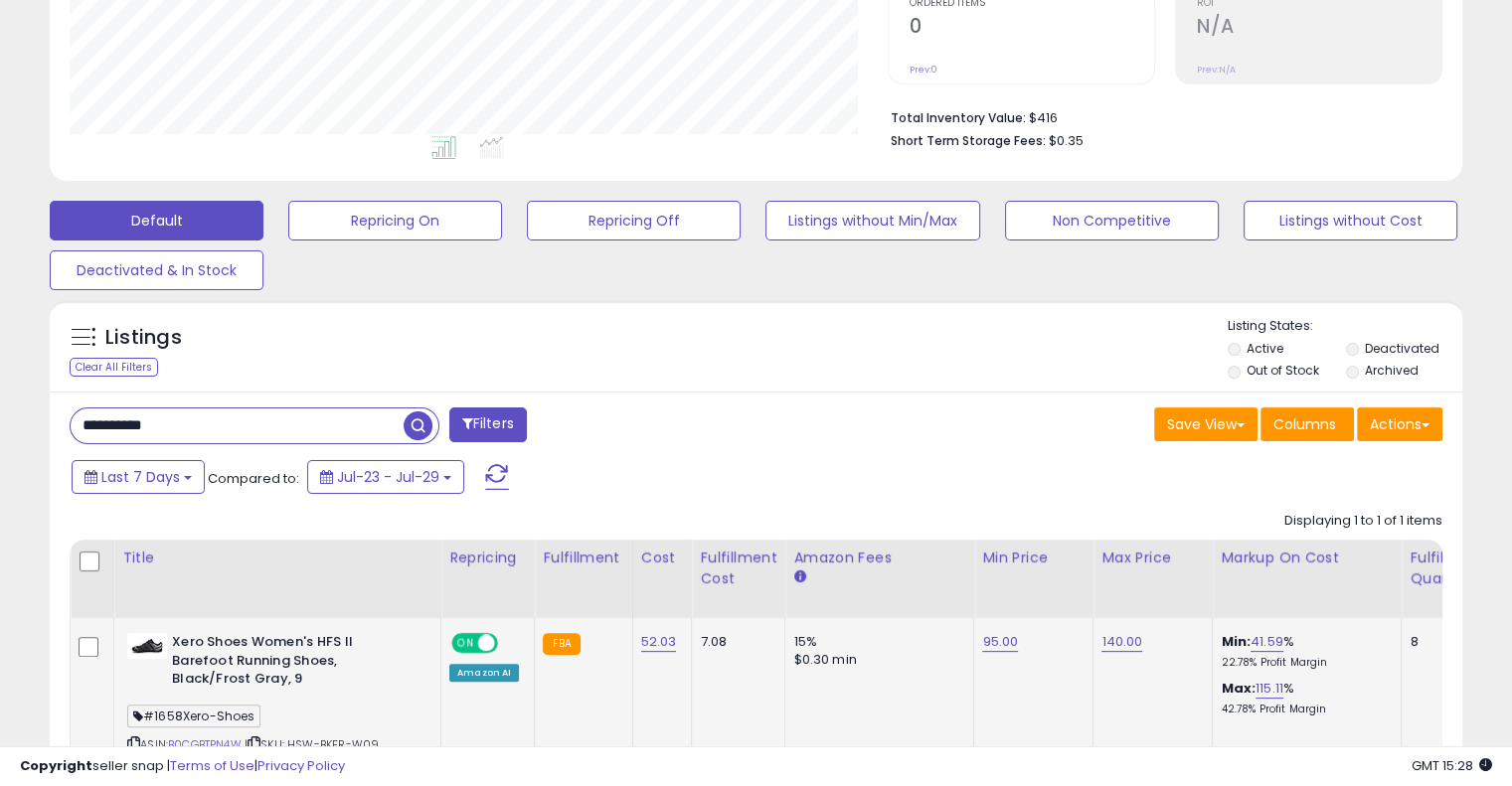 paste 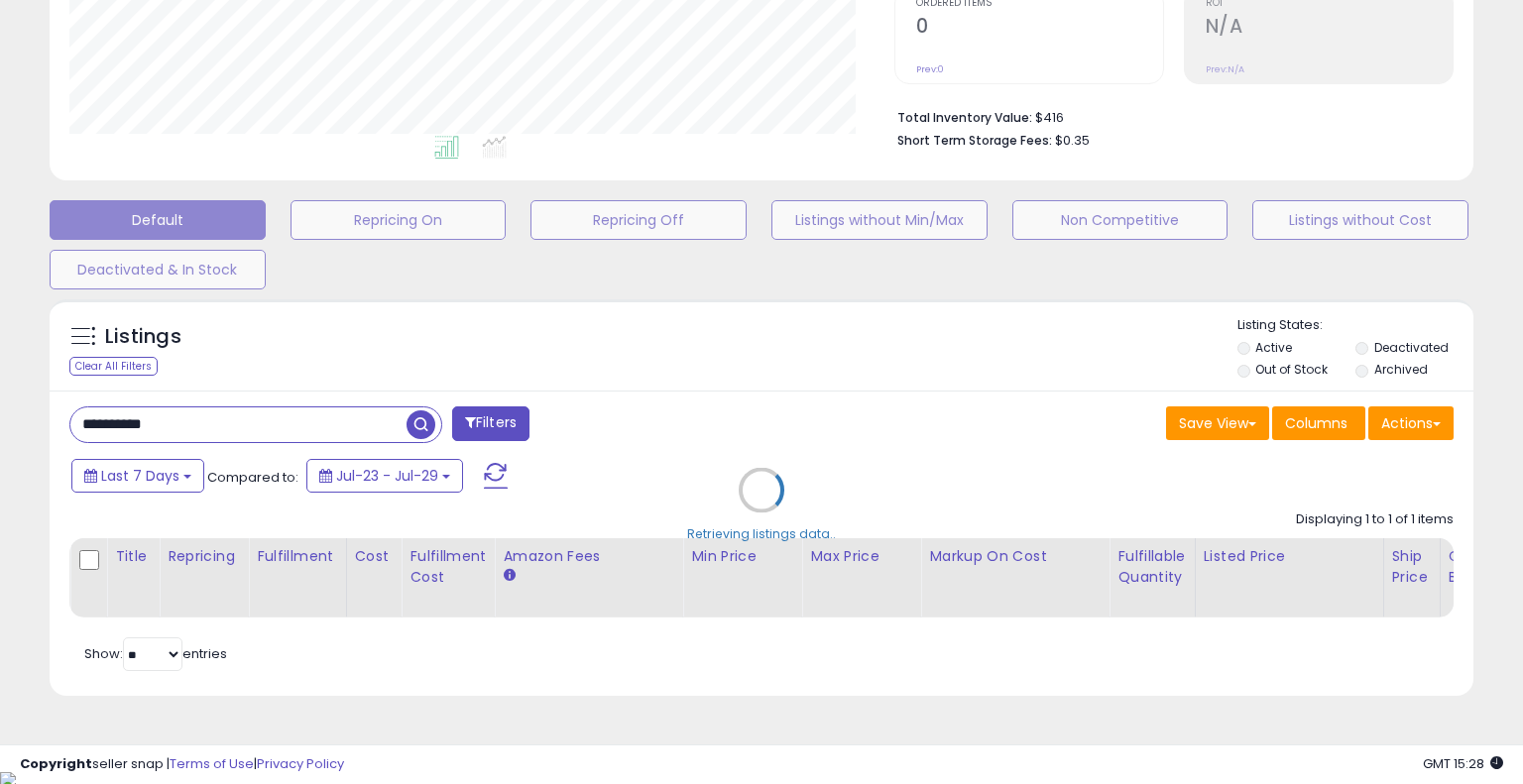 scroll, scrollTop: 990743, scrollLeft: 990712, axis: both 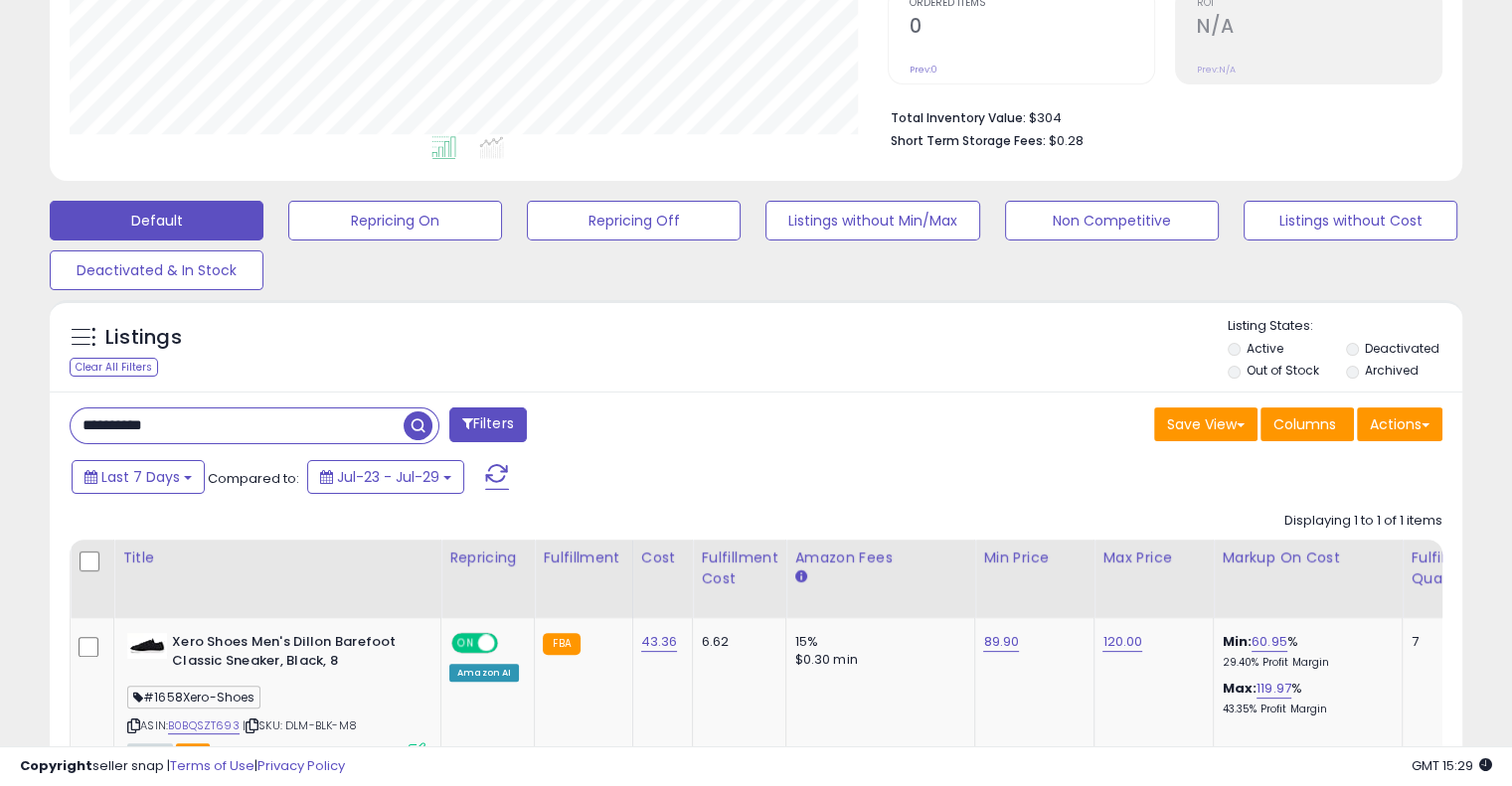 drag, startPoint x: 290, startPoint y: 418, endPoint x: 295, endPoint y: 427, distance: 10.29563 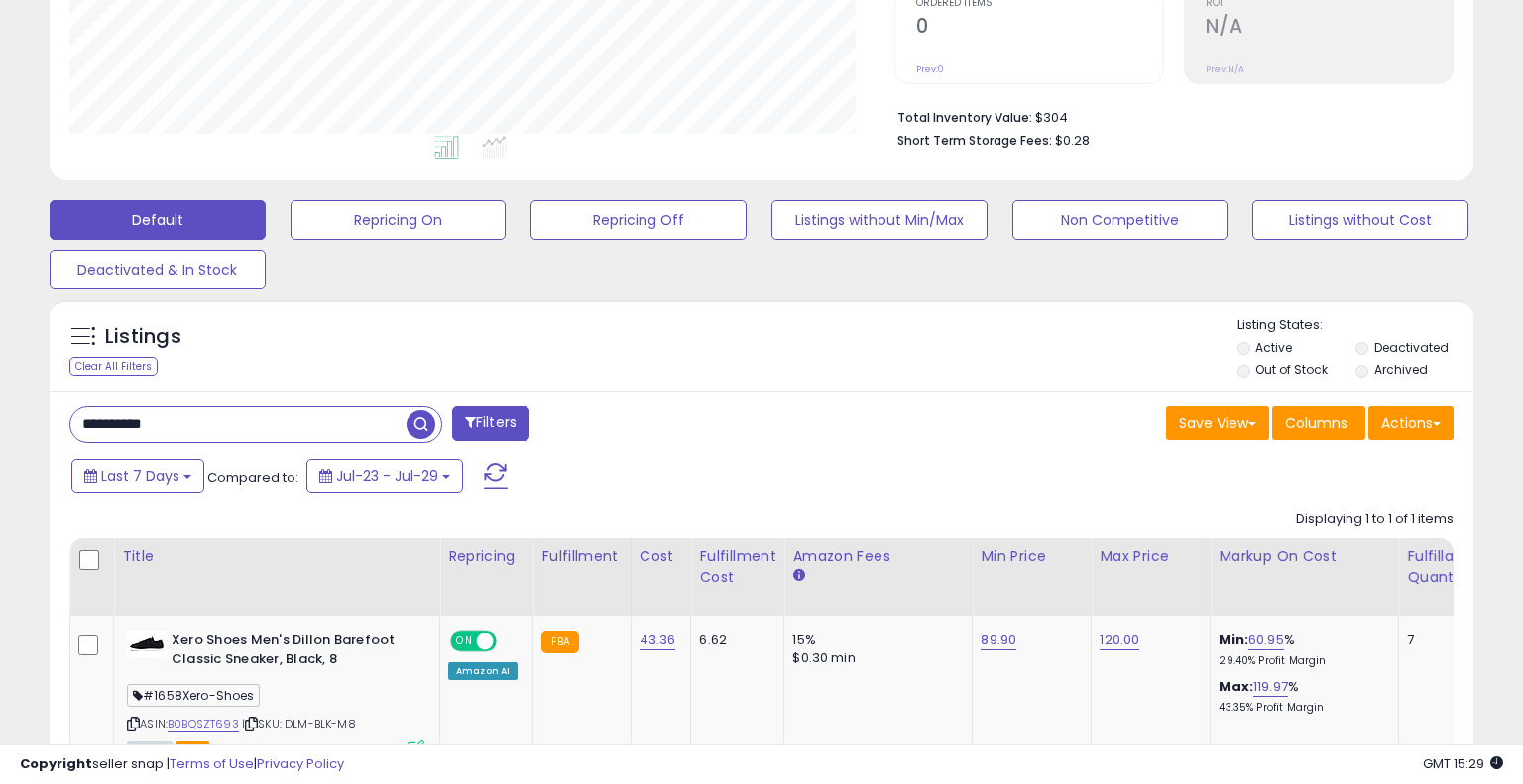 scroll, scrollTop: 990743, scrollLeft: 990712, axis: both 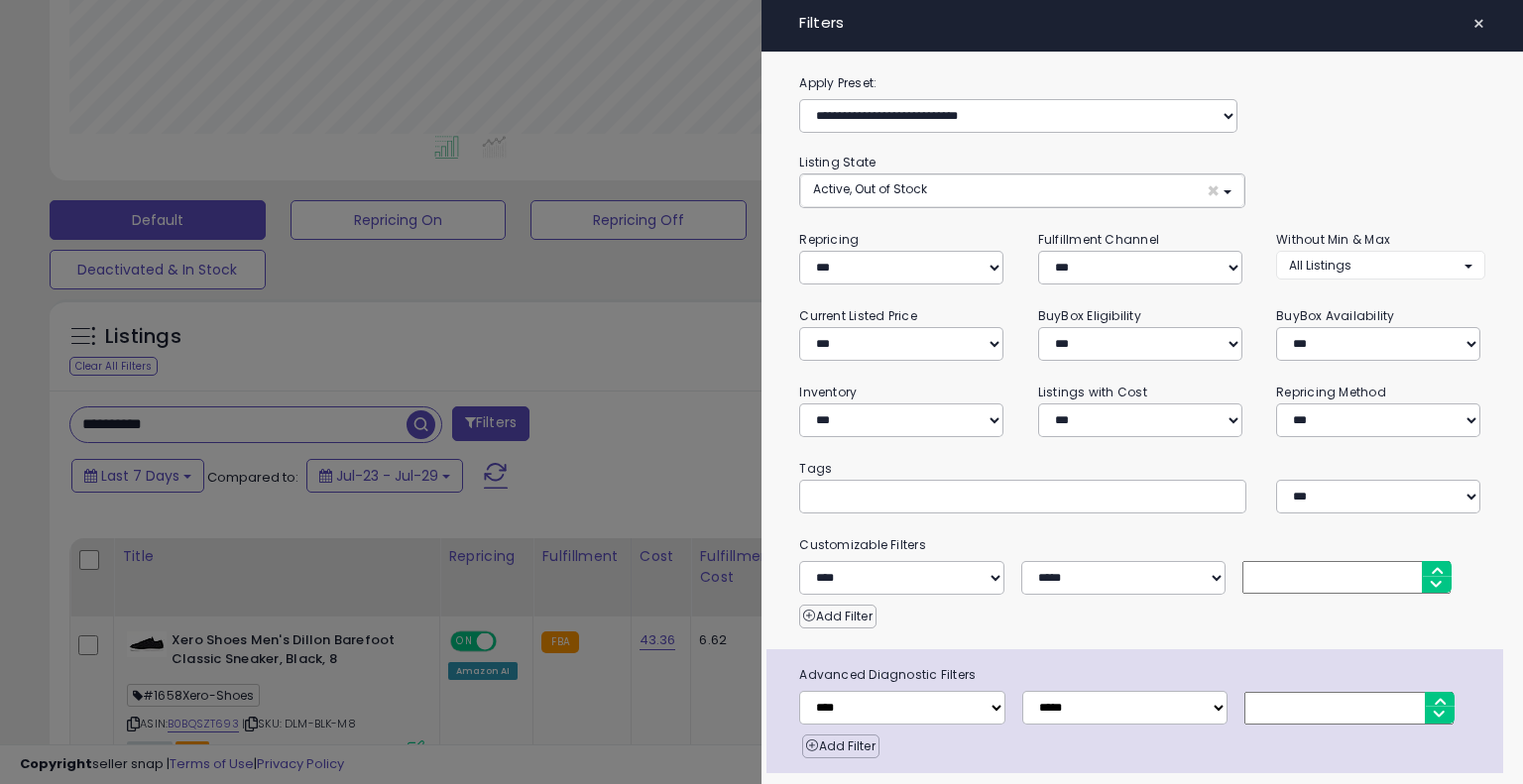 click at bounding box center [762, 392] 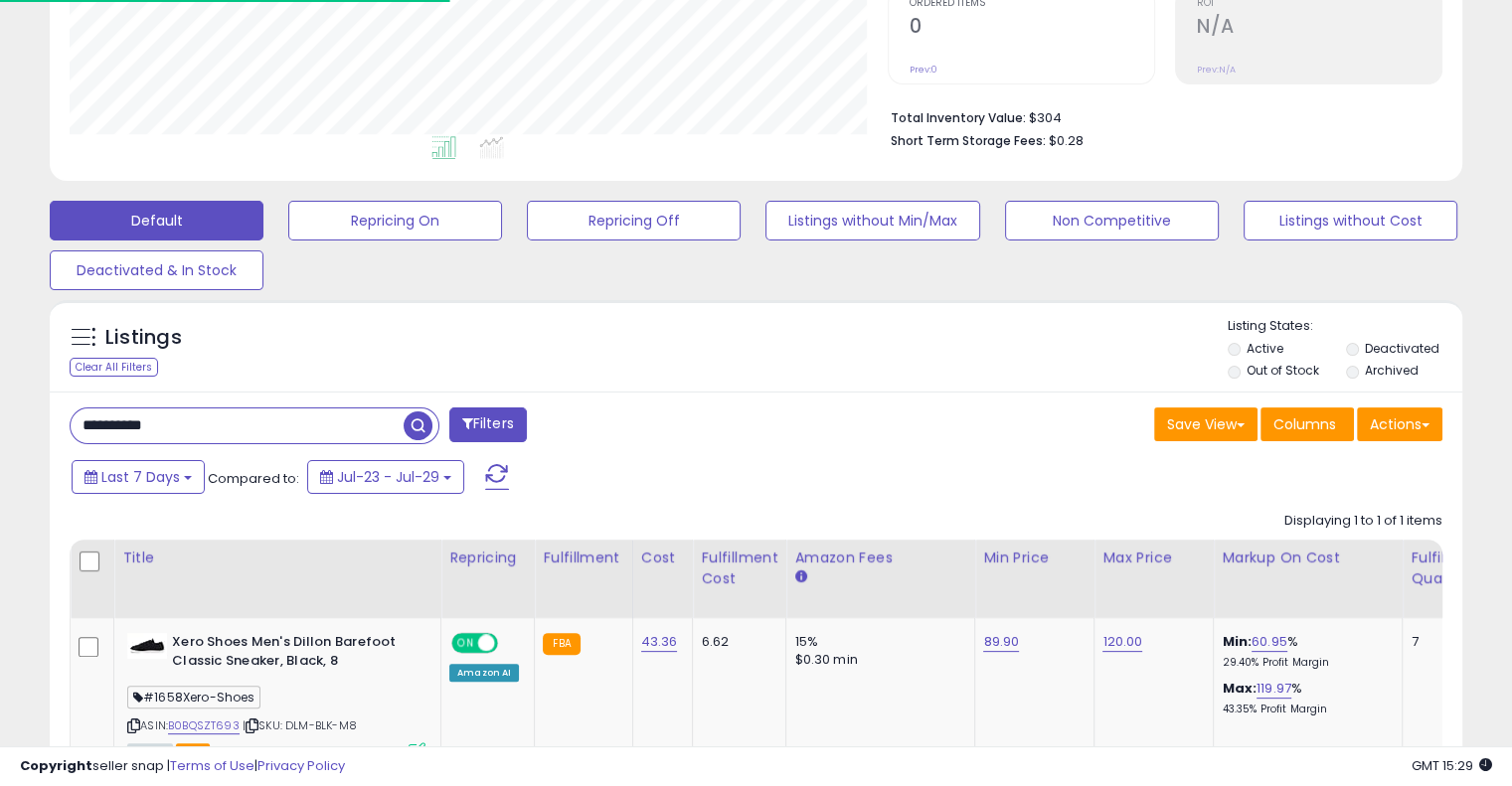 scroll, scrollTop: 406, scrollLeft: 817, axis: both 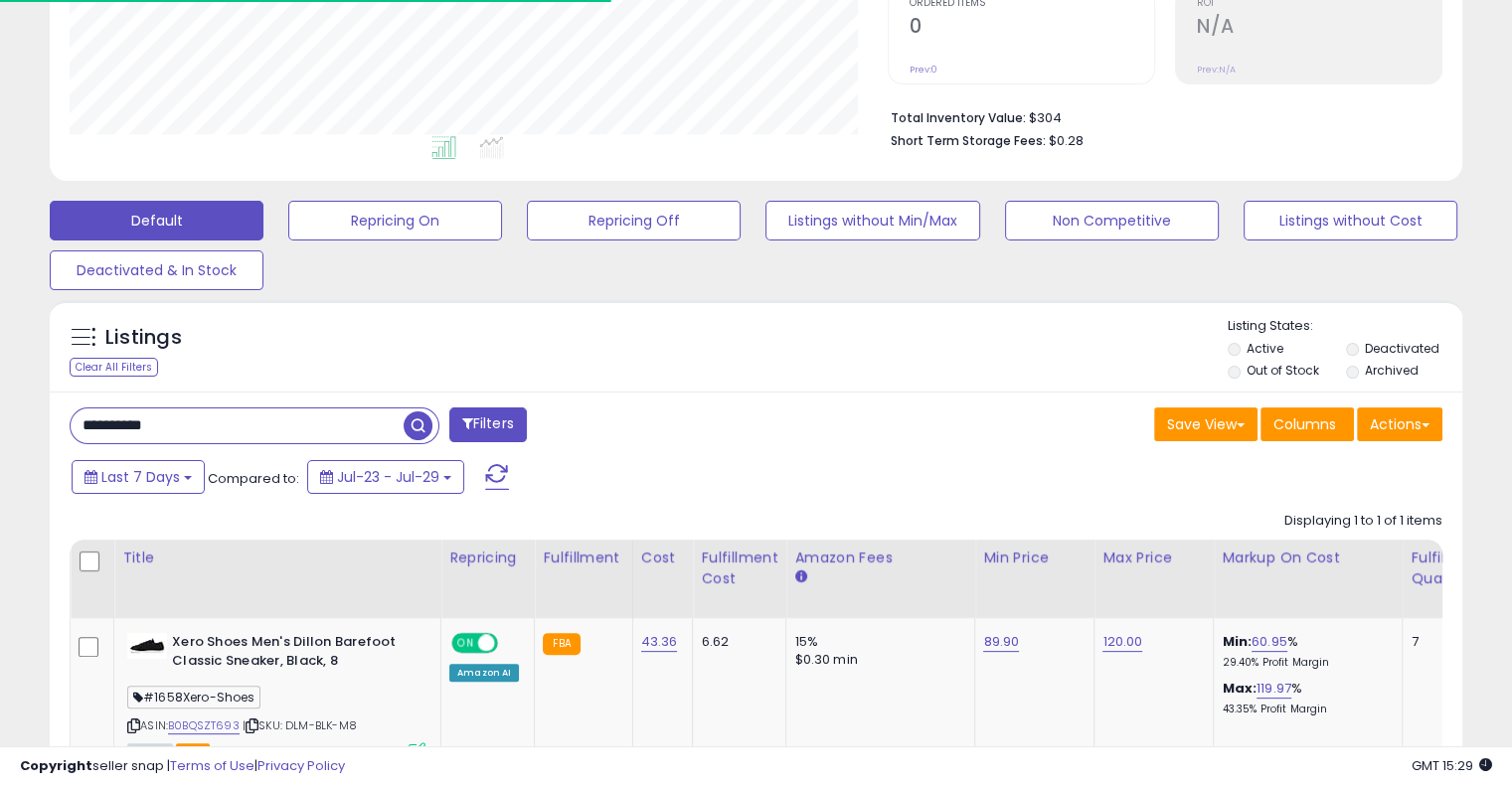 click at bounding box center [418, 425] 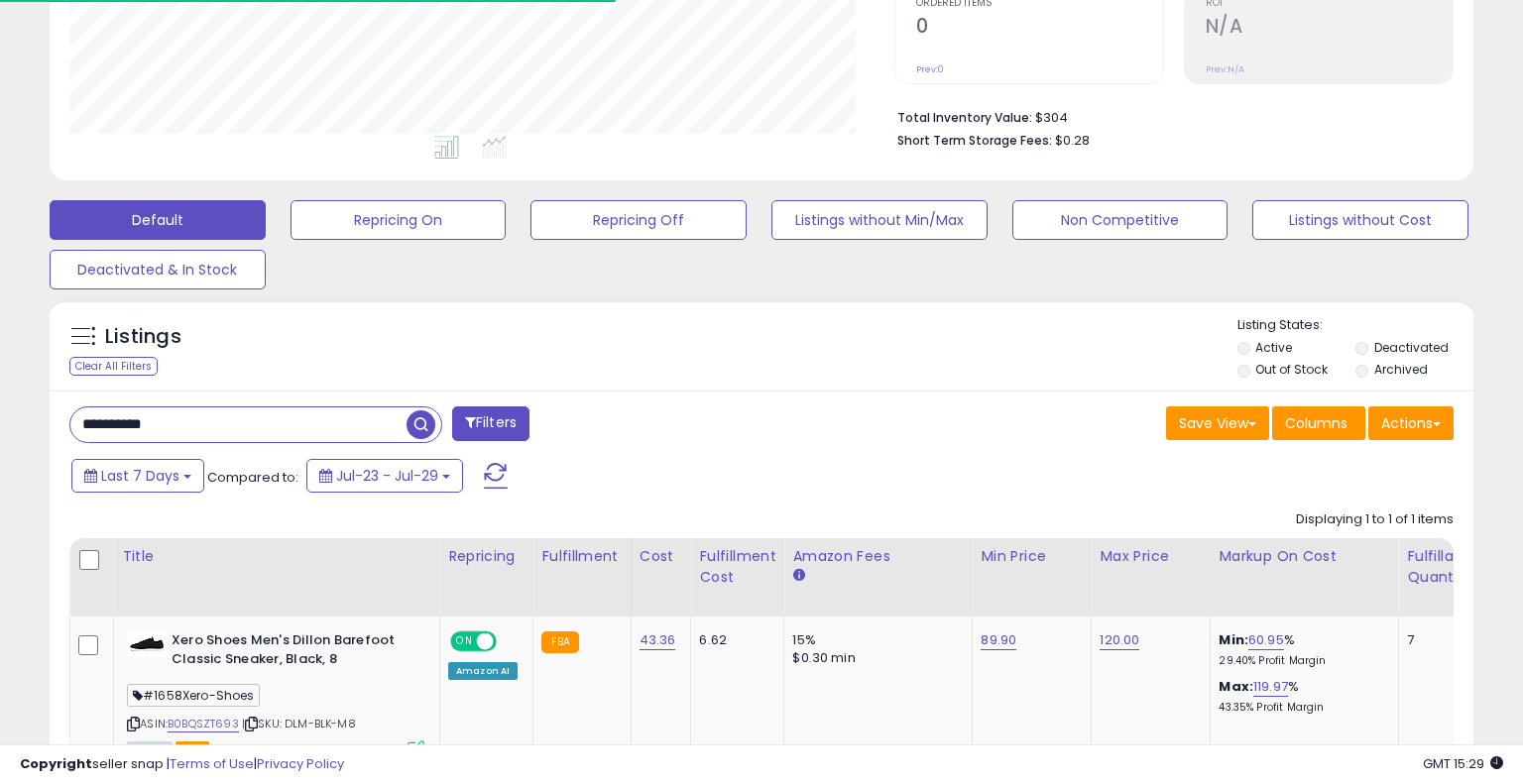 scroll, scrollTop: 990743, scrollLeft: 990712, axis: both 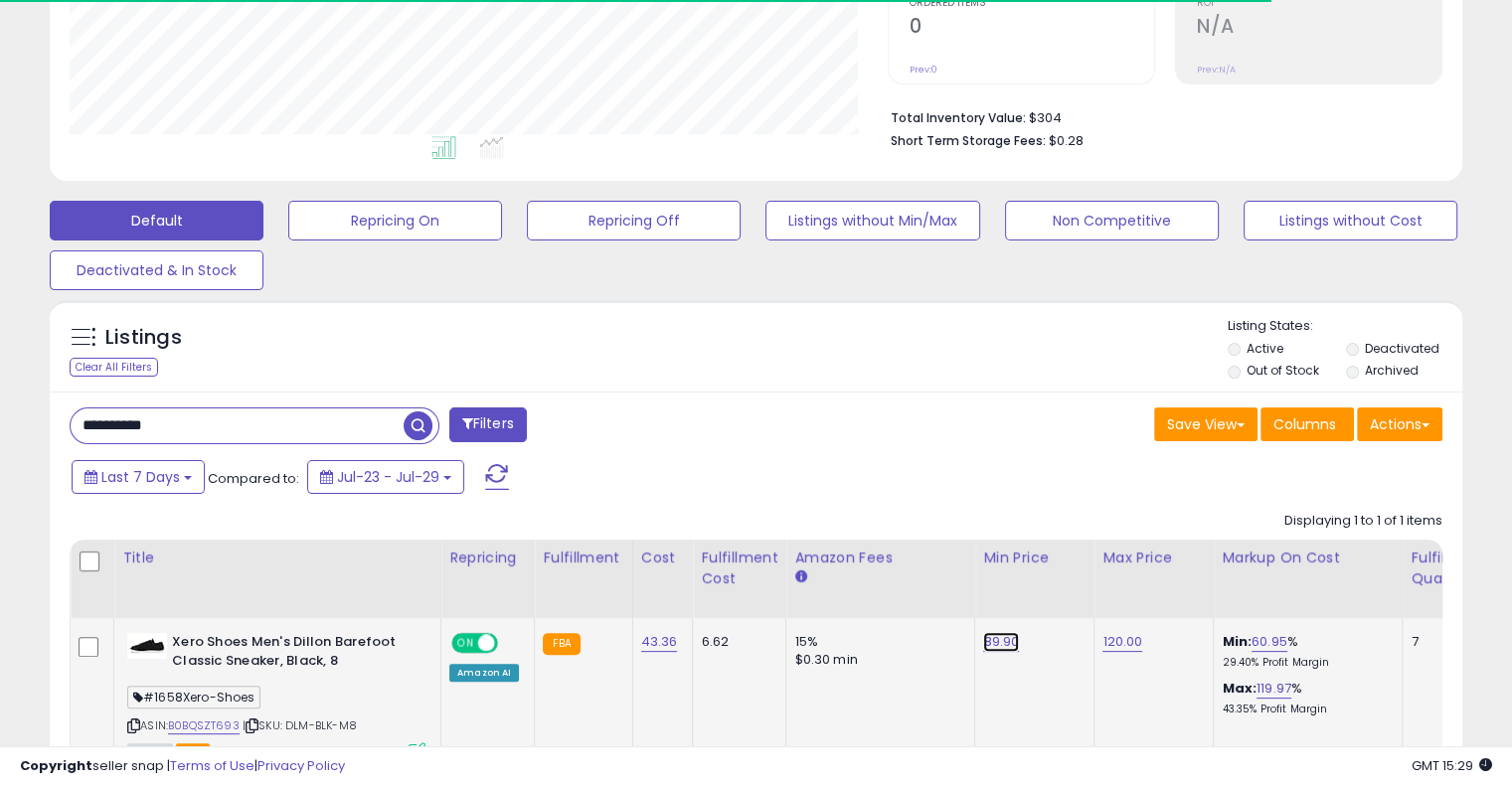 click on "89.90" at bounding box center (1001, 642) 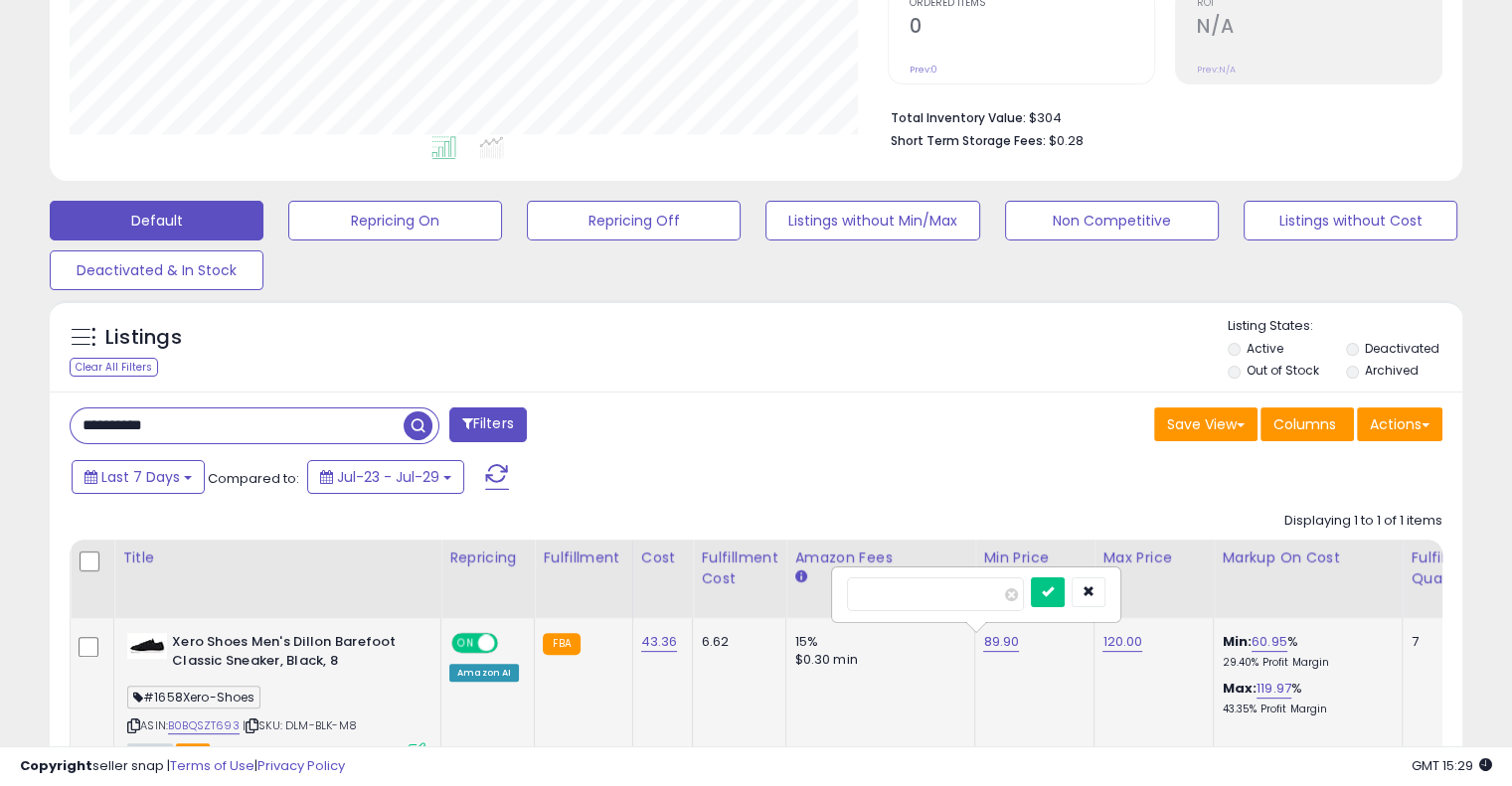 scroll, scrollTop: 993270, scrollLeft: 993264, axis: both 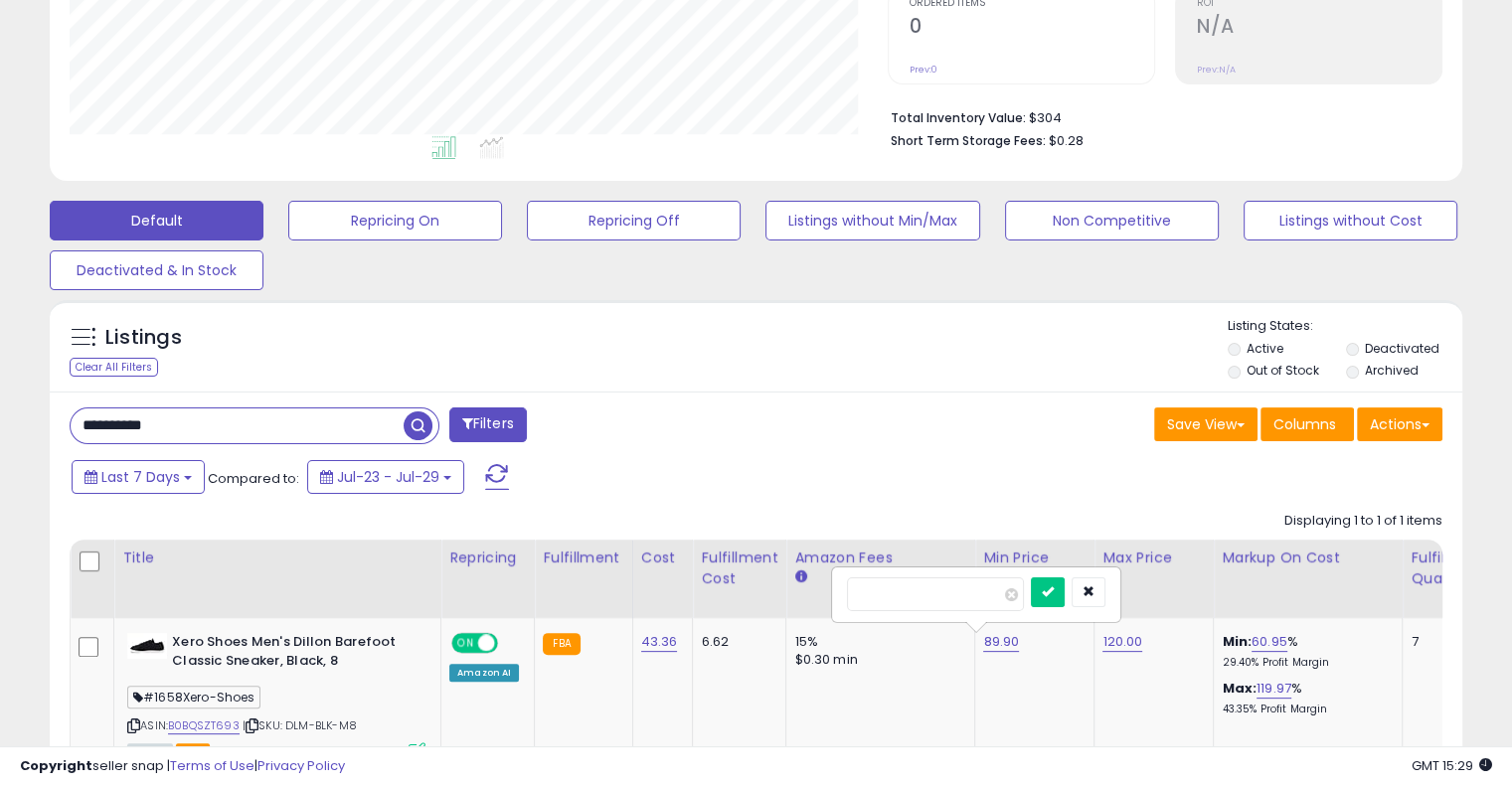 drag, startPoint x: 924, startPoint y: 591, endPoint x: 808, endPoint y: 587, distance: 116.06895 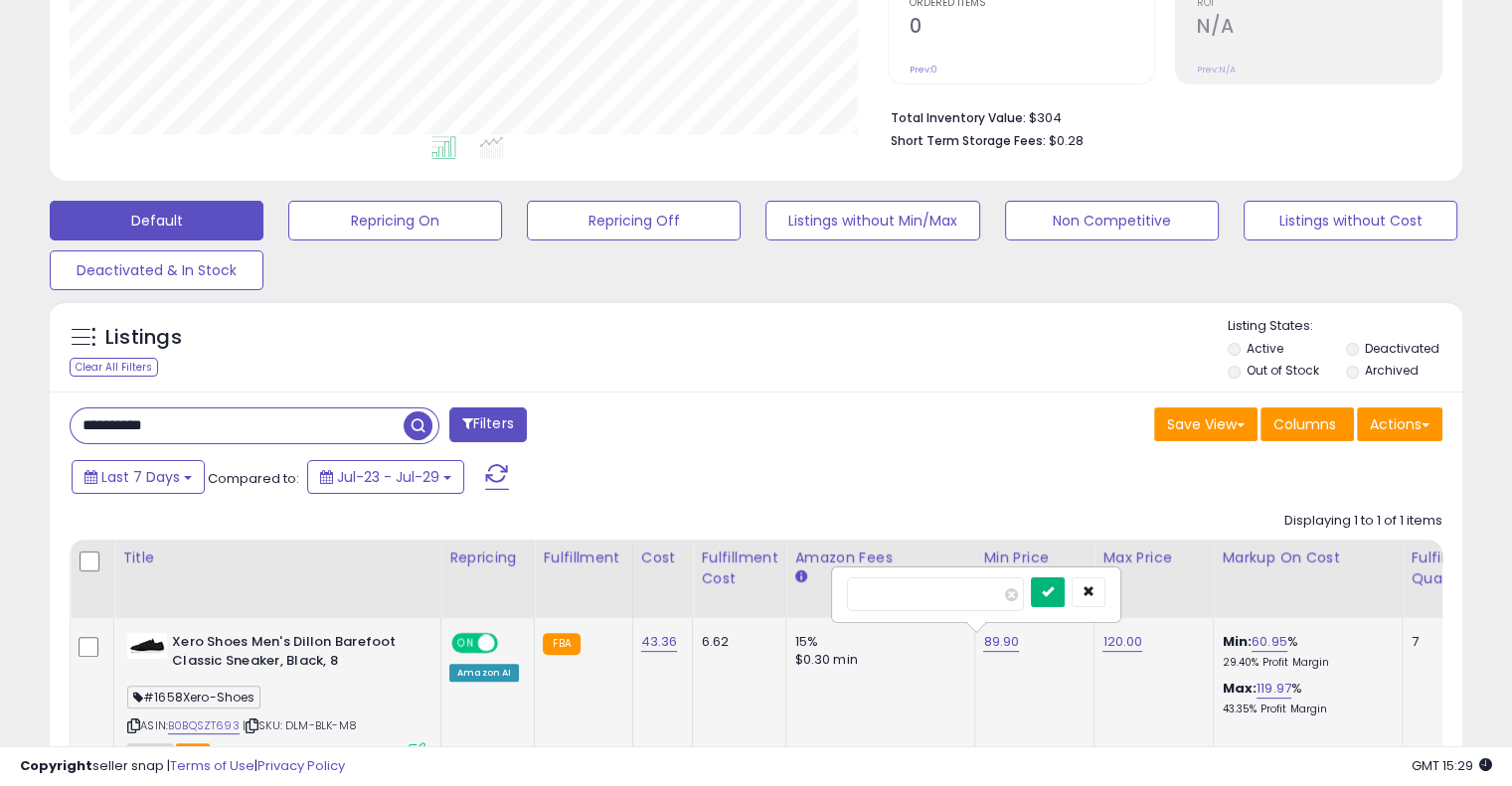 type on "*****" 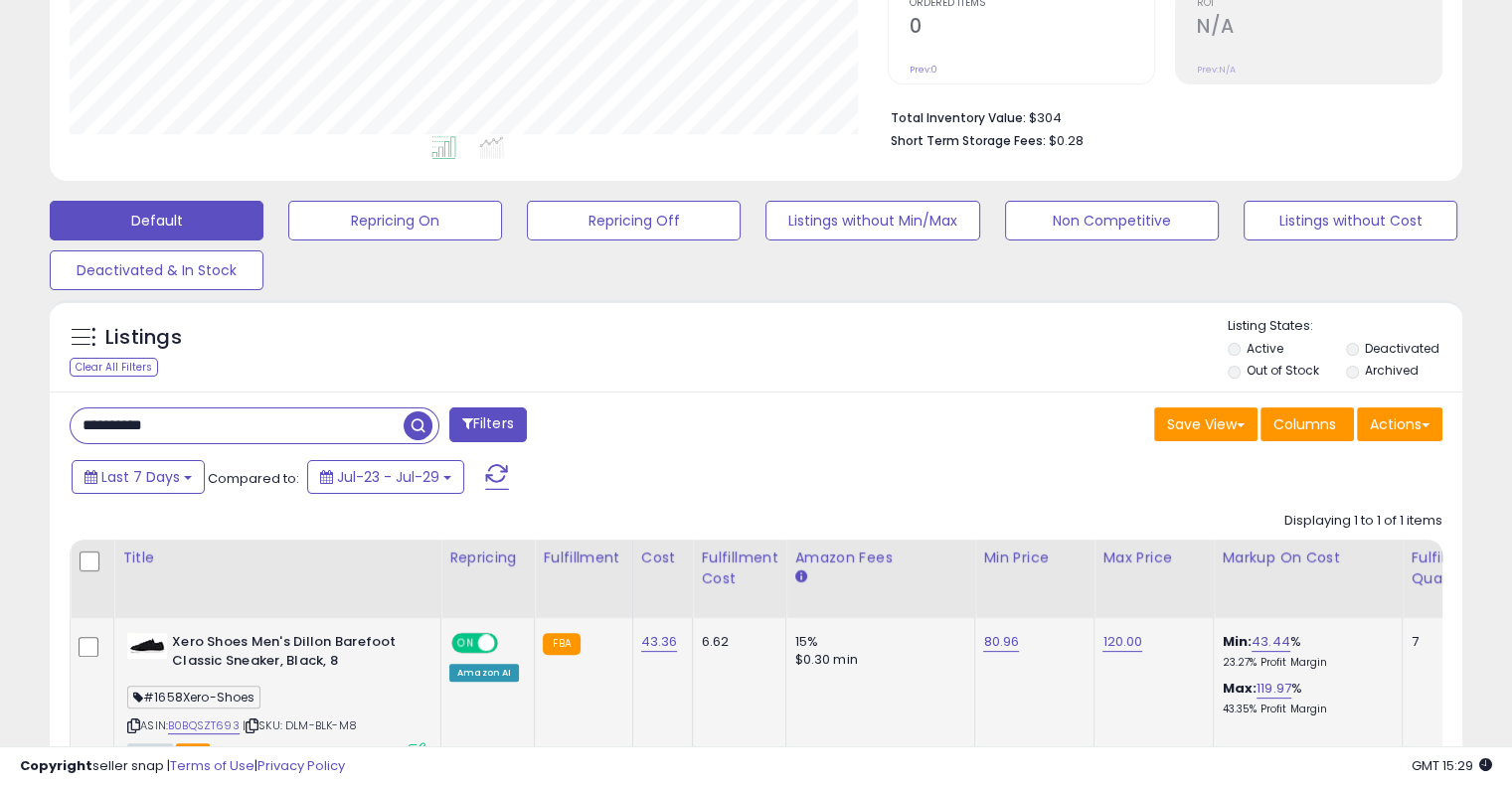 click on "Last 7 Days
Compared to:
Jul-23 - Jul-29" at bounding box center [582, 479] 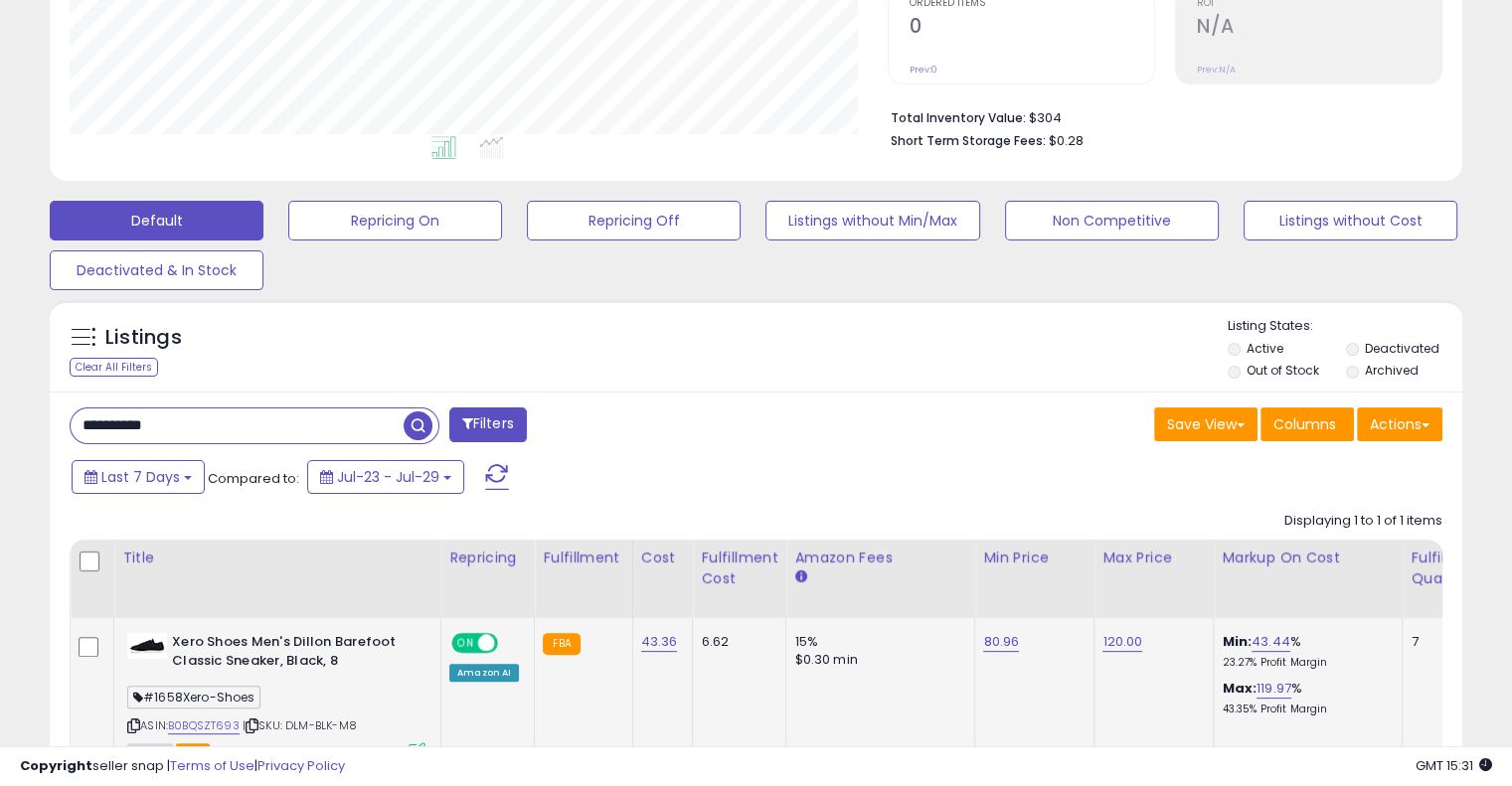 click on "**********" at bounding box center (237, 425) 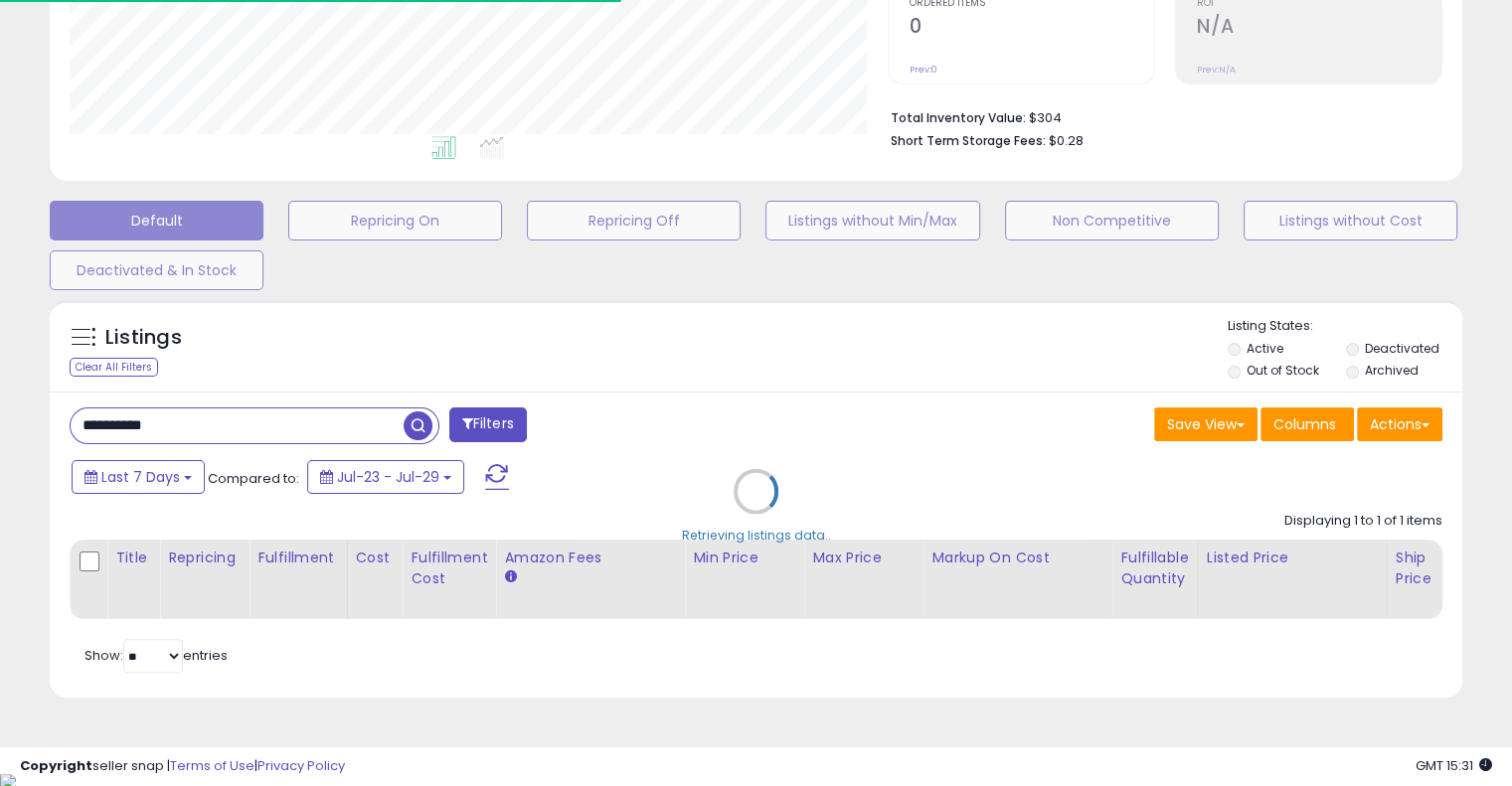 scroll, scrollTop: 406, scrollLeft: 817, axis: both 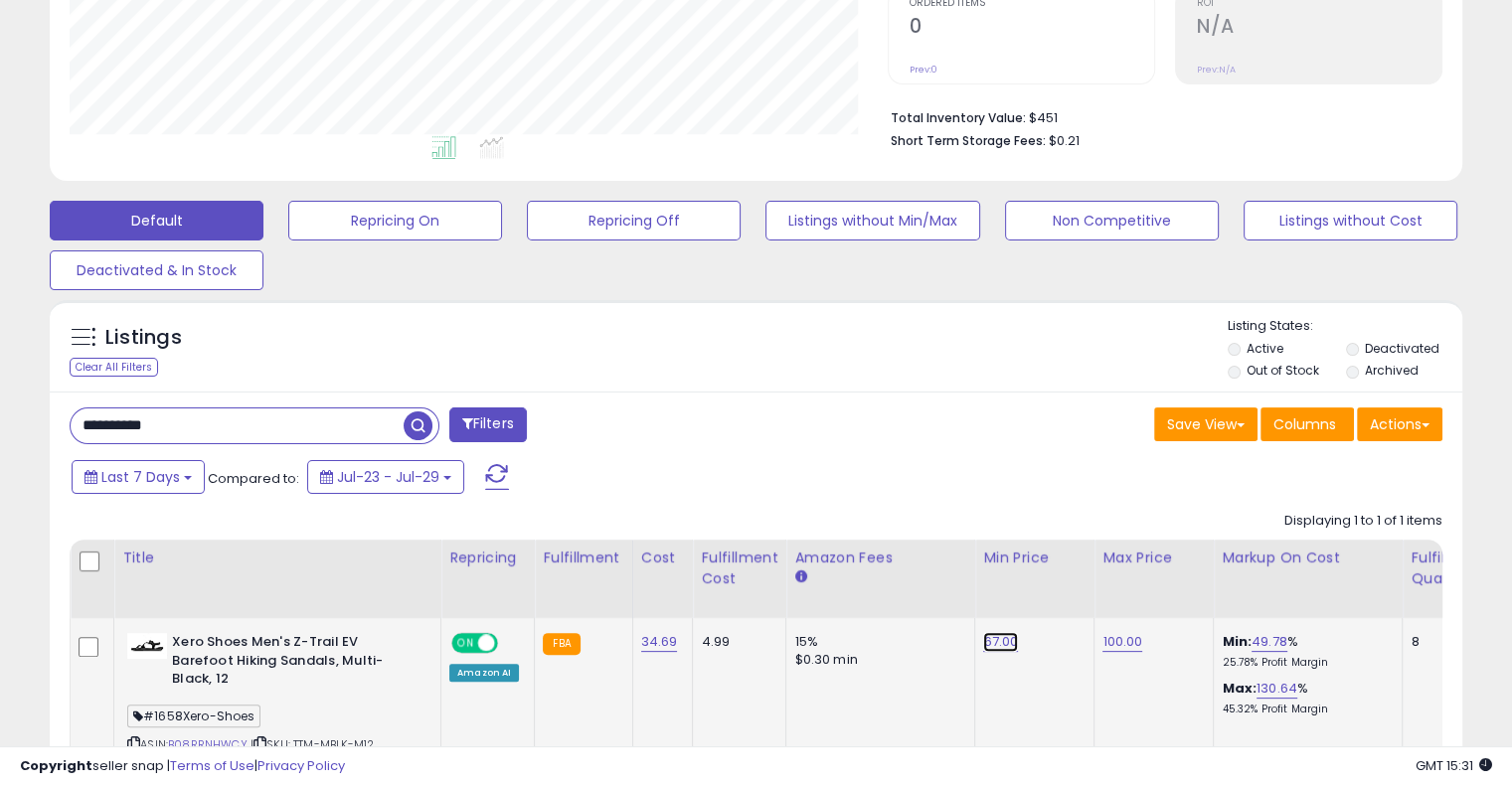 click on "67.00" at bounding box center (1000, 642) 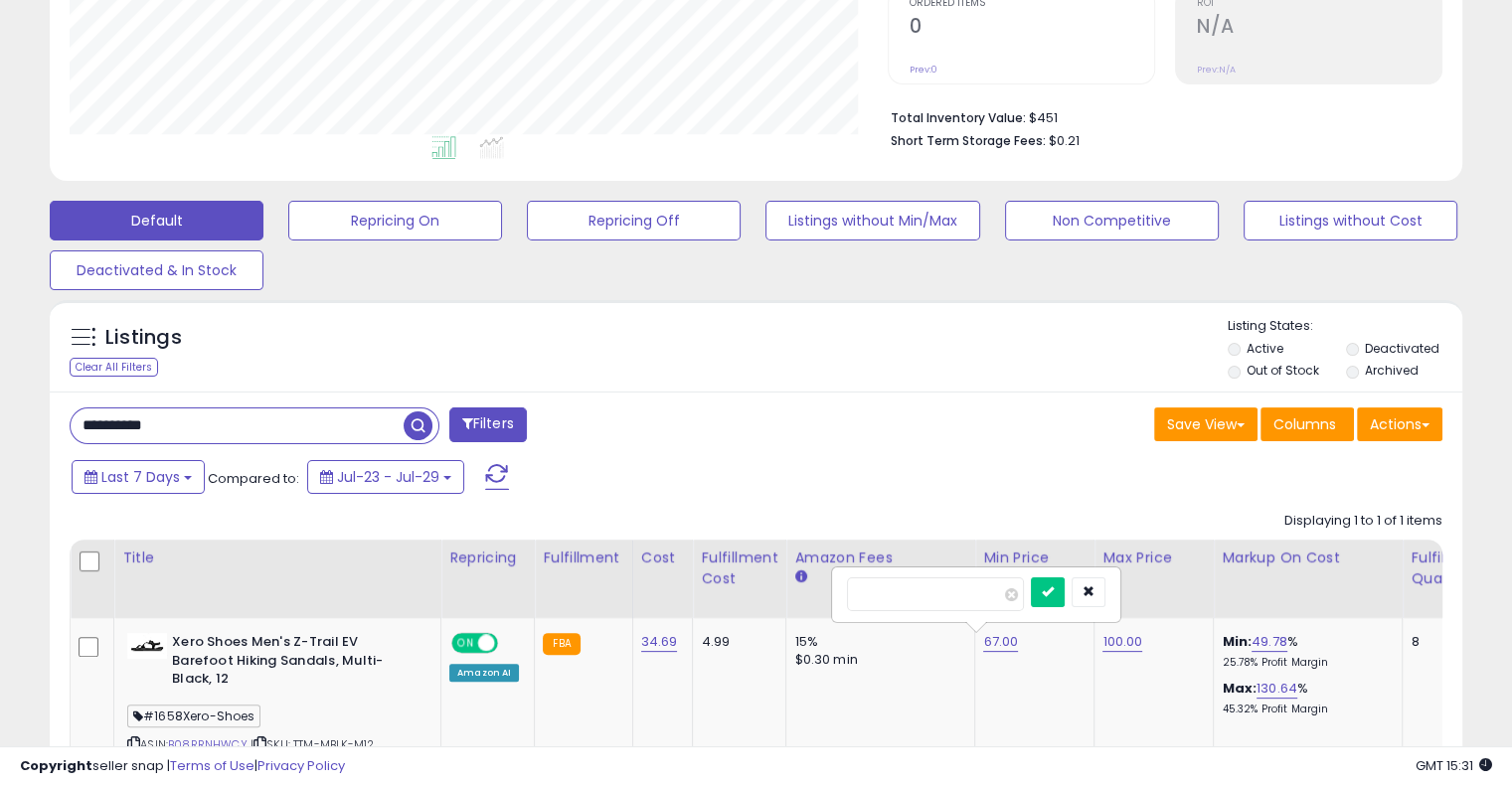 drag, startPoint x: 937, startPoint y: 583, endPoint x: 792, endPoint y: 592, distance: 145.27904 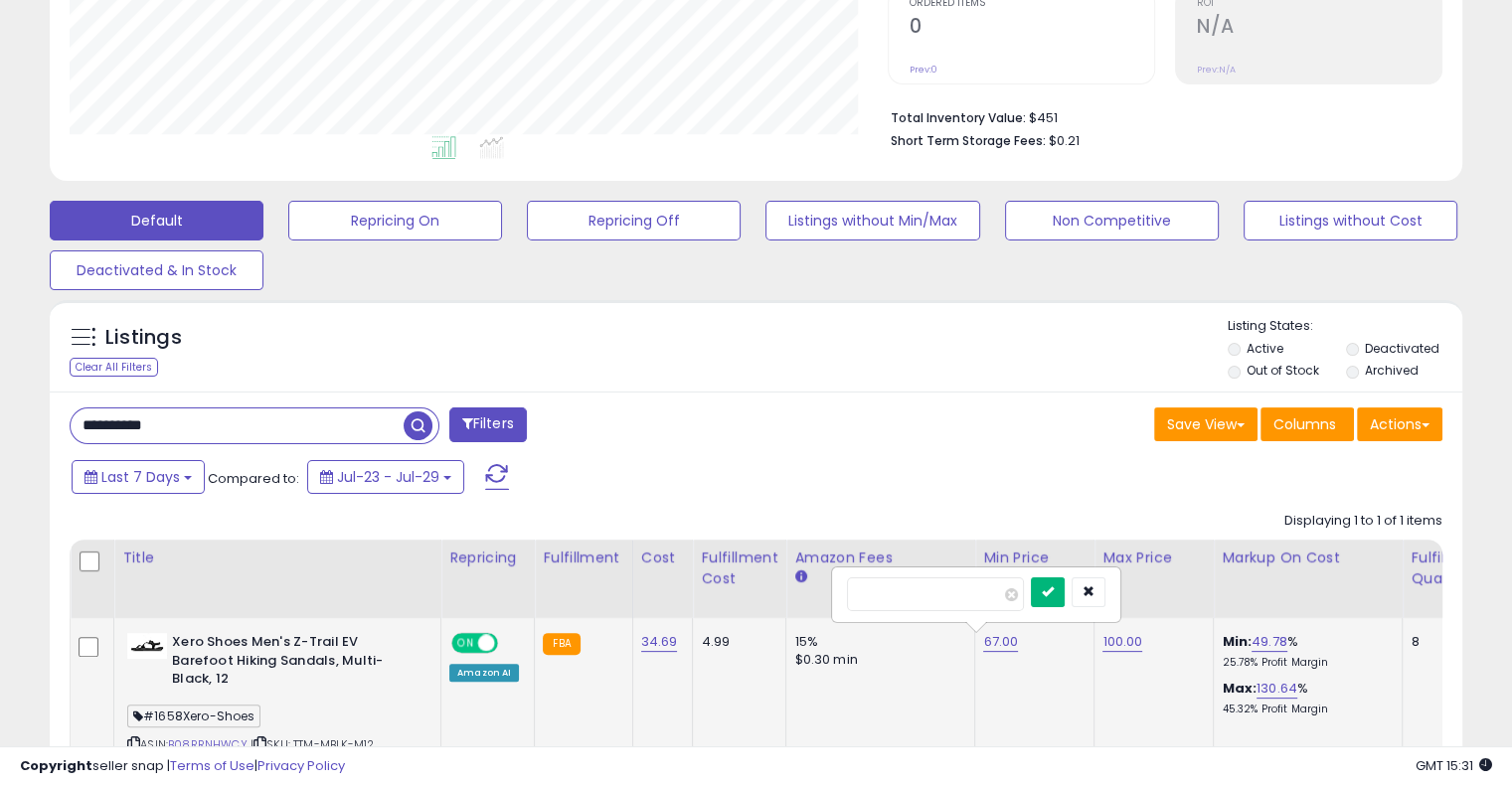 type on "*****" 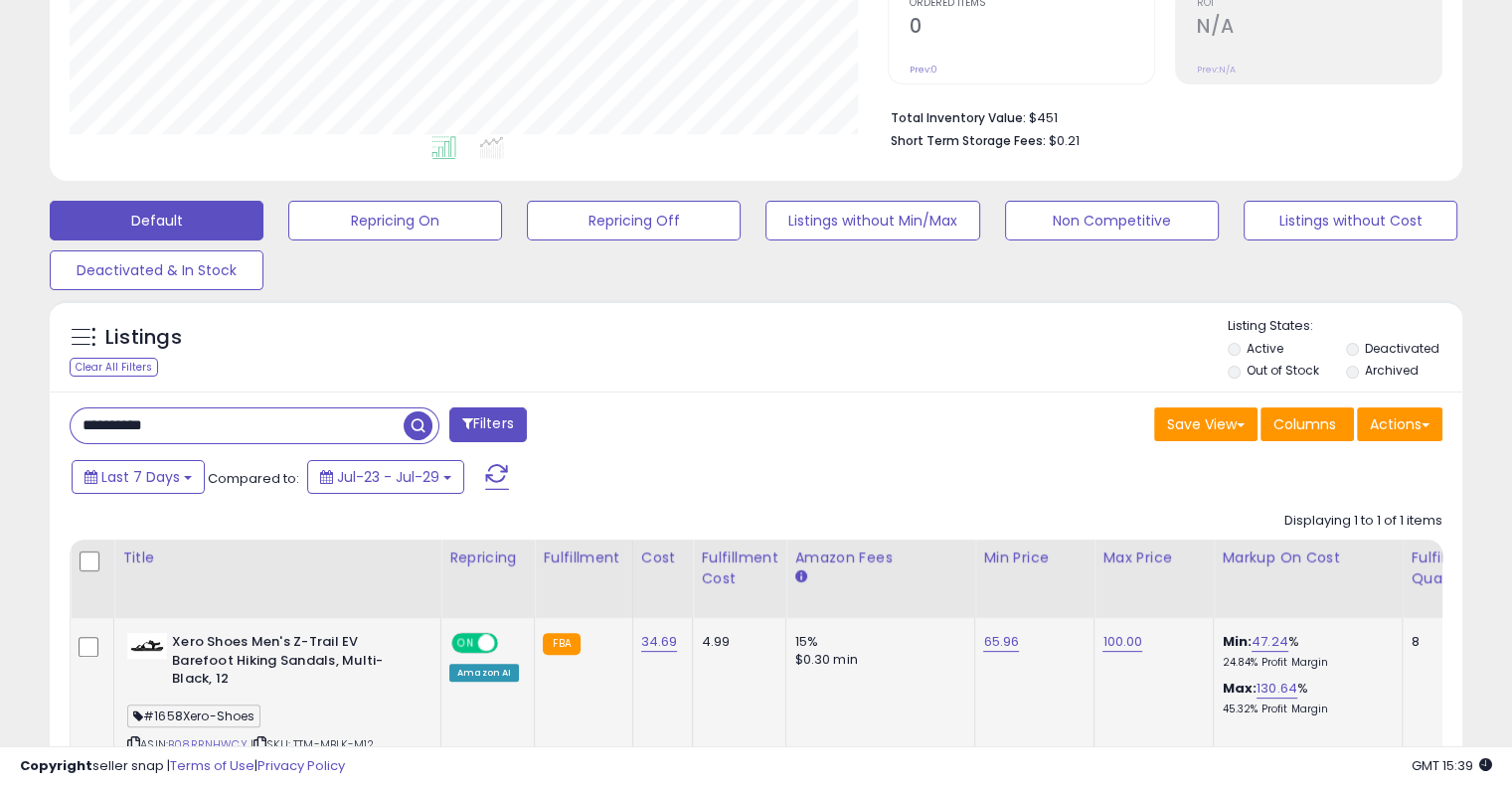 click on "**********" at bounding box center [237, 425] 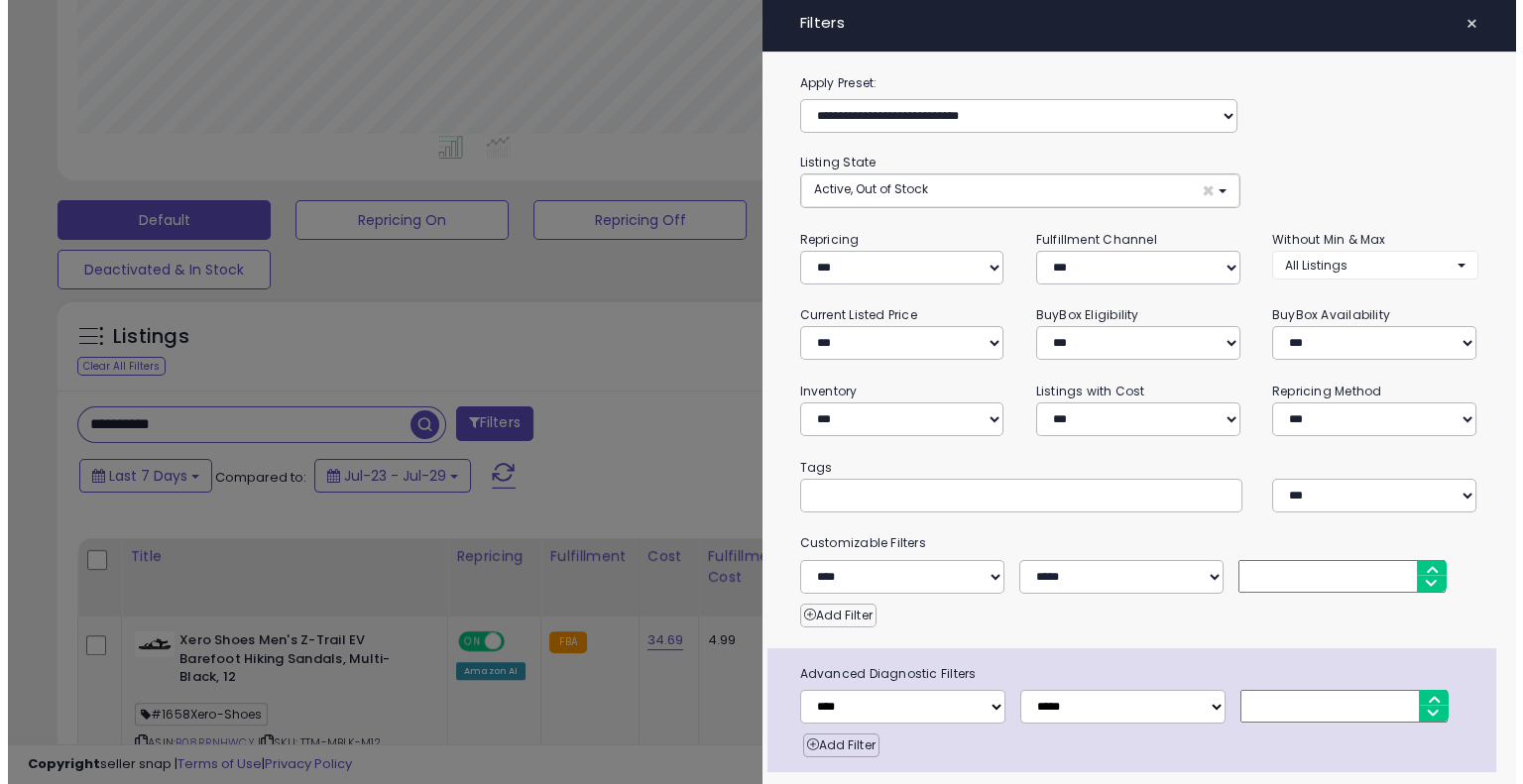scroll, scrollTop: 990743, scrollLeft: 990712, axis: both 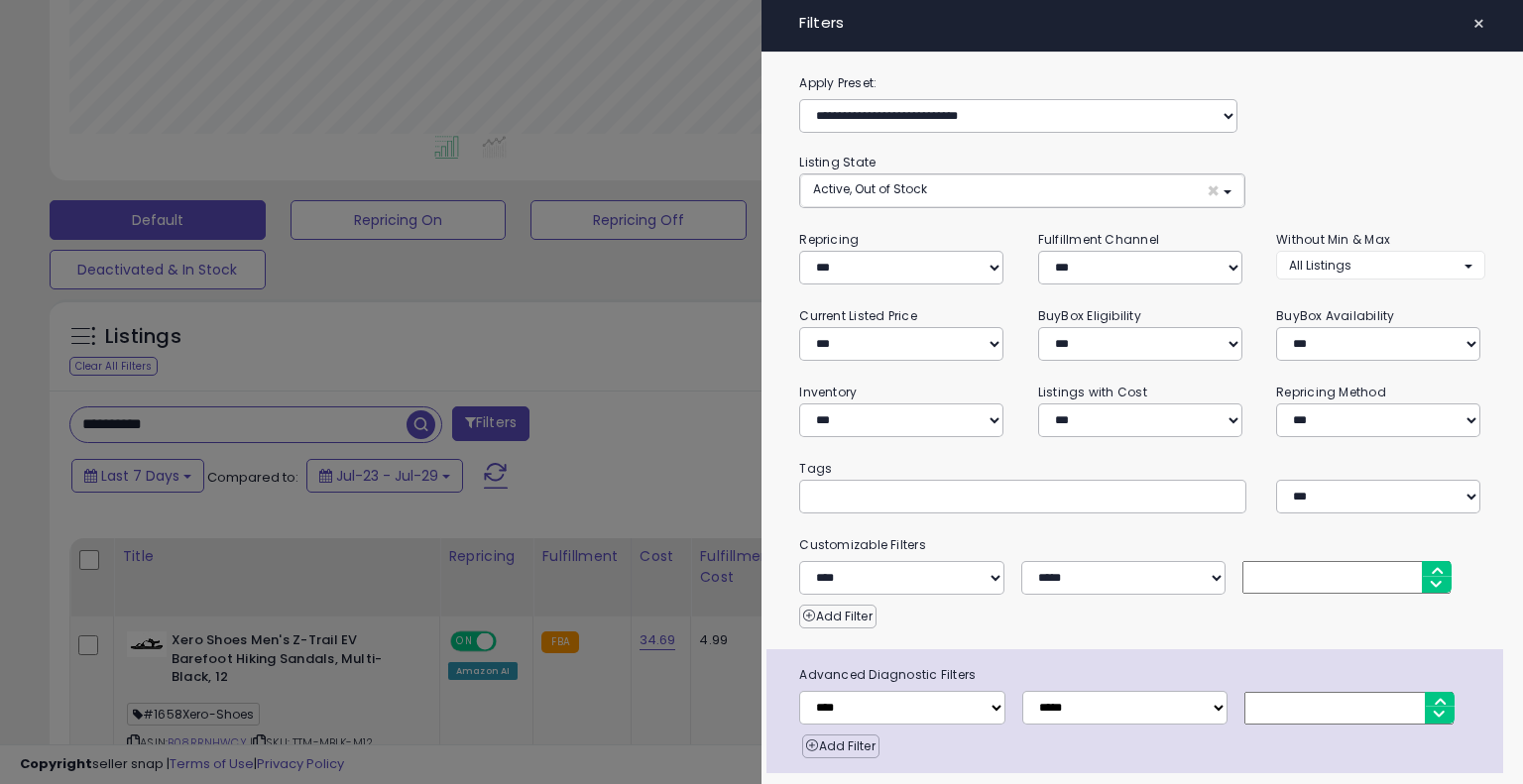click at bounding box center (762, 392) 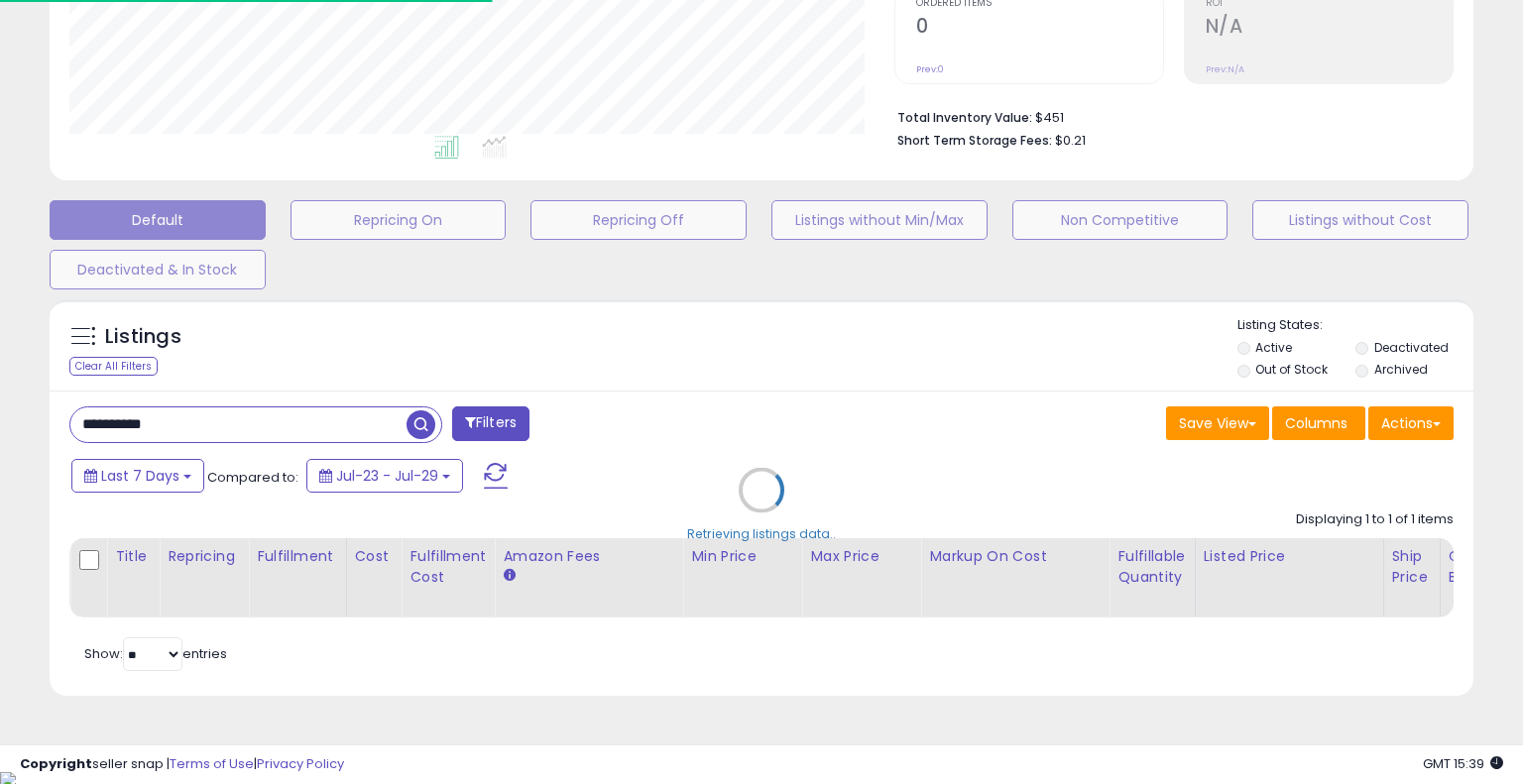 click at bounding box center (420, 424) 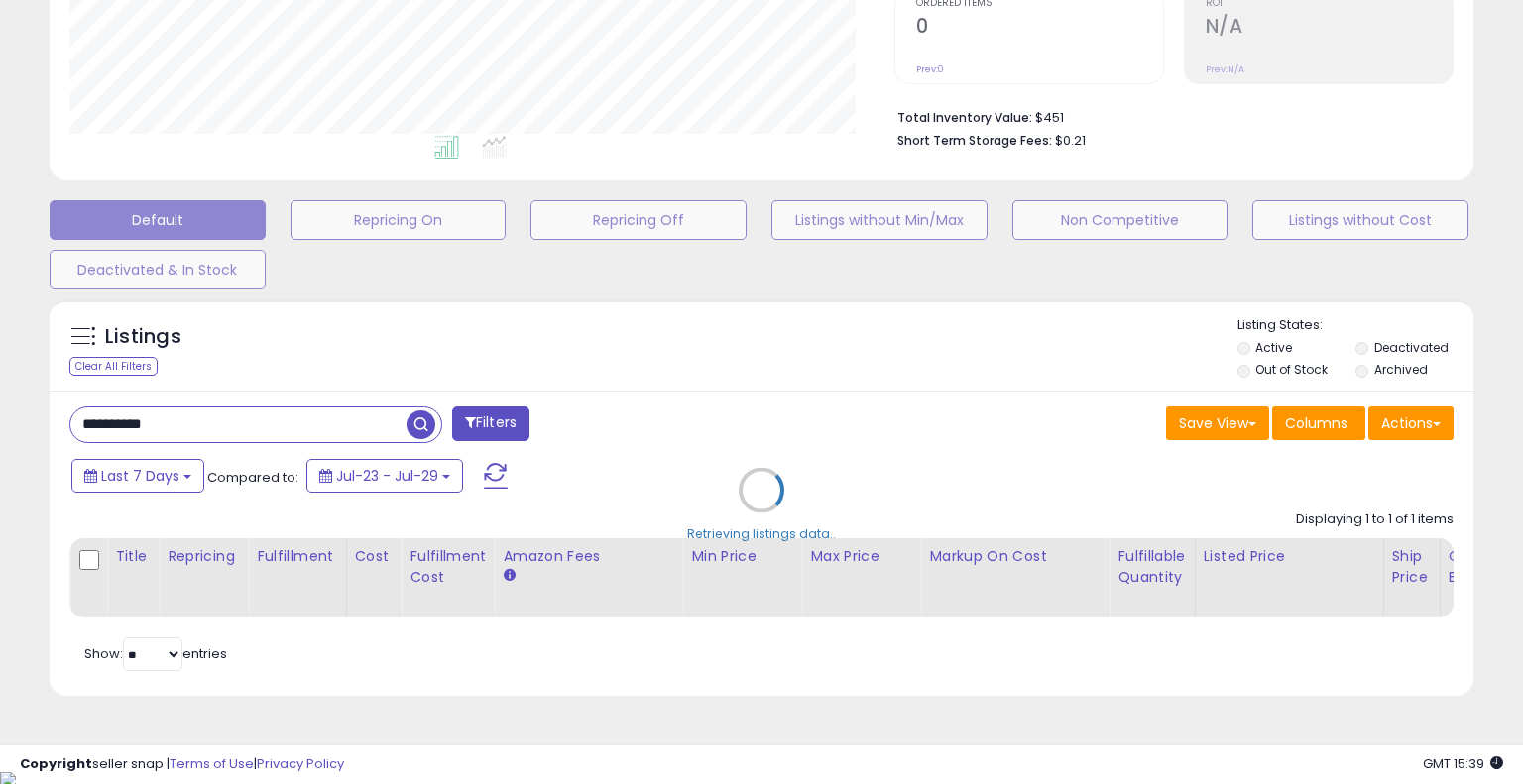 scroll, scrollTop: 405, scrollLeft: 825, axis: both 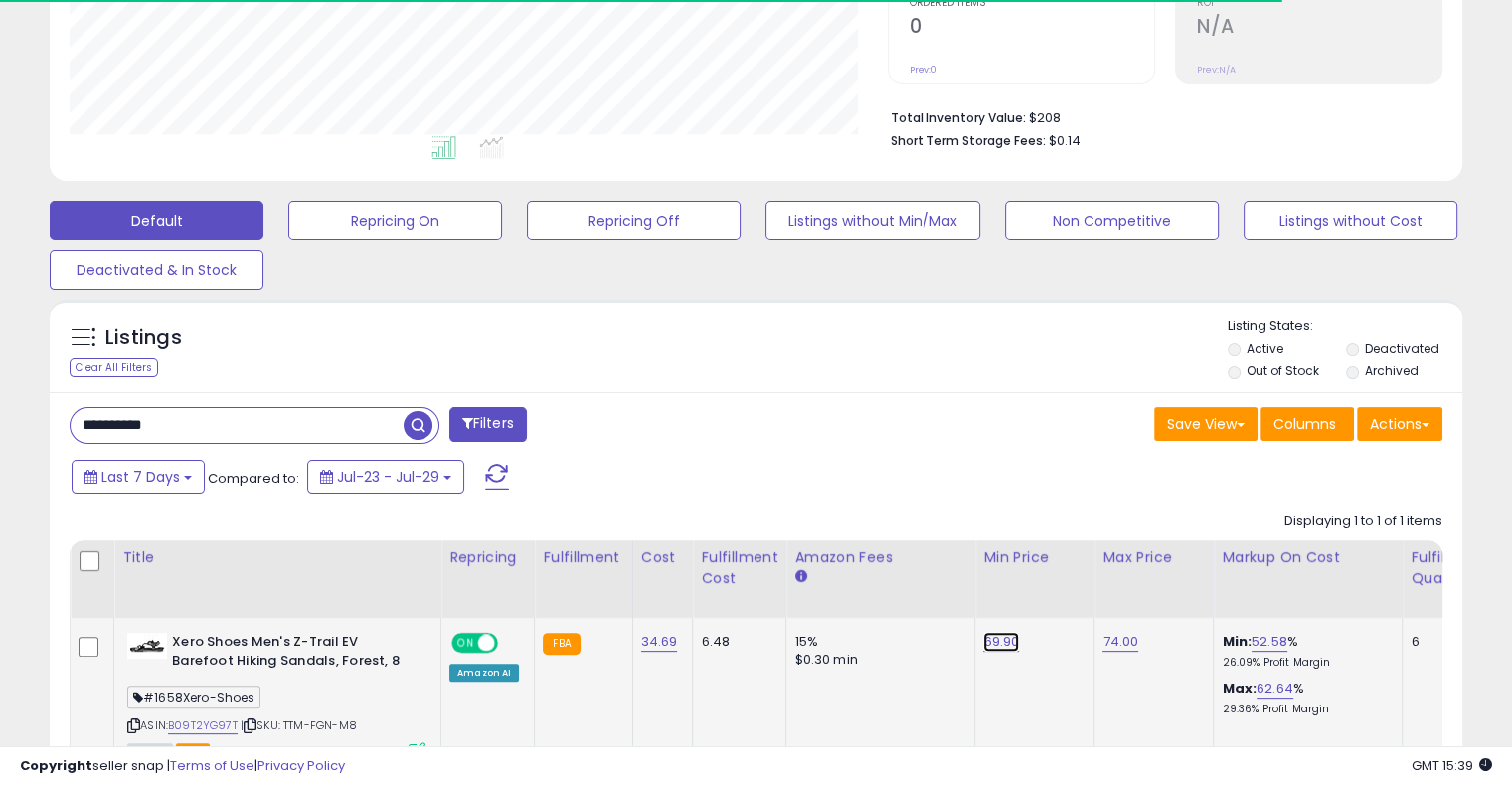 click on "69.90" at bounding box center [1001, 642] 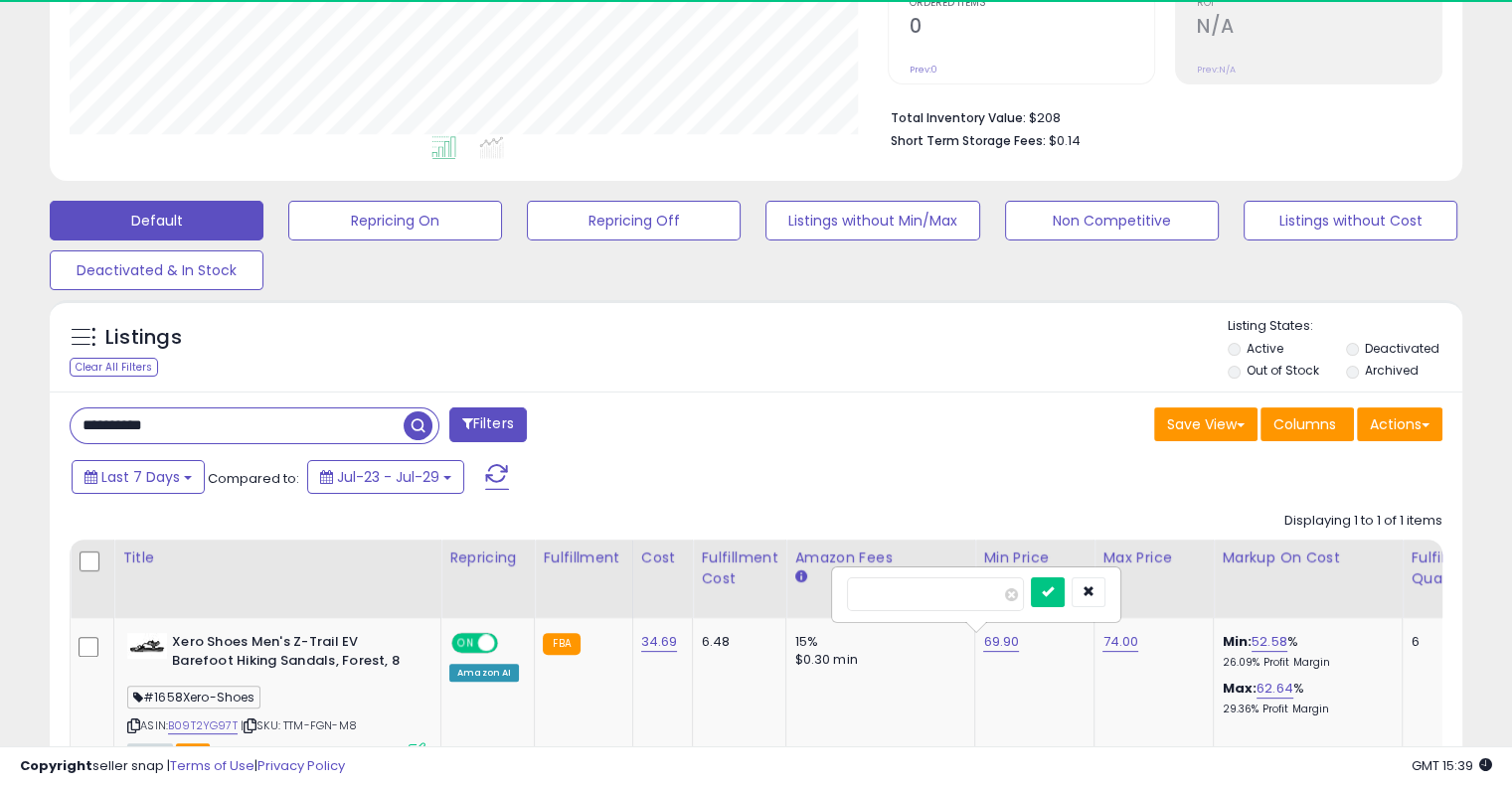 scroll, scrollTop: 993270, scrollLeft: 993264, axis: both 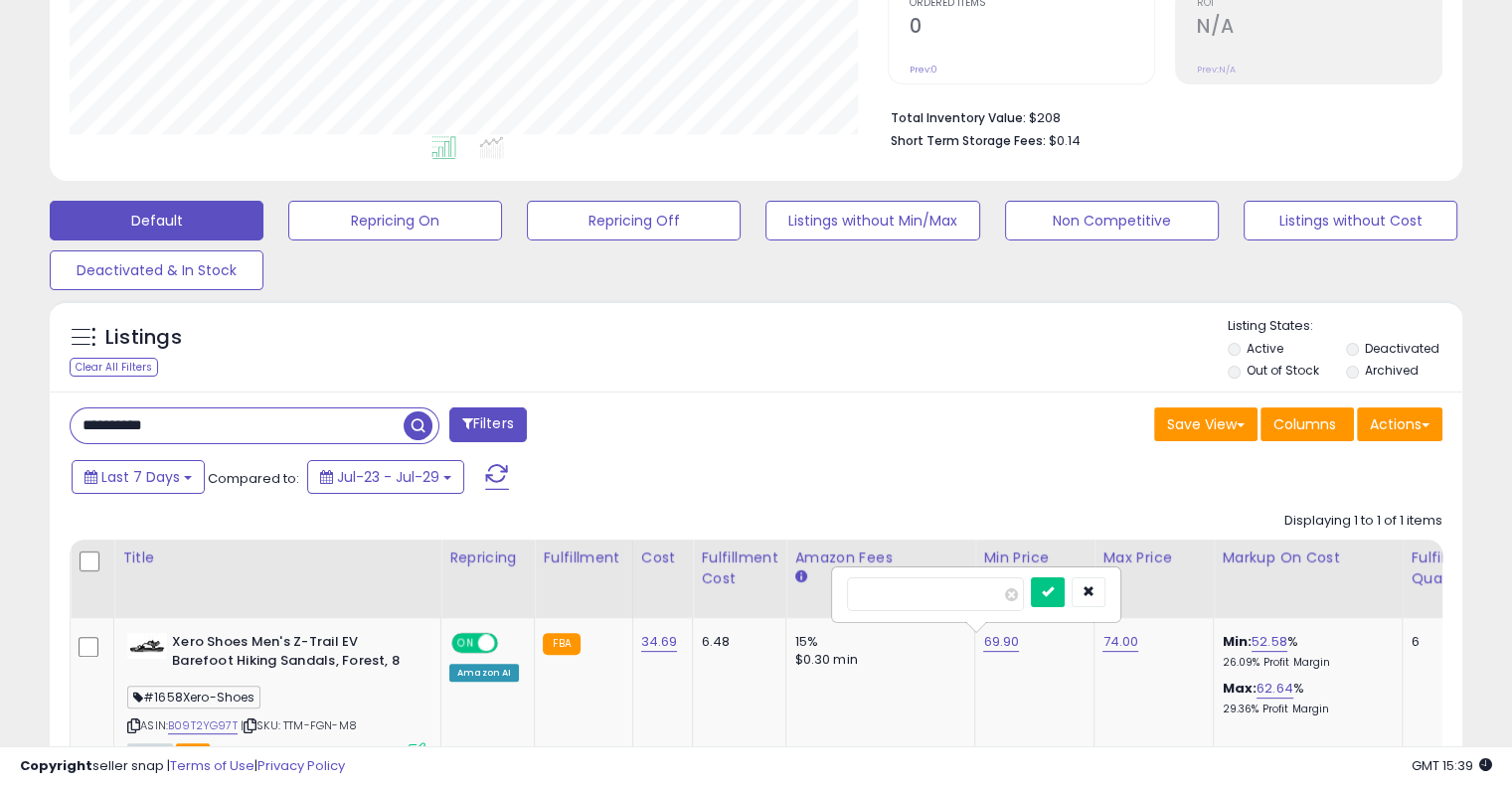 drag, startPoint x: 923, startPoint y: 596, endPoint x: 790, endPoint y: 595, distance: 133.00376 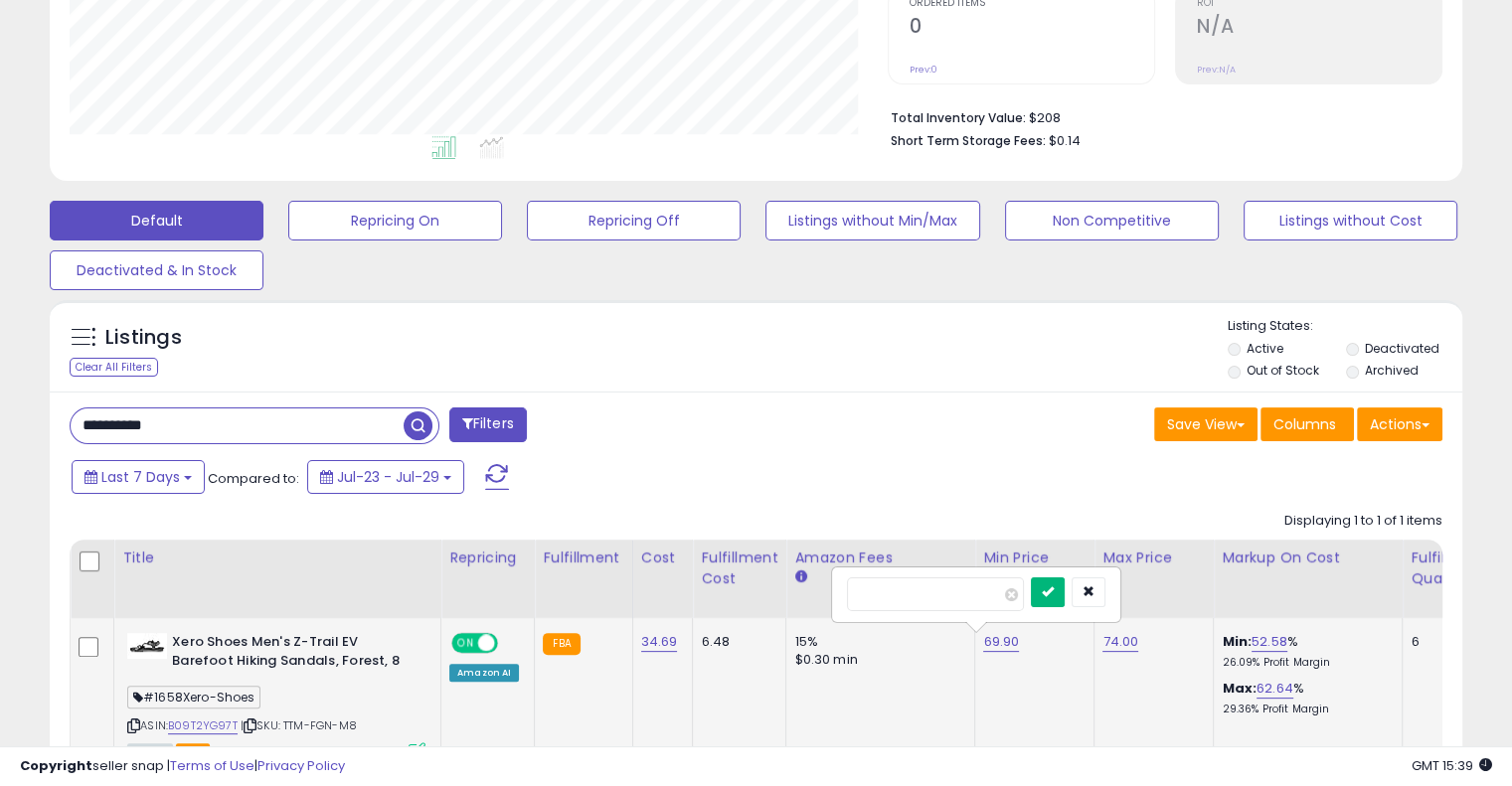 type on "*****" 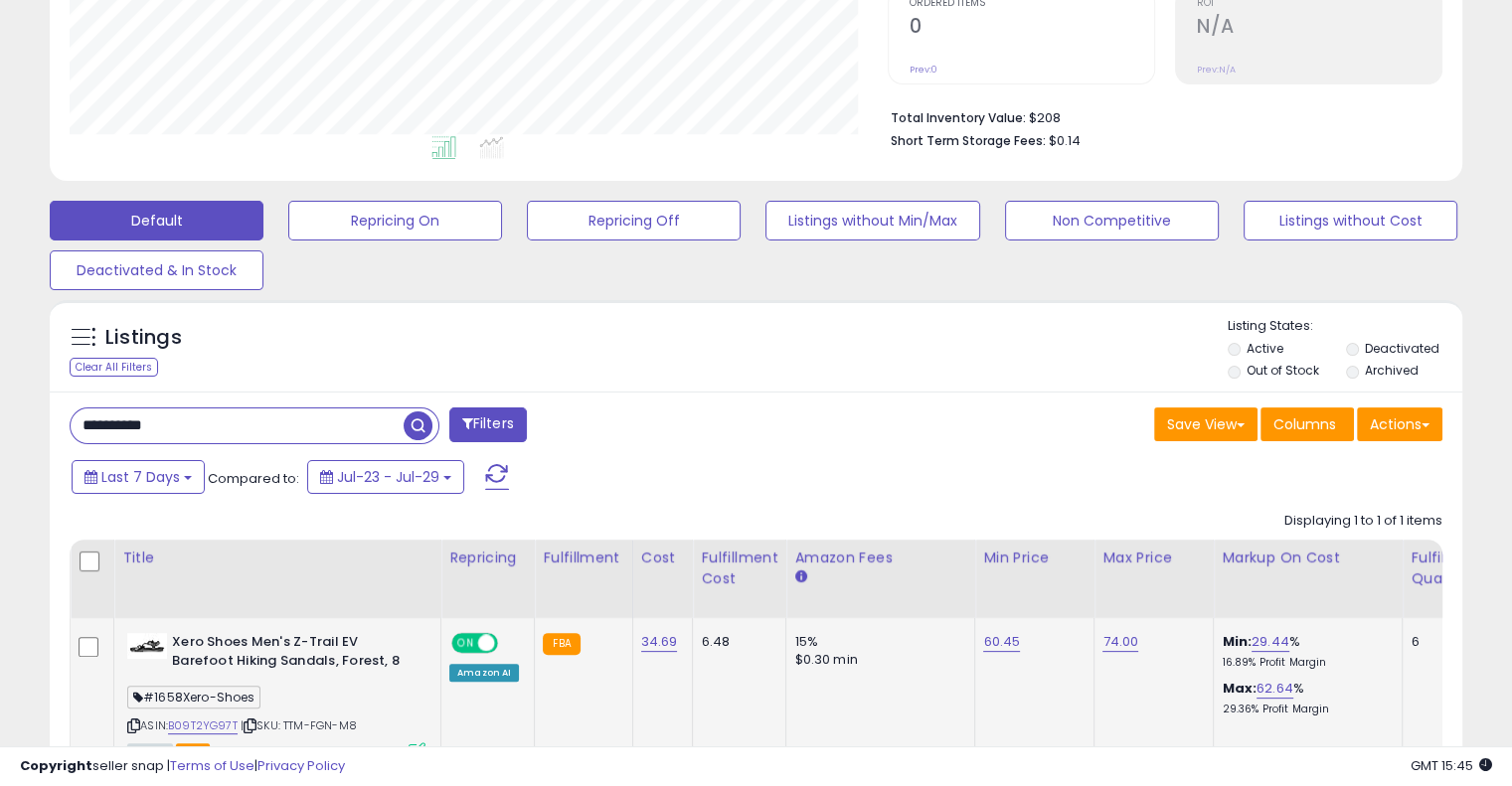 click on "**********" at bounding box center (237, 425) 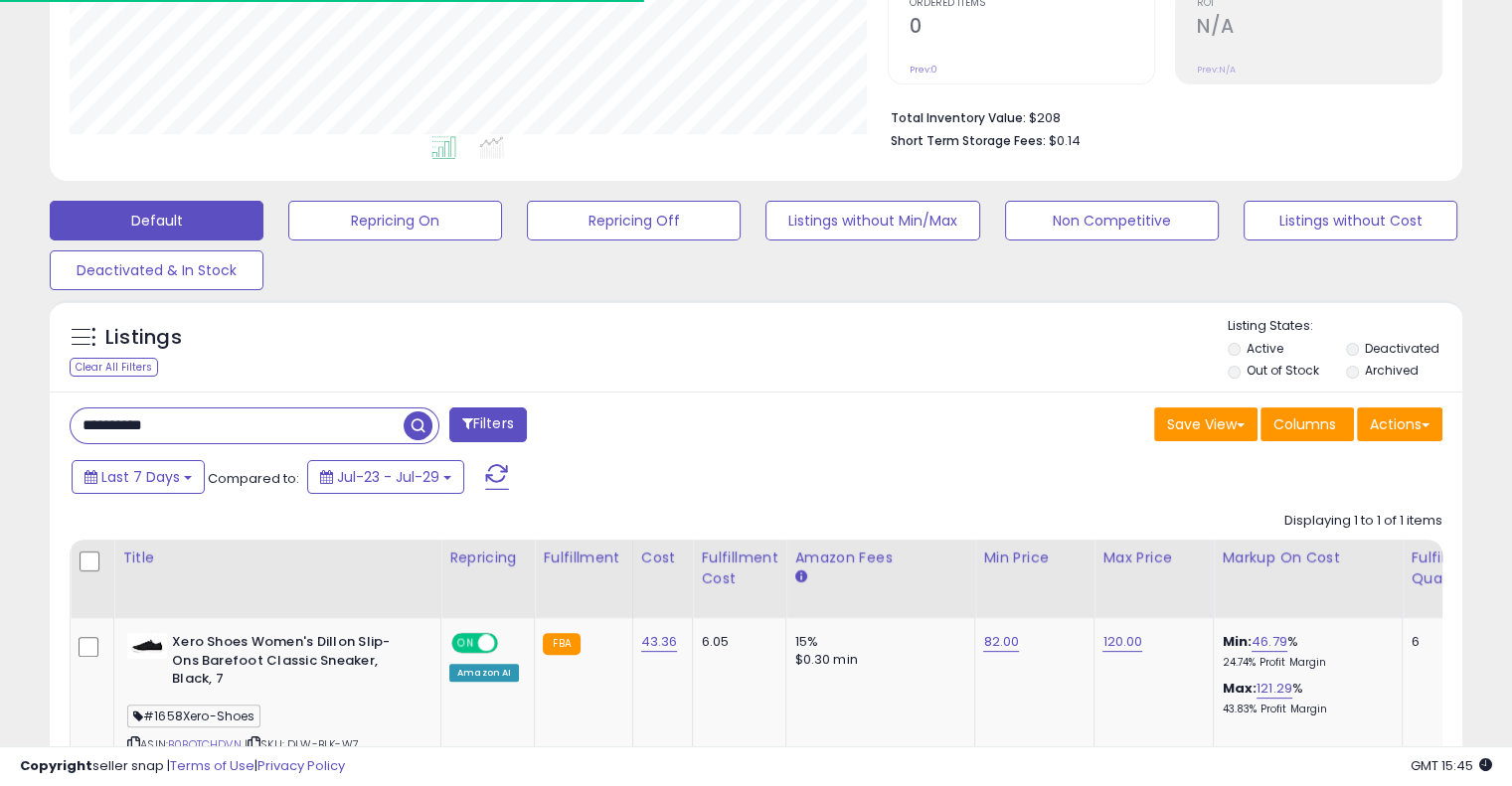 scroll, scrollTop: 406, scrollLeft: 817, axis: both 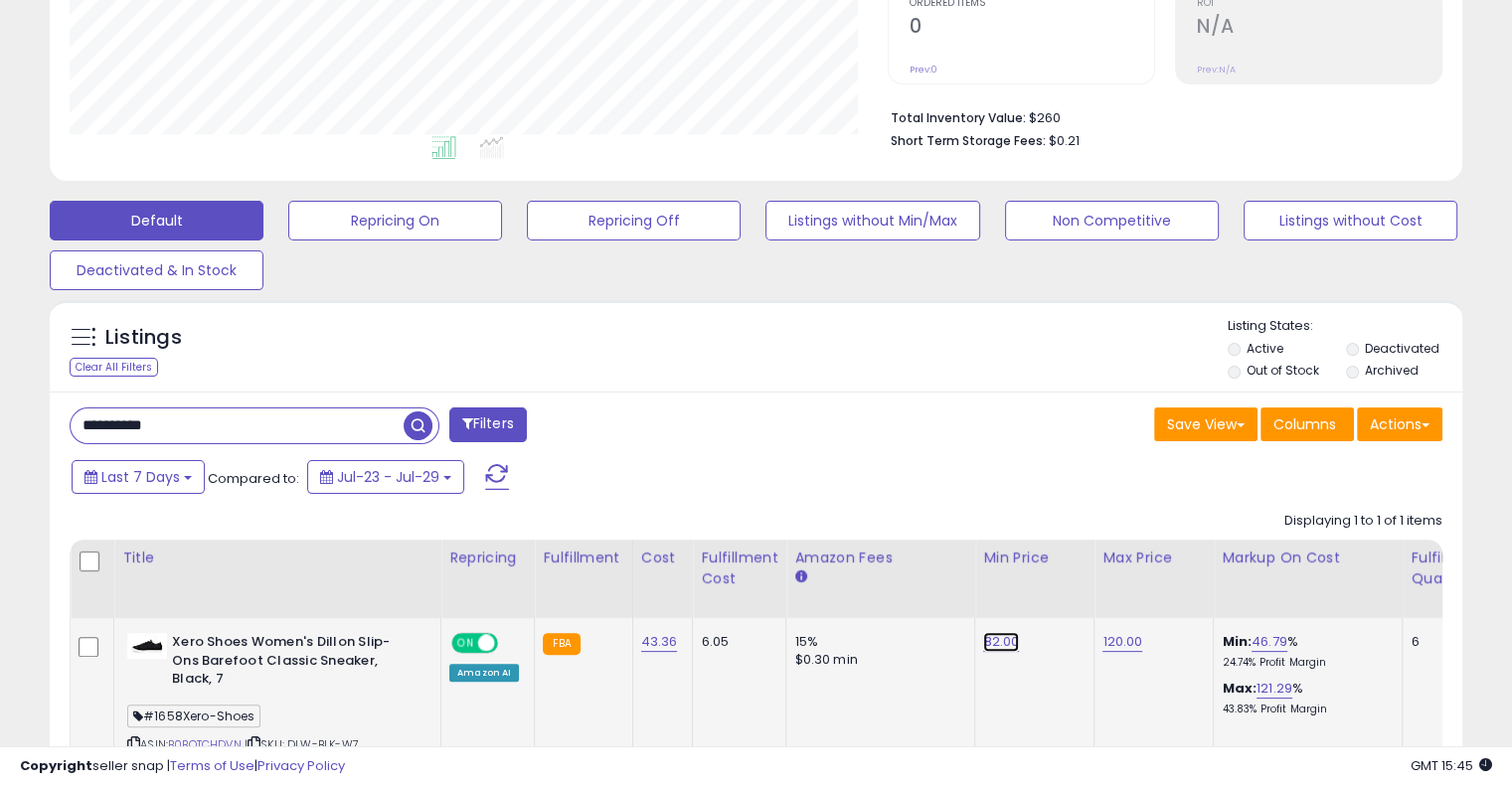 click on "82.00" at bounding box center (1001, 642) 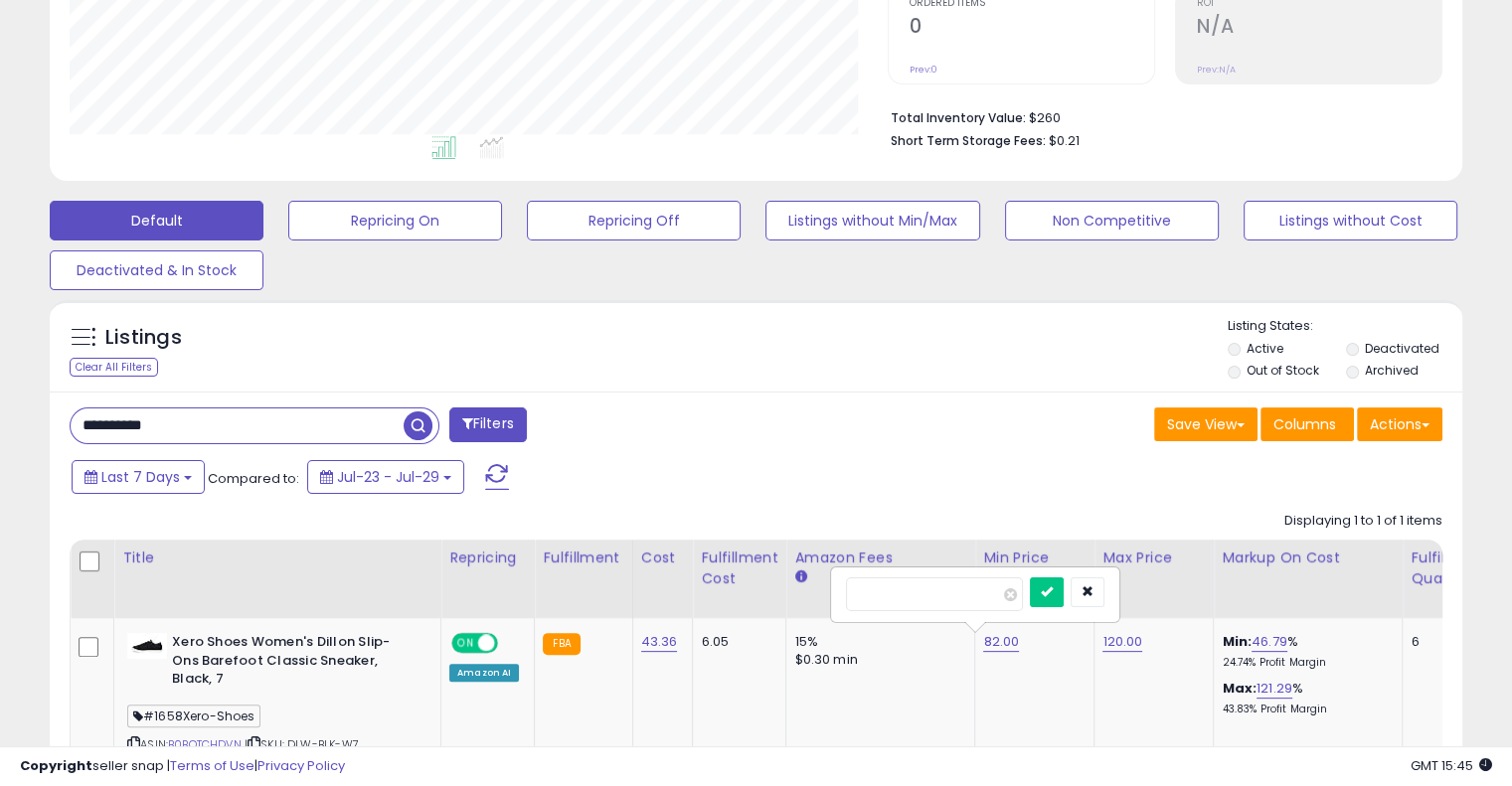 drag, startPoint x: 918, startPoint y: 591, endPoint x: 804, endPoint y: 592, distance: 114.00439 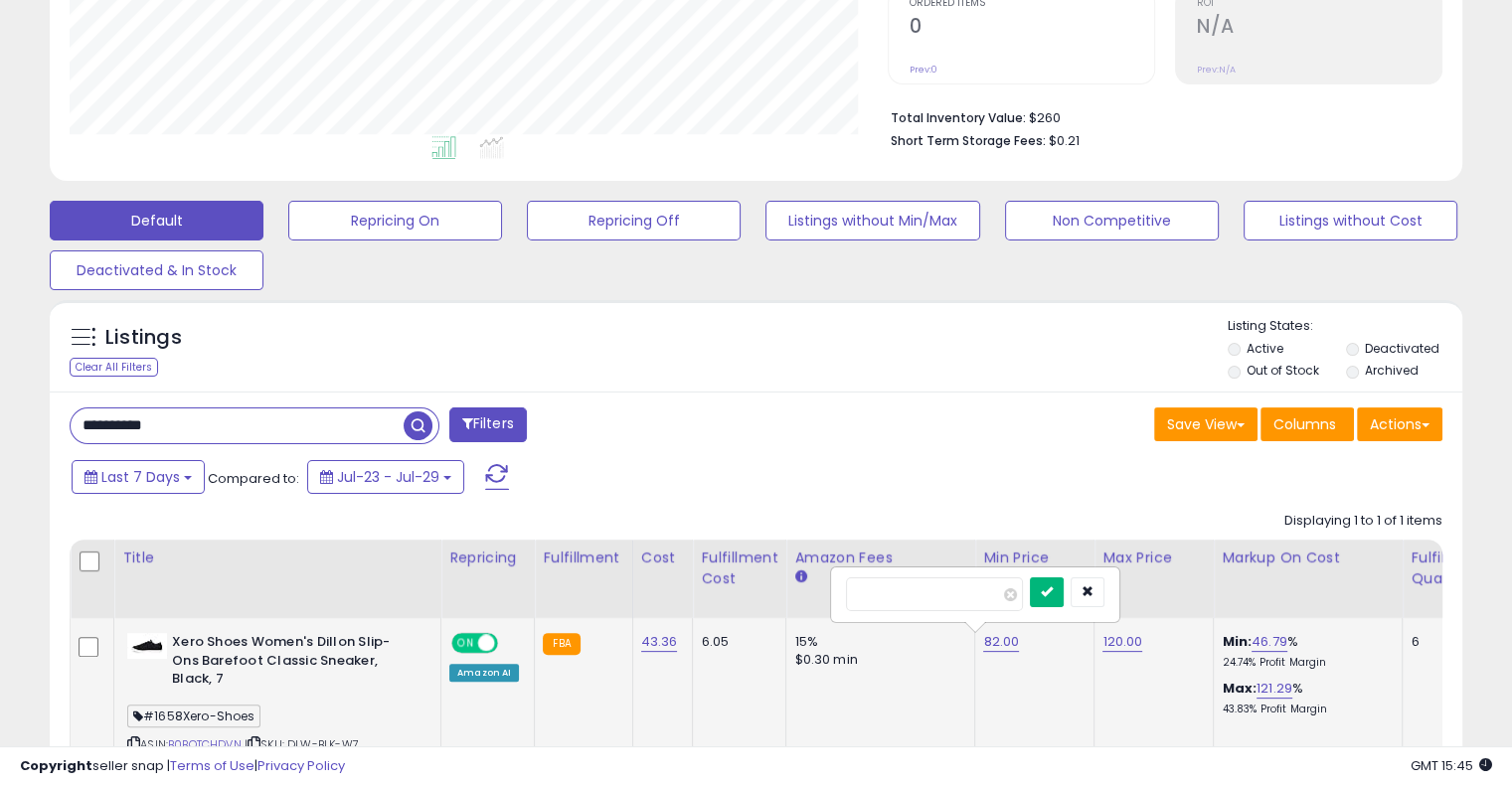 type on "*****" 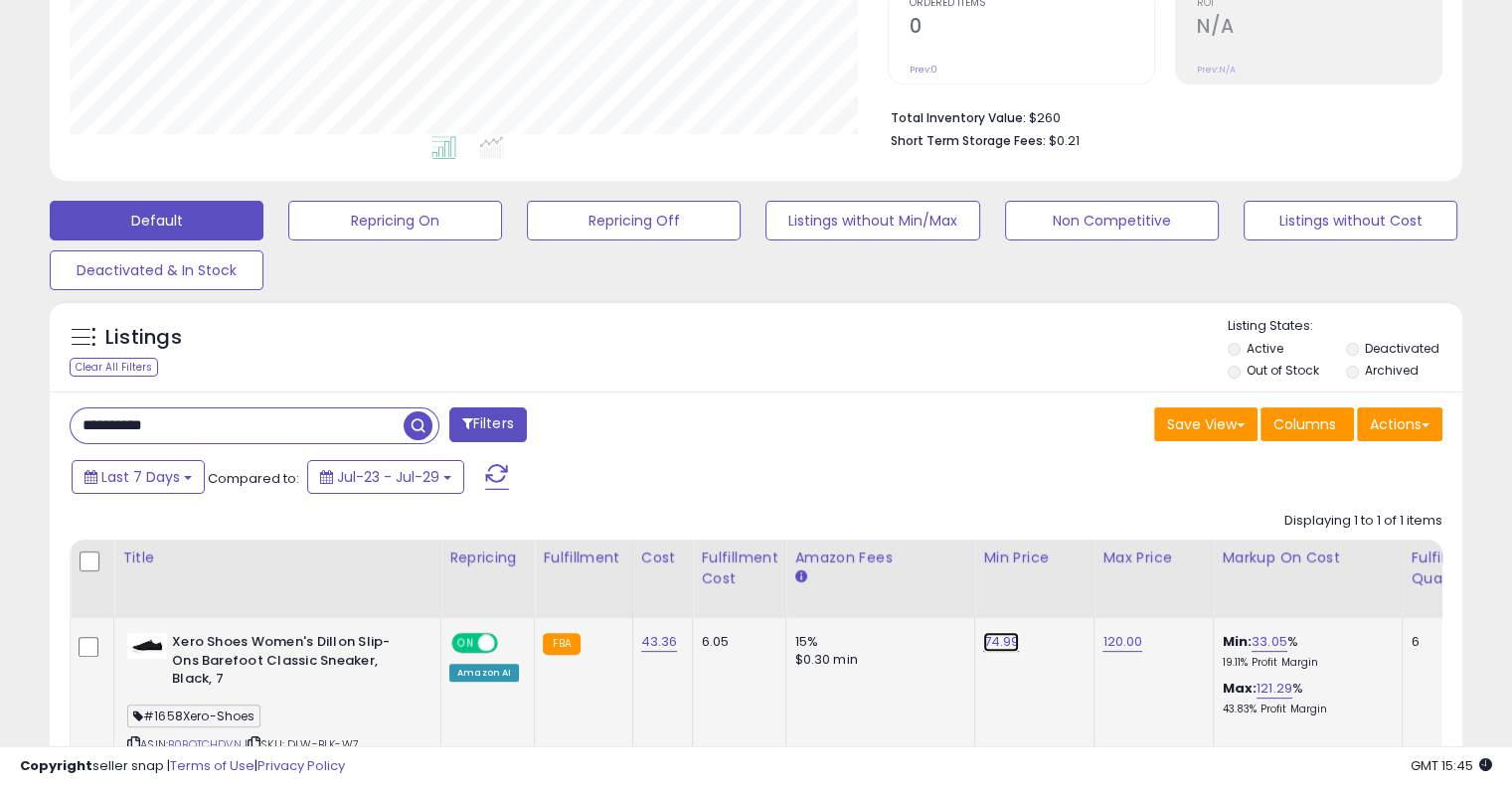 click on "74.99" at bounding box center [1001, 642] 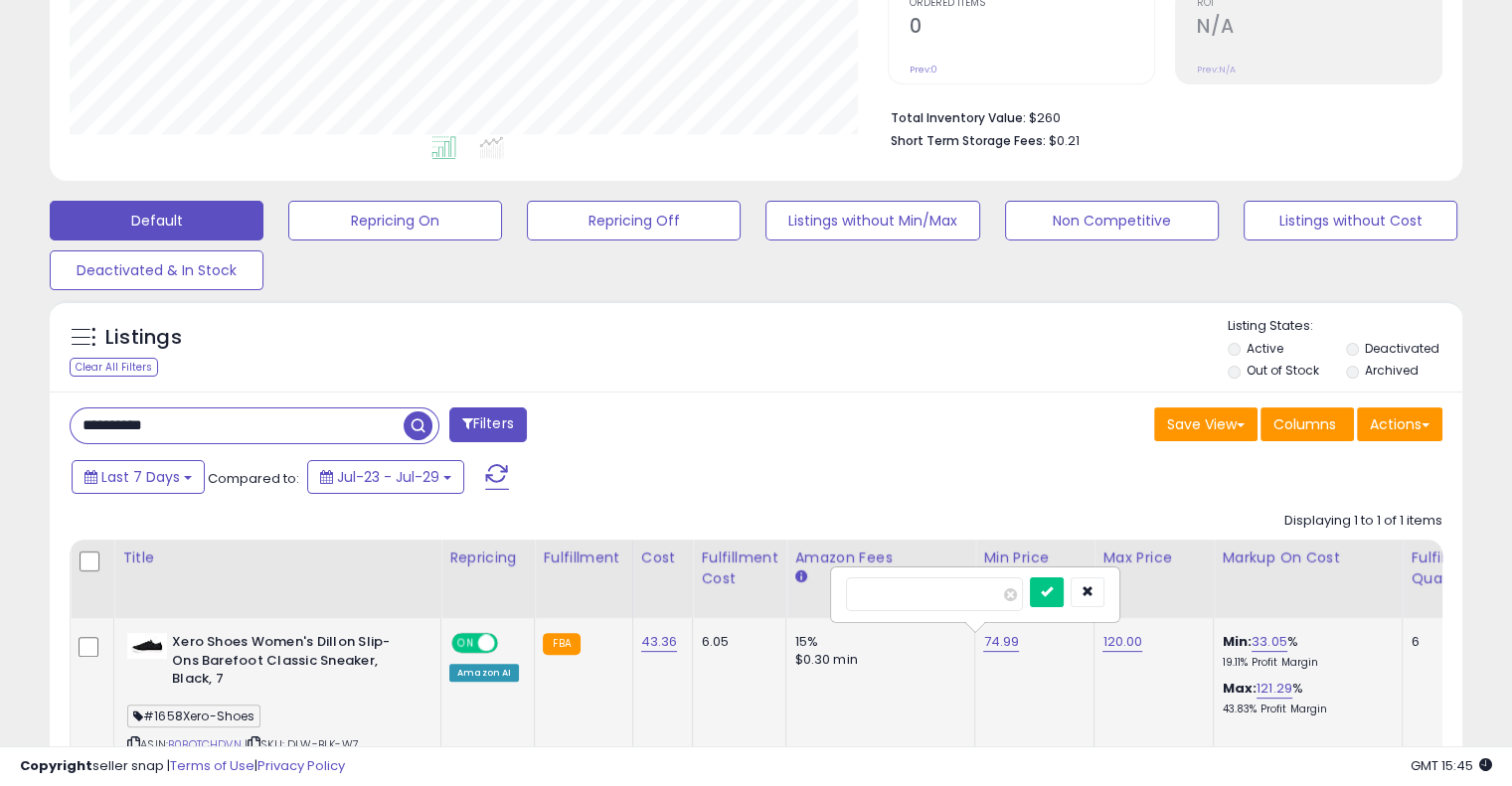 drag, startPoint x: 926, startPoint y: 600, endPoint x: 843, endPoint y: 599, distance: 83.00602 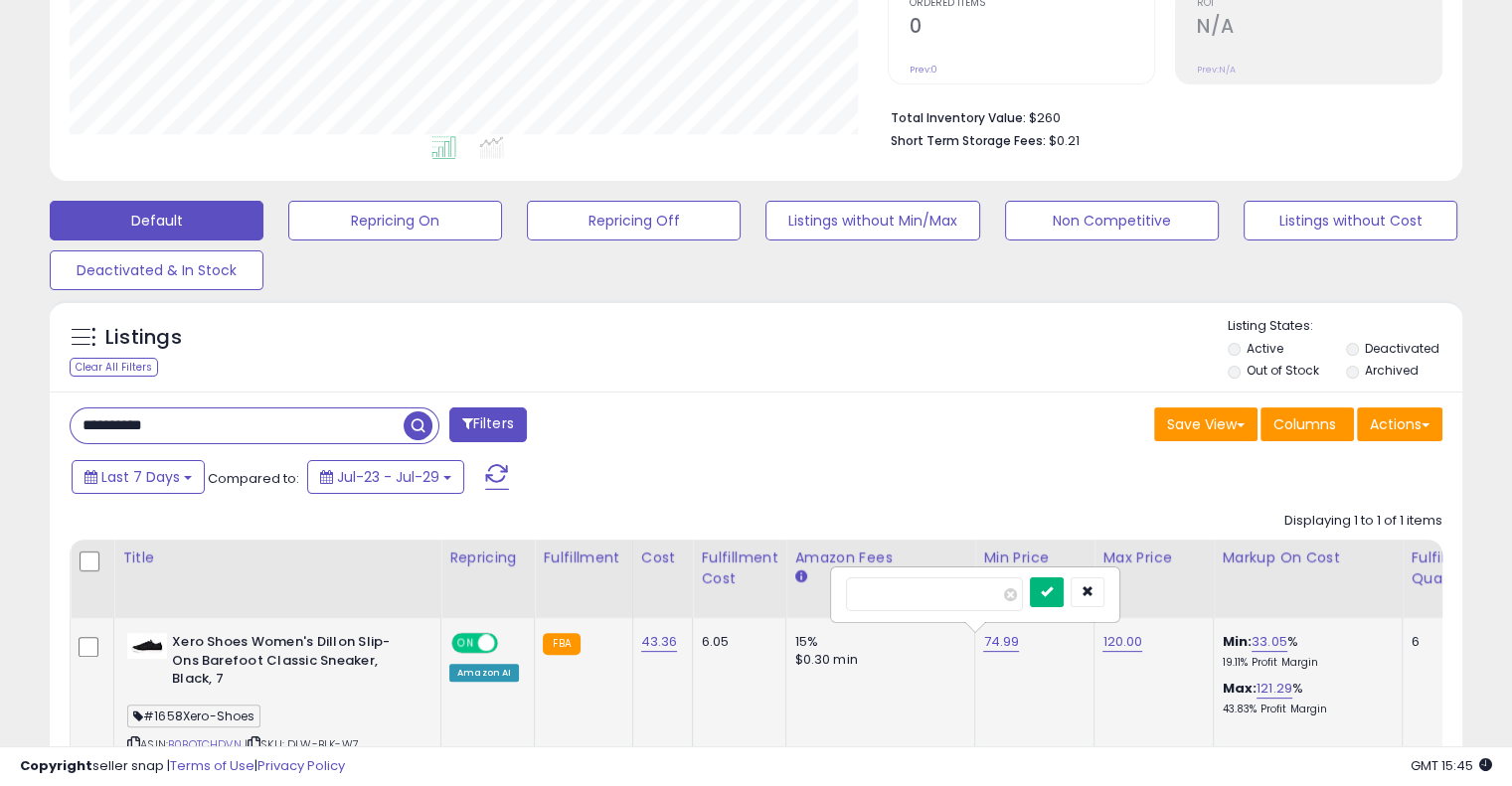 type on "*****" 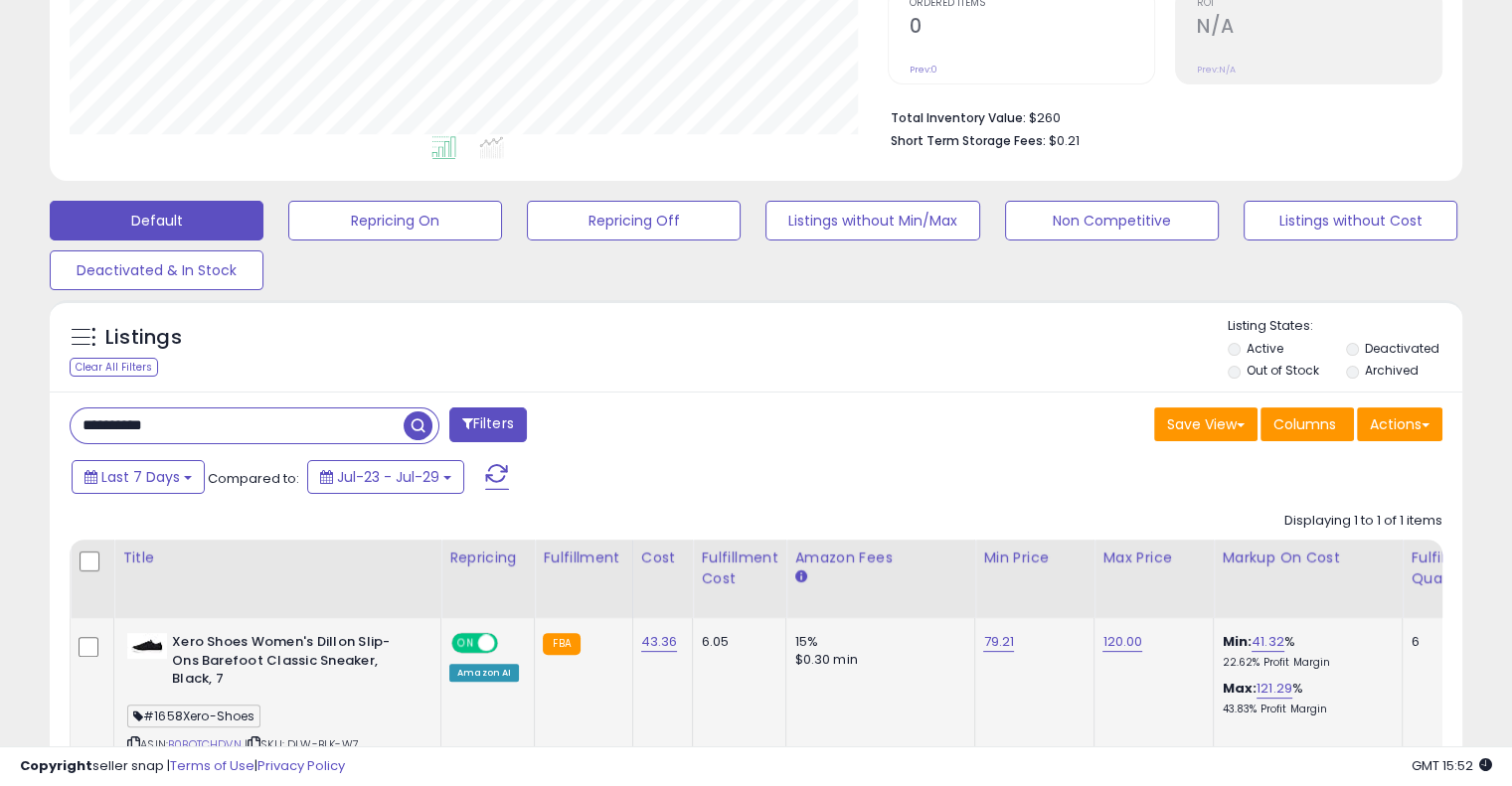click on "**********" at bounding box center (237, 425) 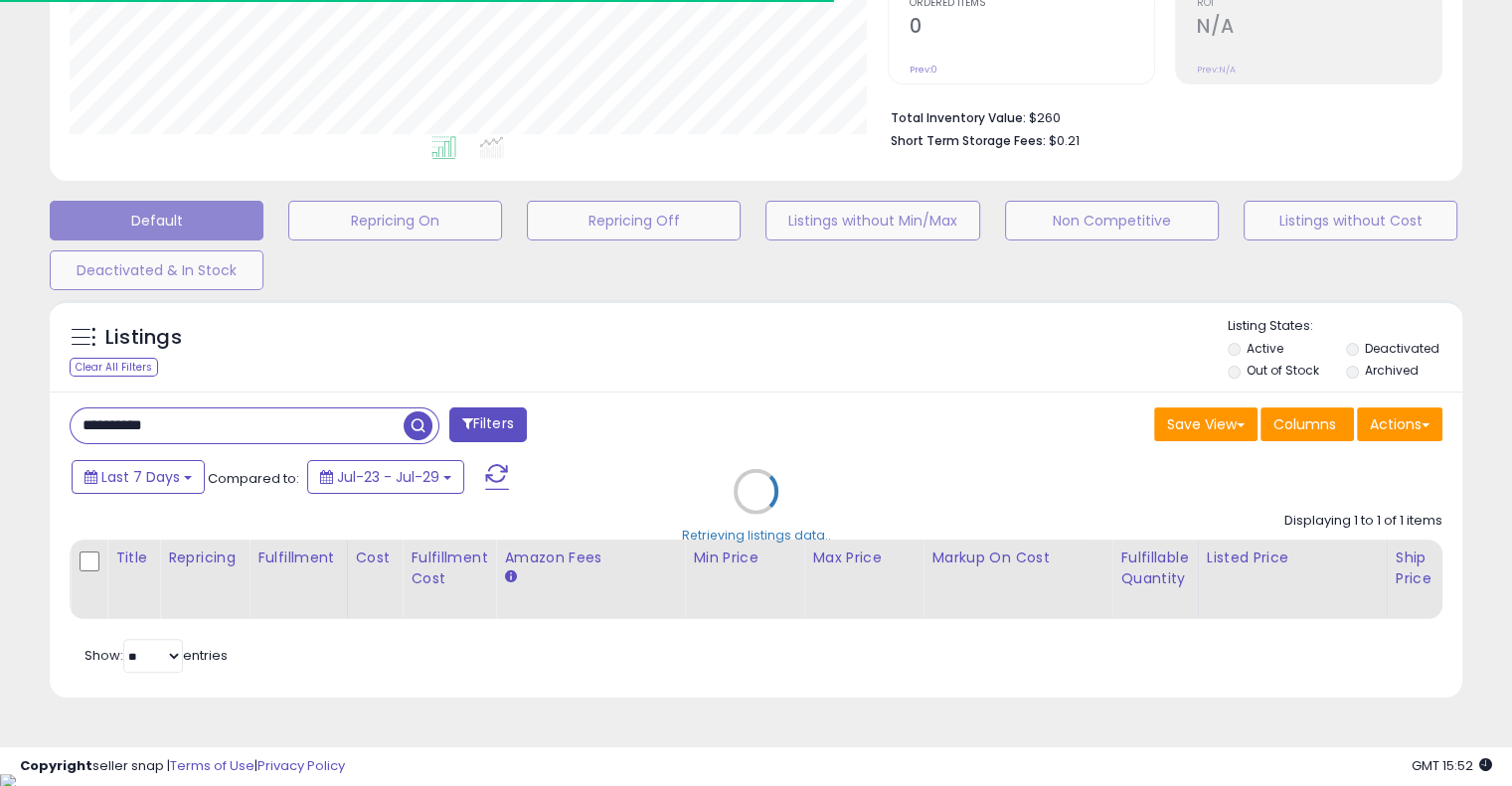 scroll, scrollTop: 406, scrollLeft: 817, axis: both 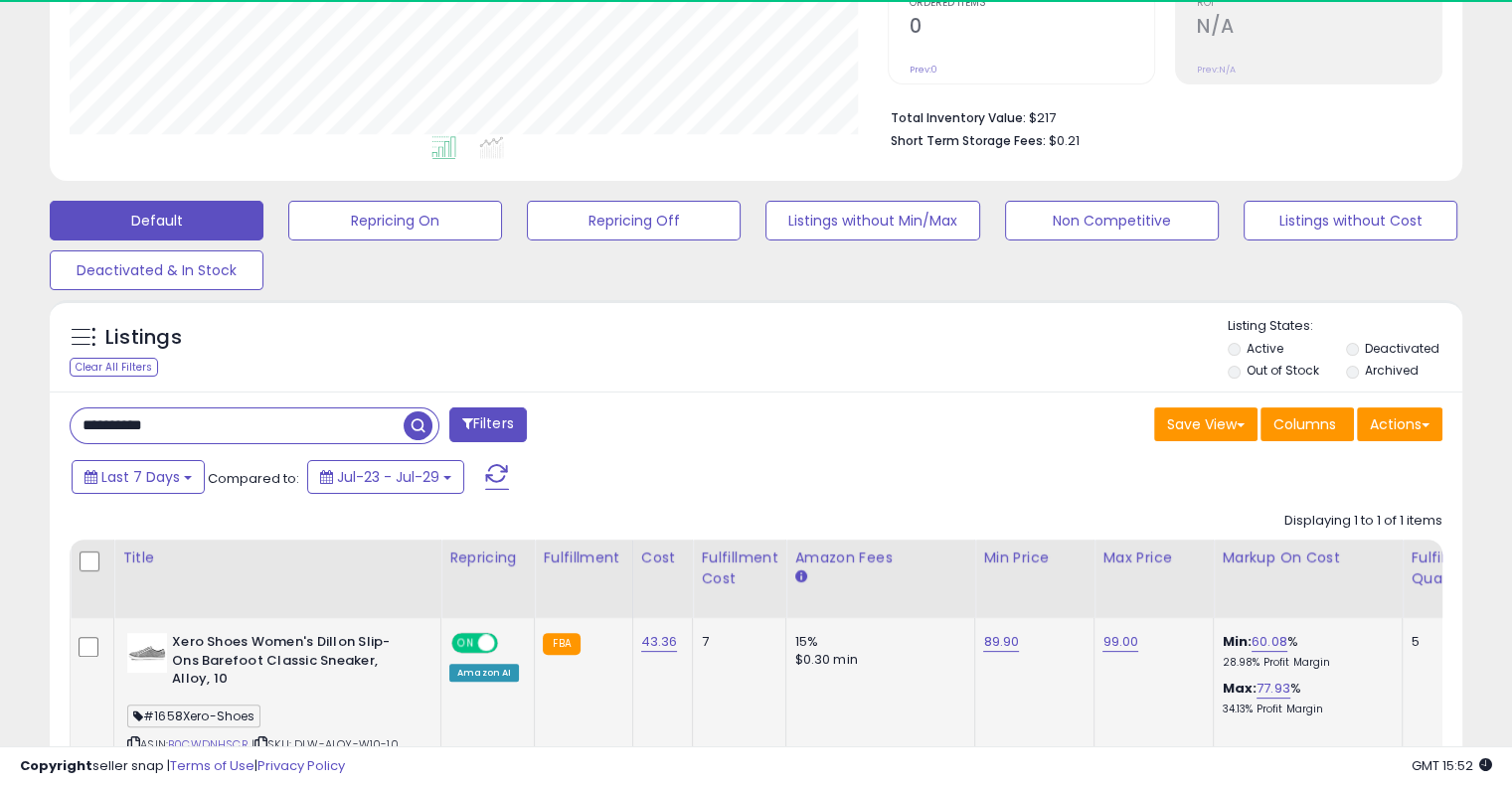 click on "89.90" at bounding box center (1031, 642) 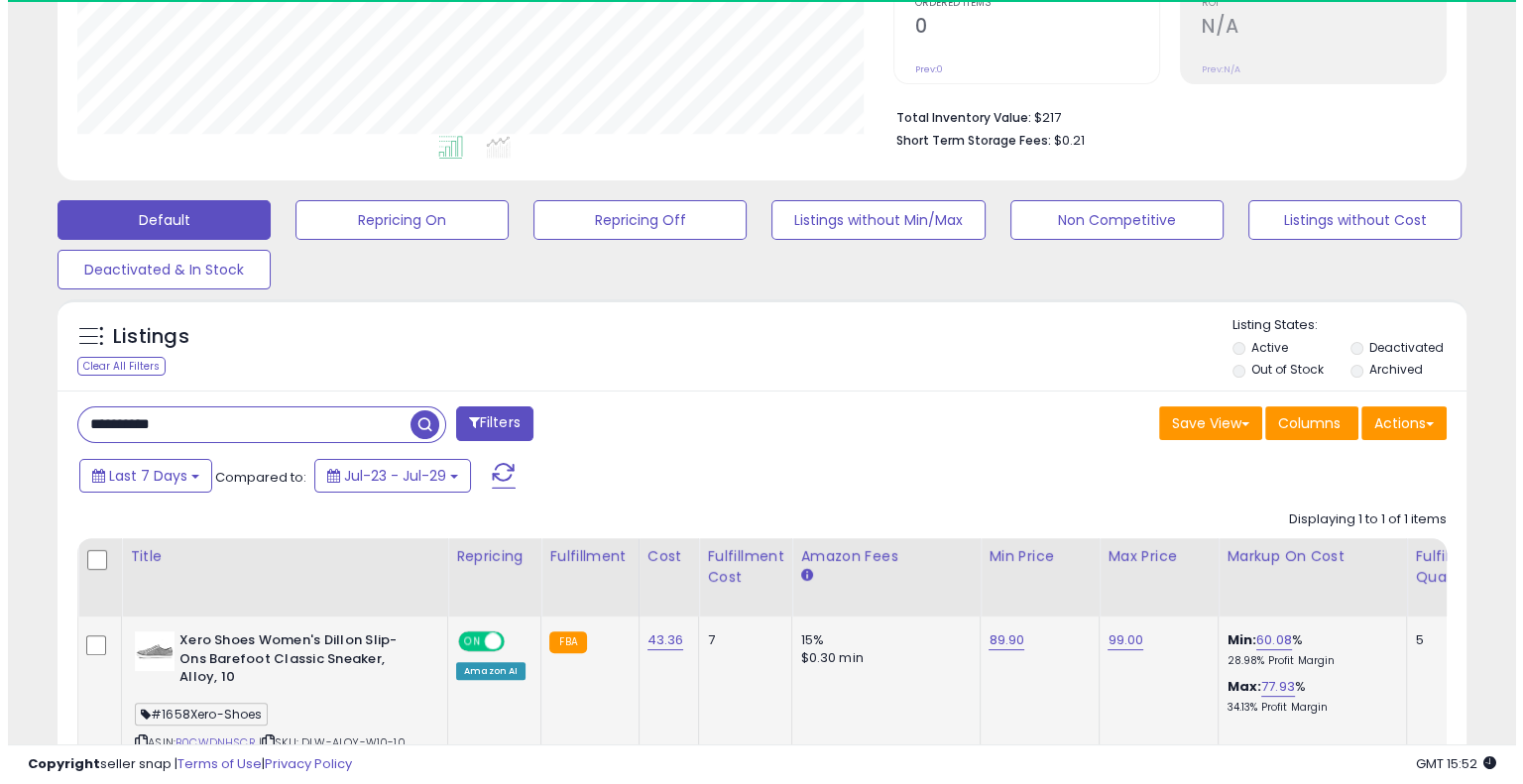 scroll, scrollTop: 405, scrollLeft: 815, axis: both 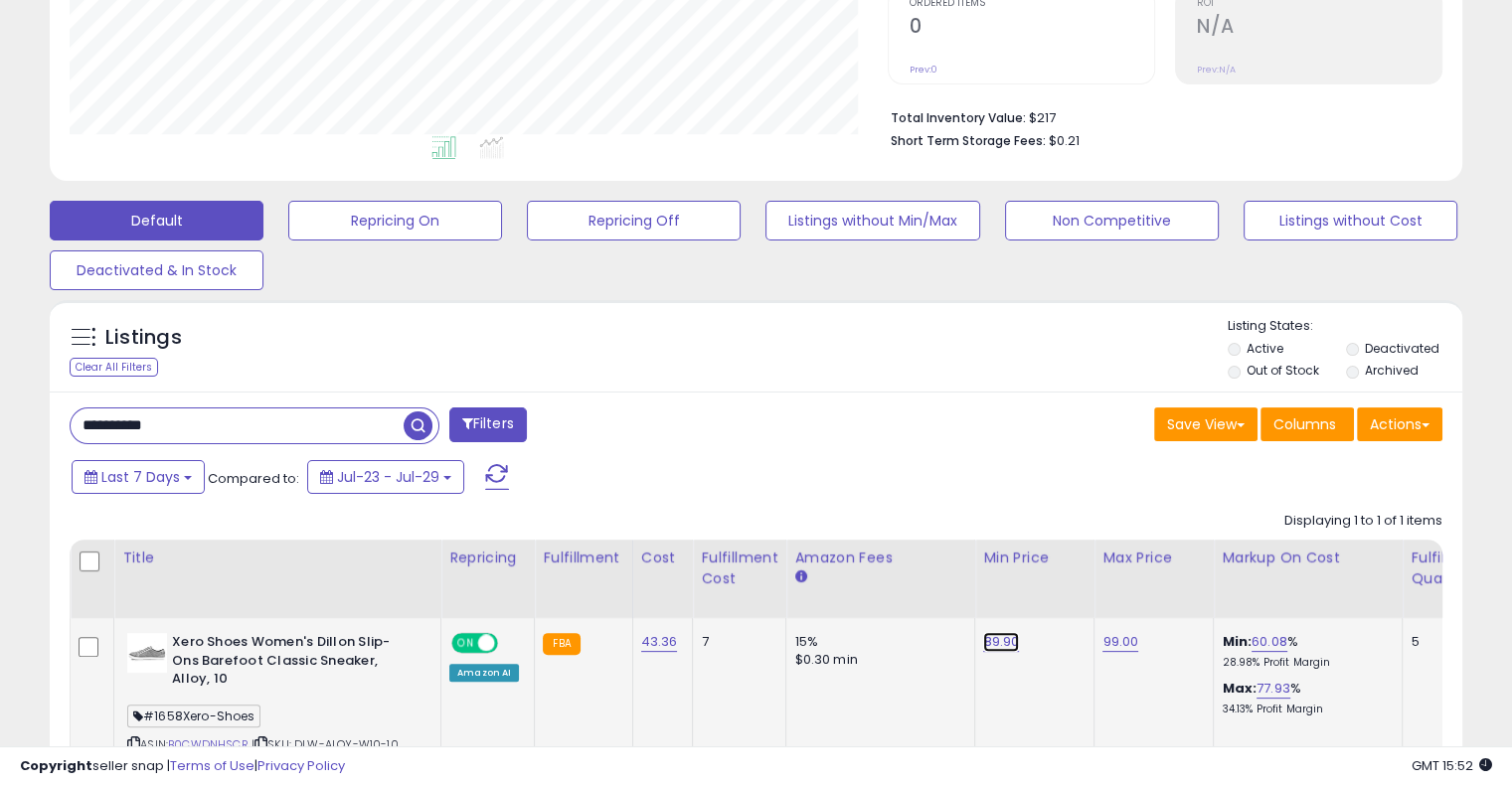 click on "89.90" at bounding box center (1001, 642) 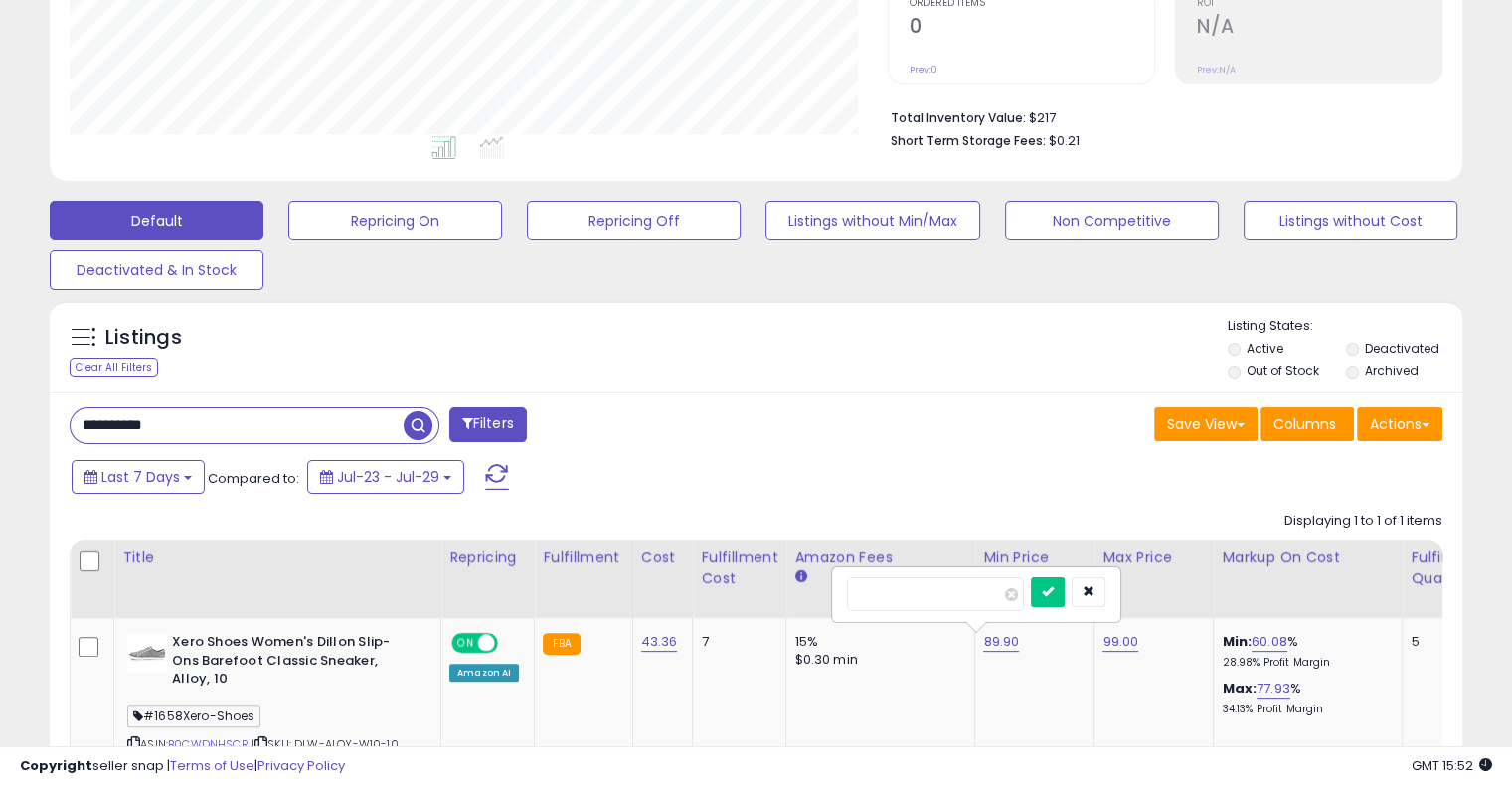 drag, startPoint x: 925, startPoint y: 599, endPoint x: 809, endPoint y: 599, distance: 116 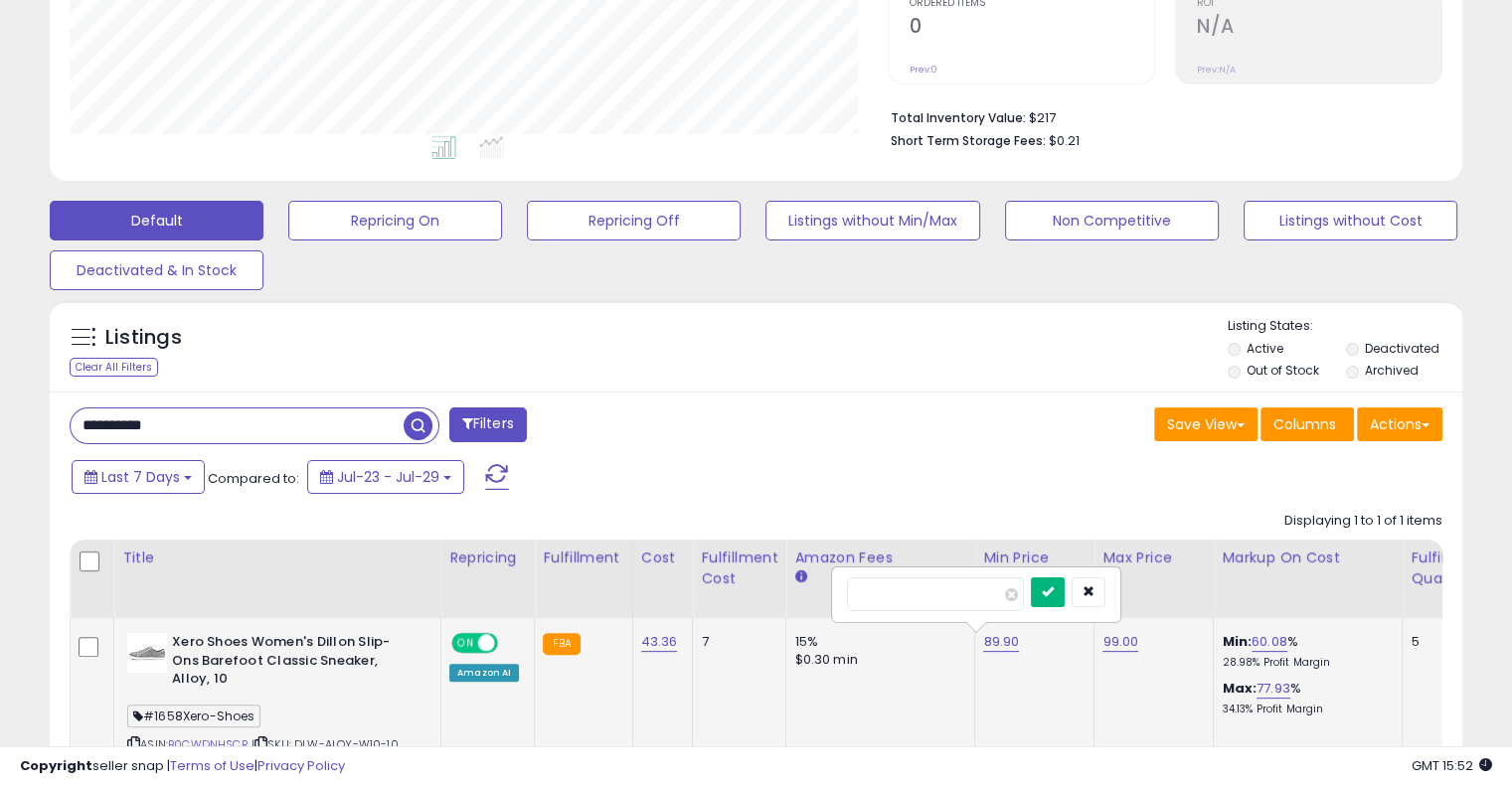 type on "**" 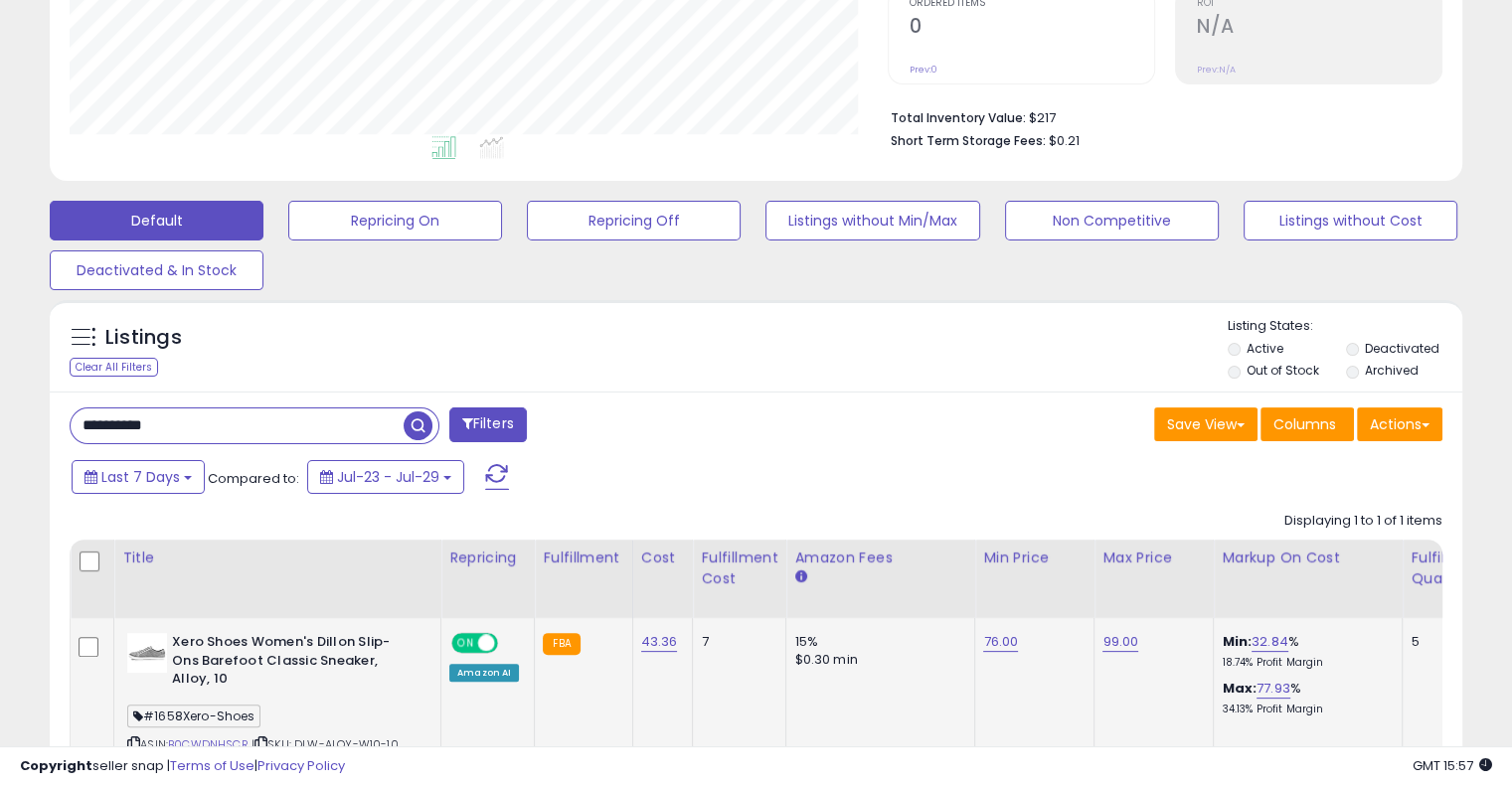 click on "**********" at bounding box center [237, 425] 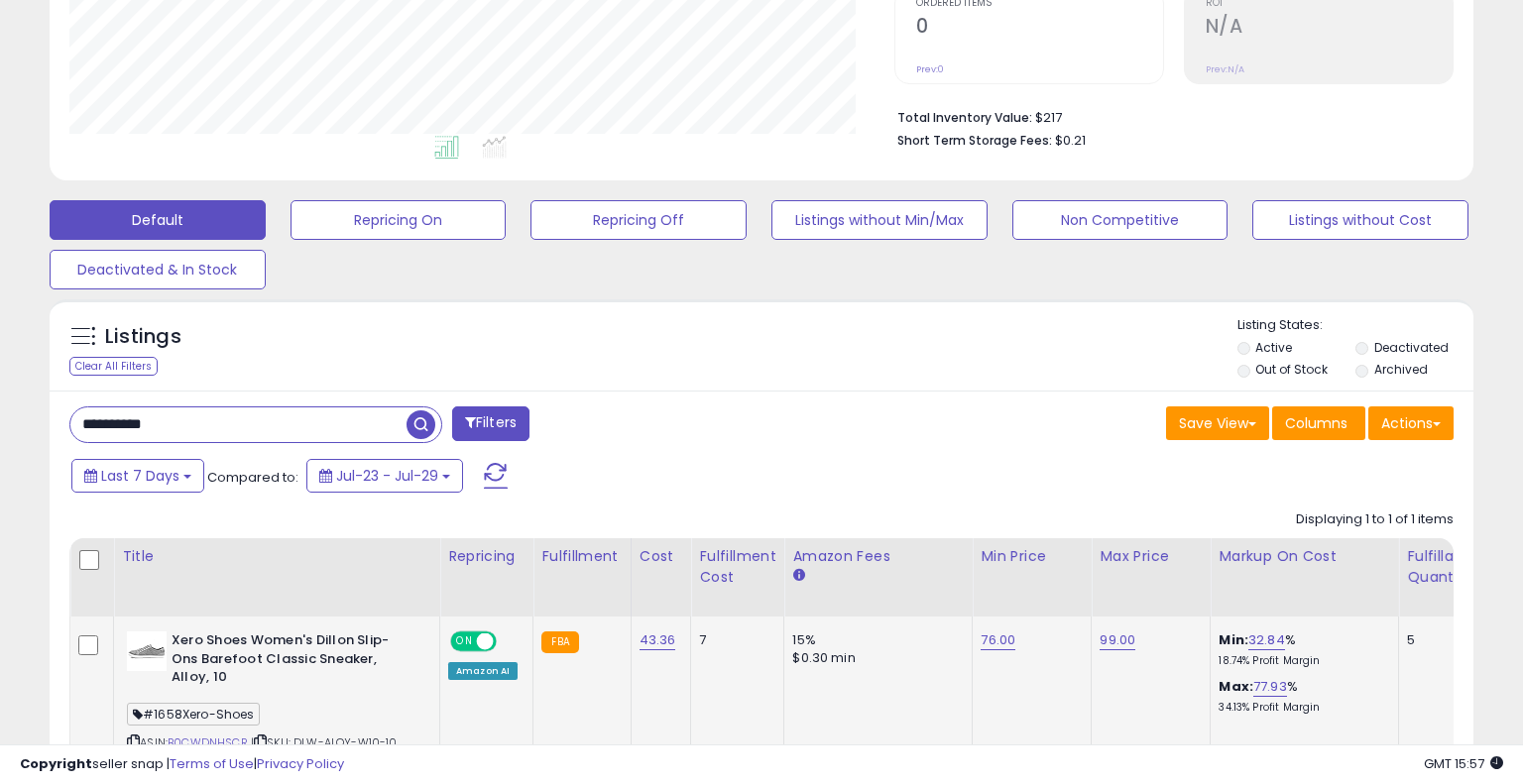 scroll, scrollTop: 990743, scrollLeft: 990712, axis: both 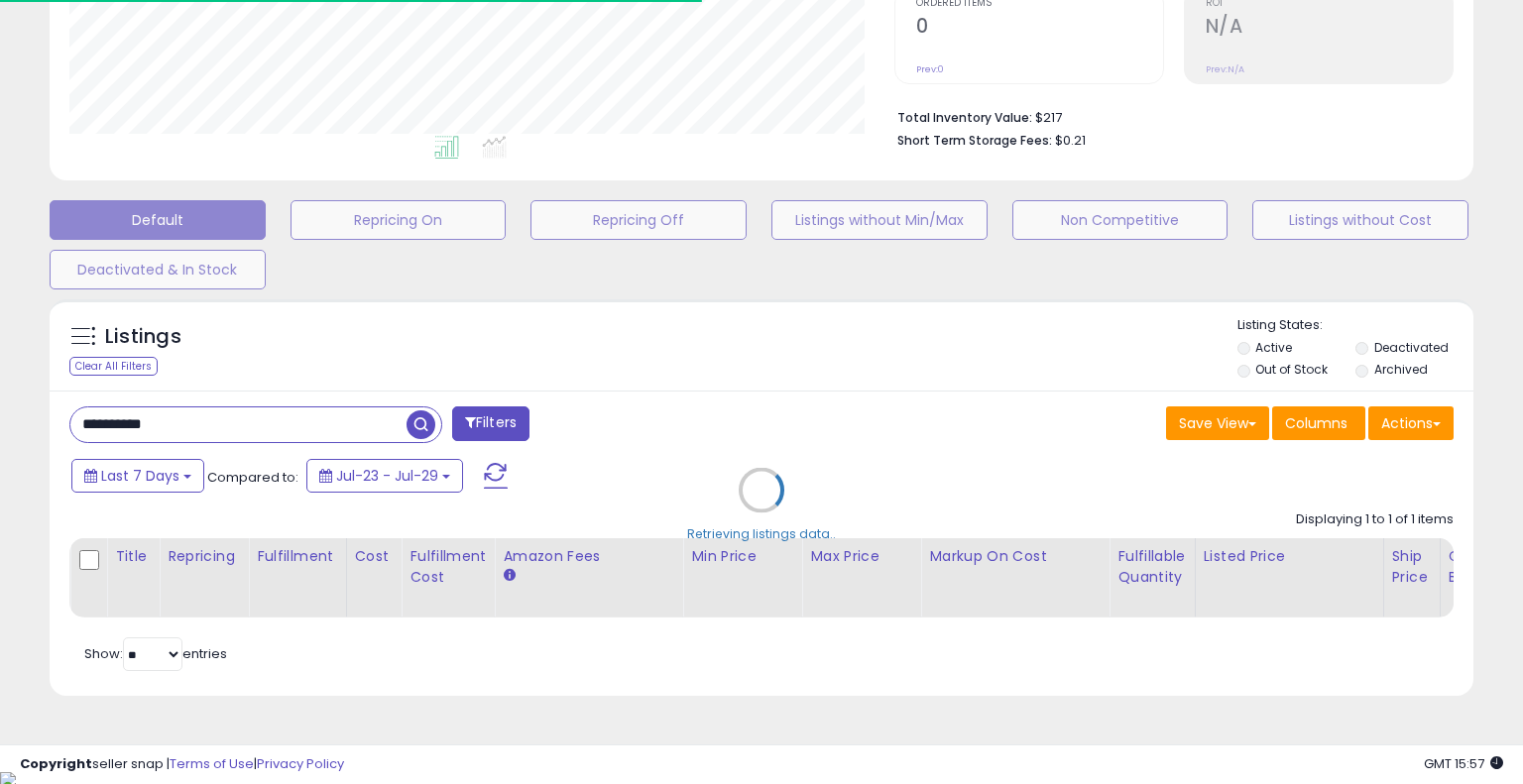 click on "Retrieving listings data.." at bounding box center [762, 504] 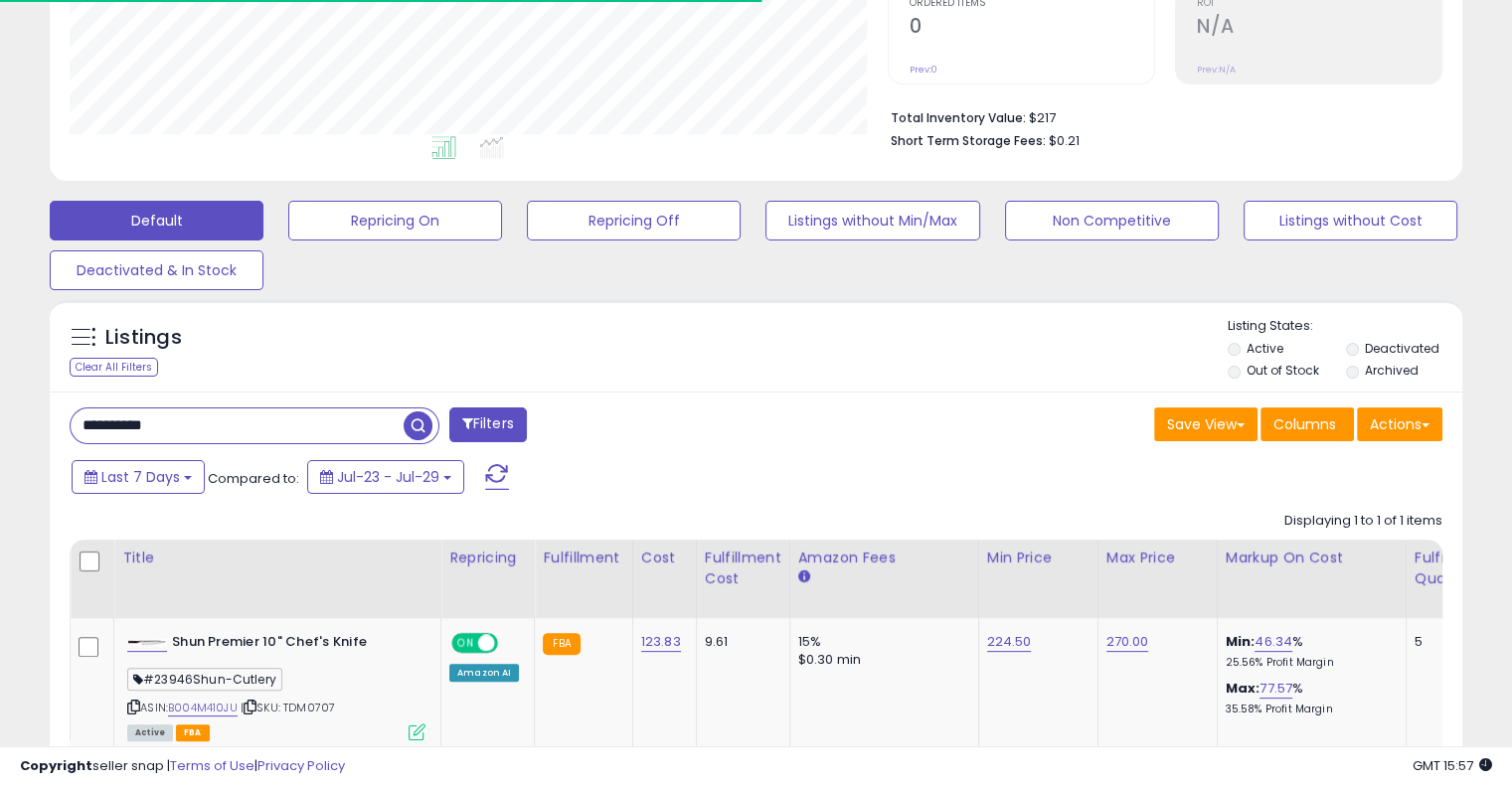 scroll, scrollTop: 406, scrollLeft: 817, axis: both 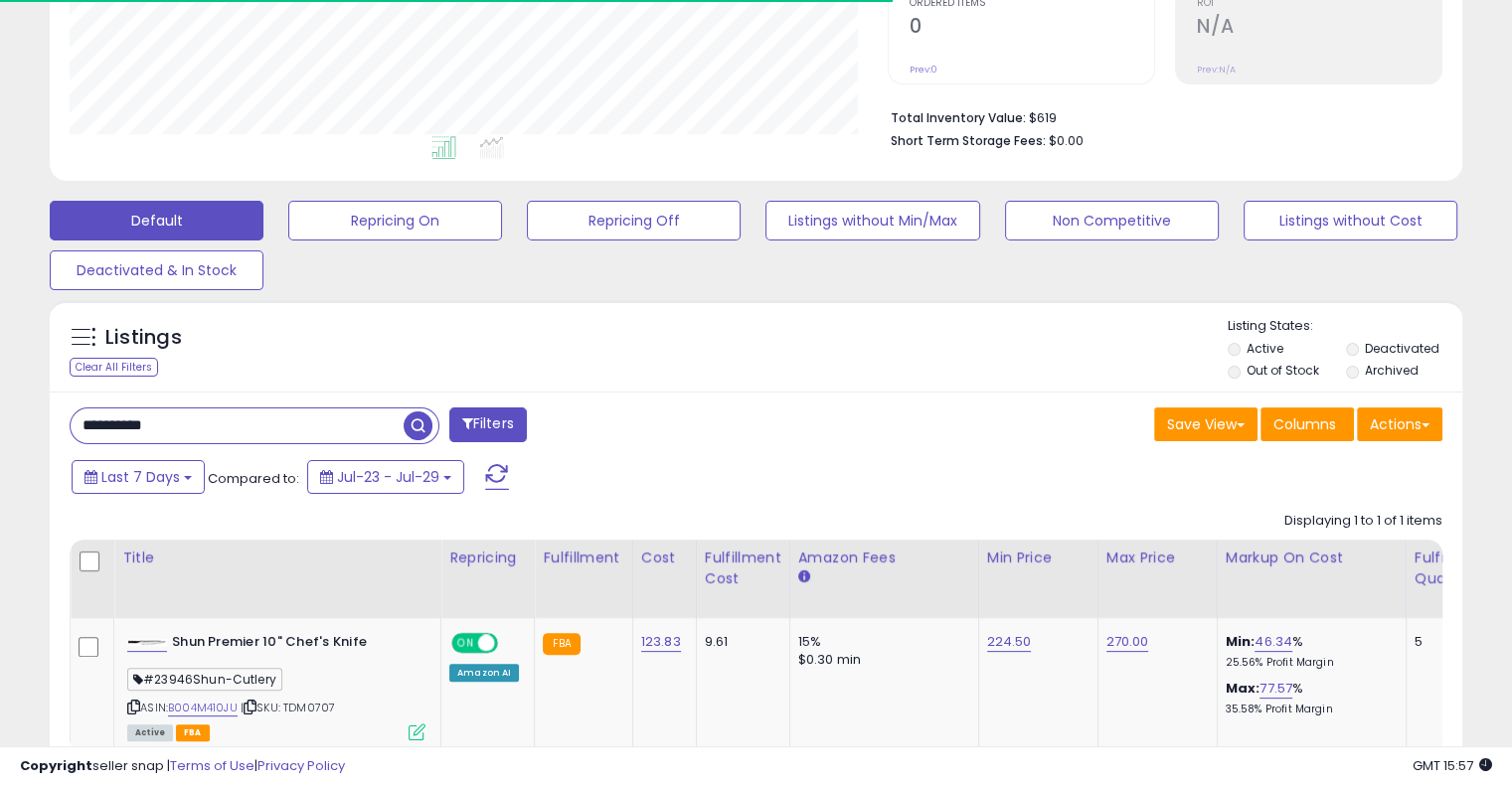 click on "**********" at bounding box center (237, 425) 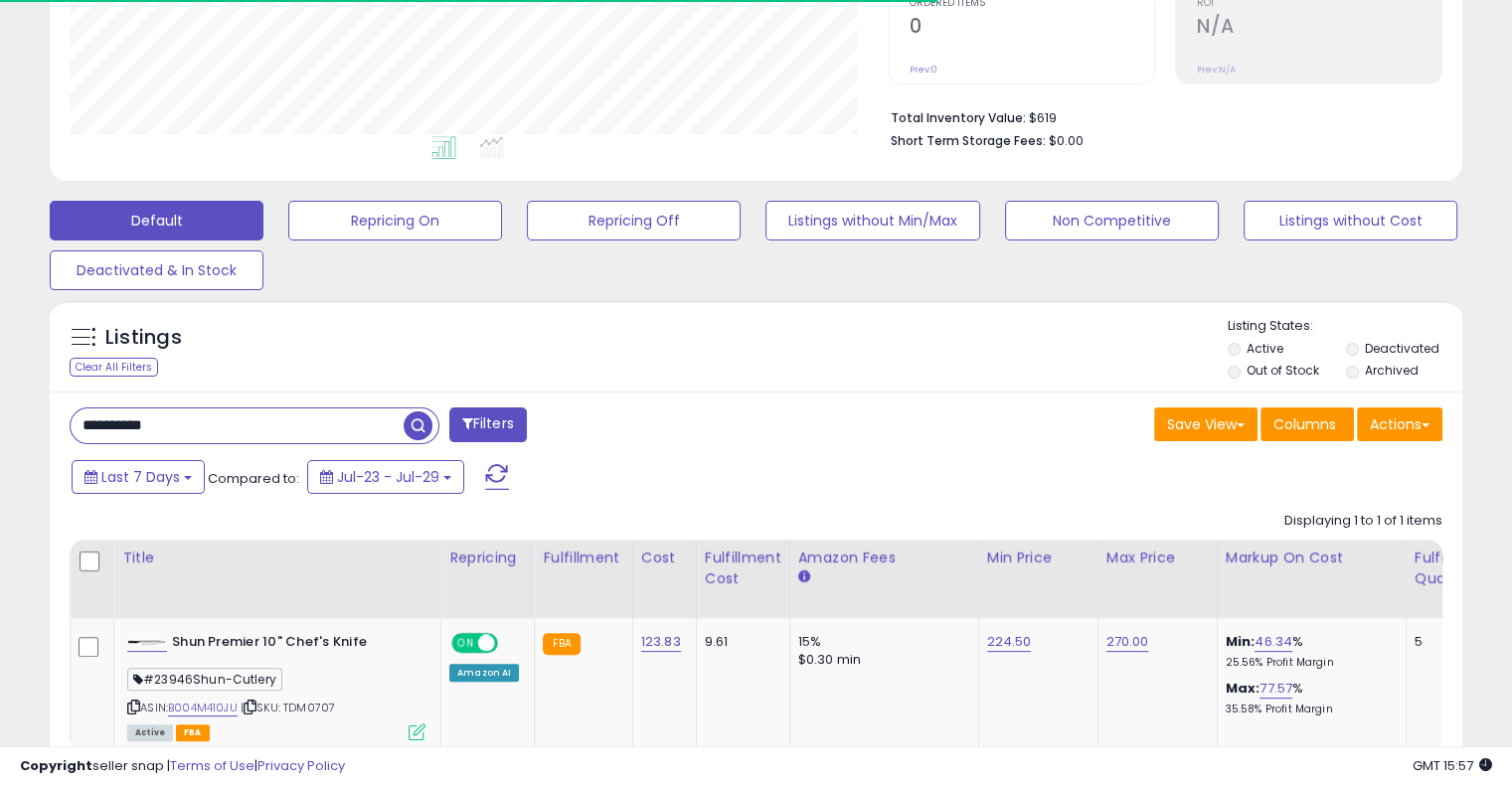 click on "**********" at bounding box center [237, 425] 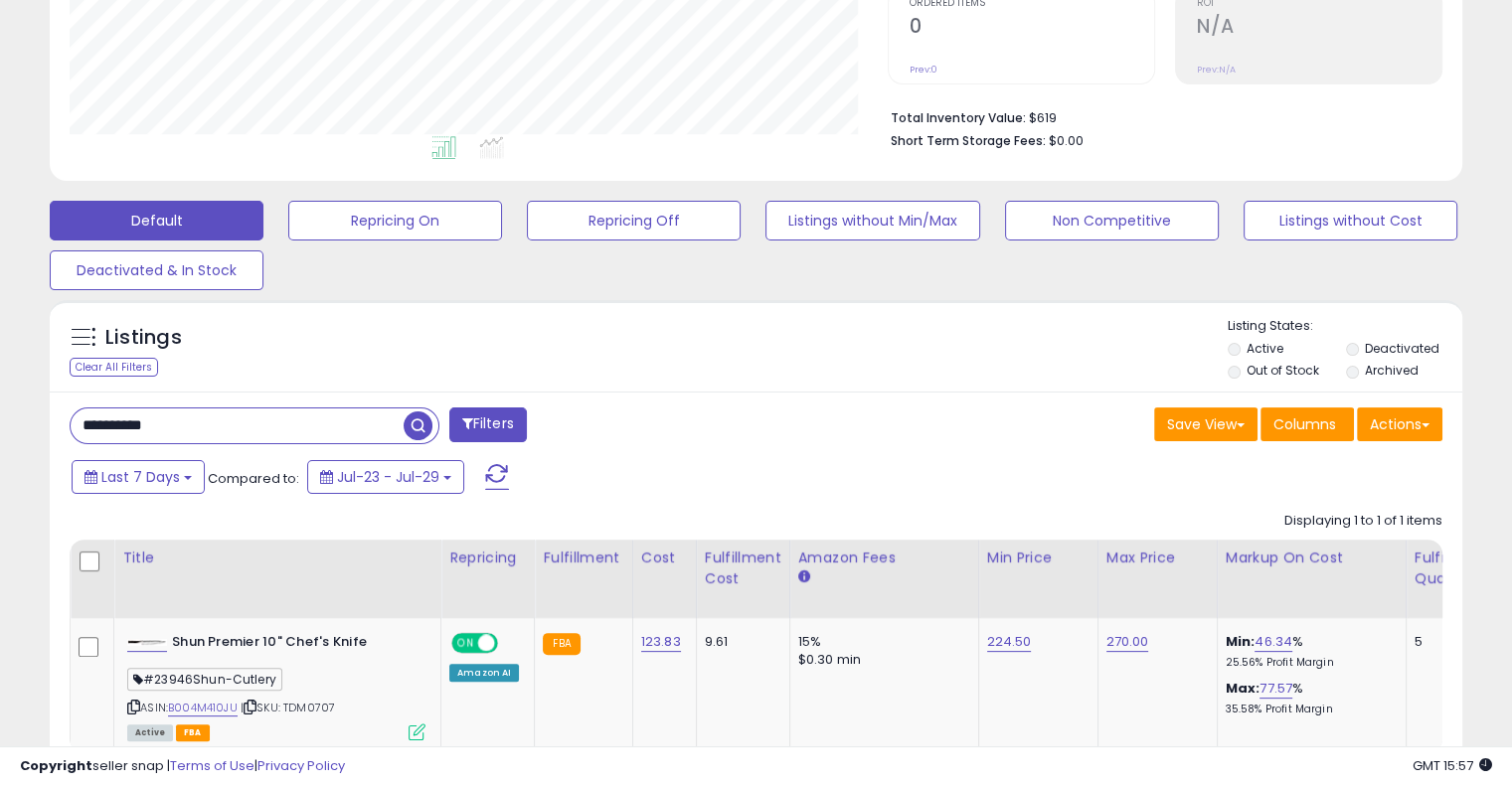 scroll, scrollTop: 993270, scrollLeft: 993264, axis: both 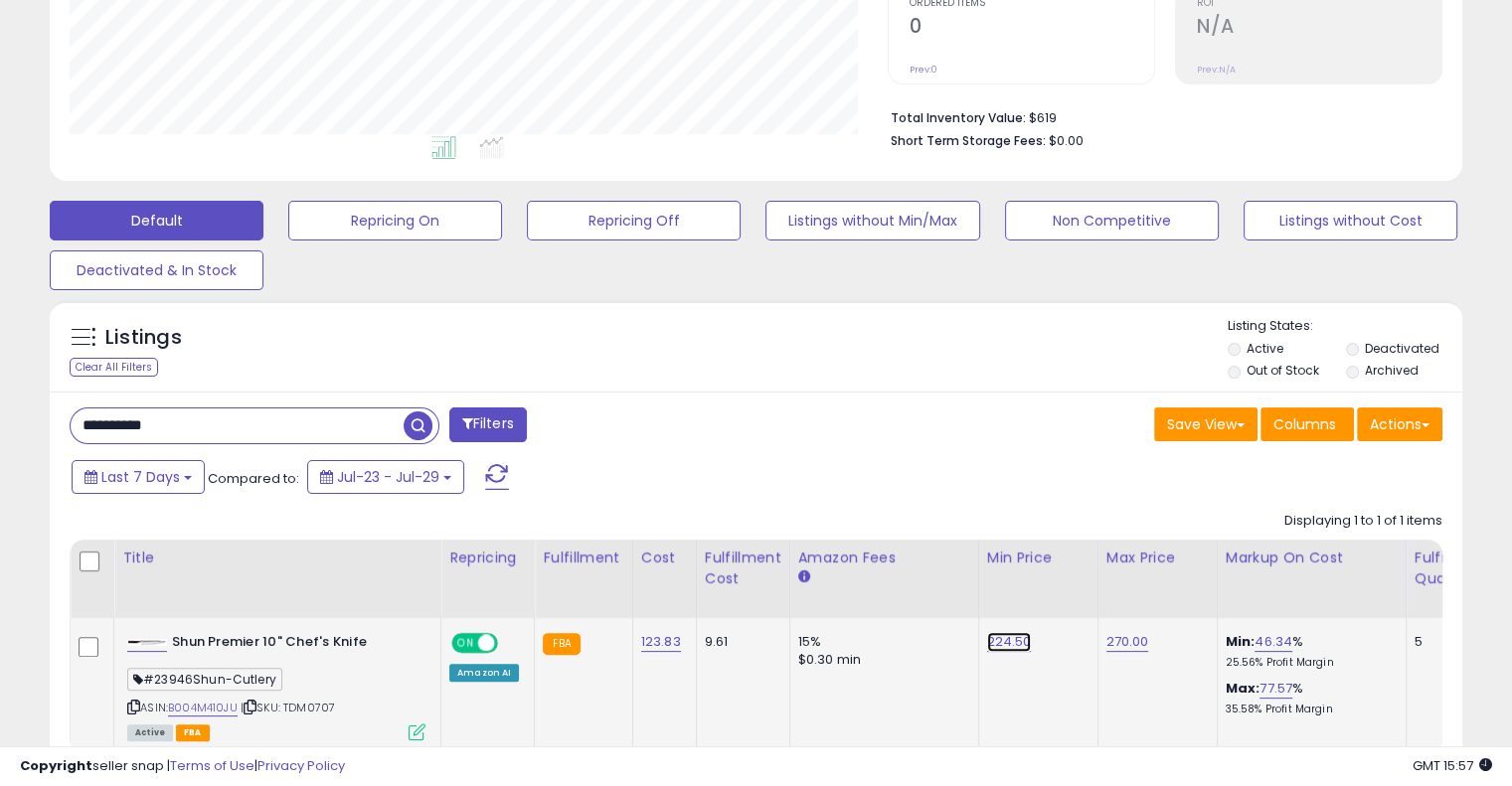 click on "224.50" at bounding box center [1009, 642] 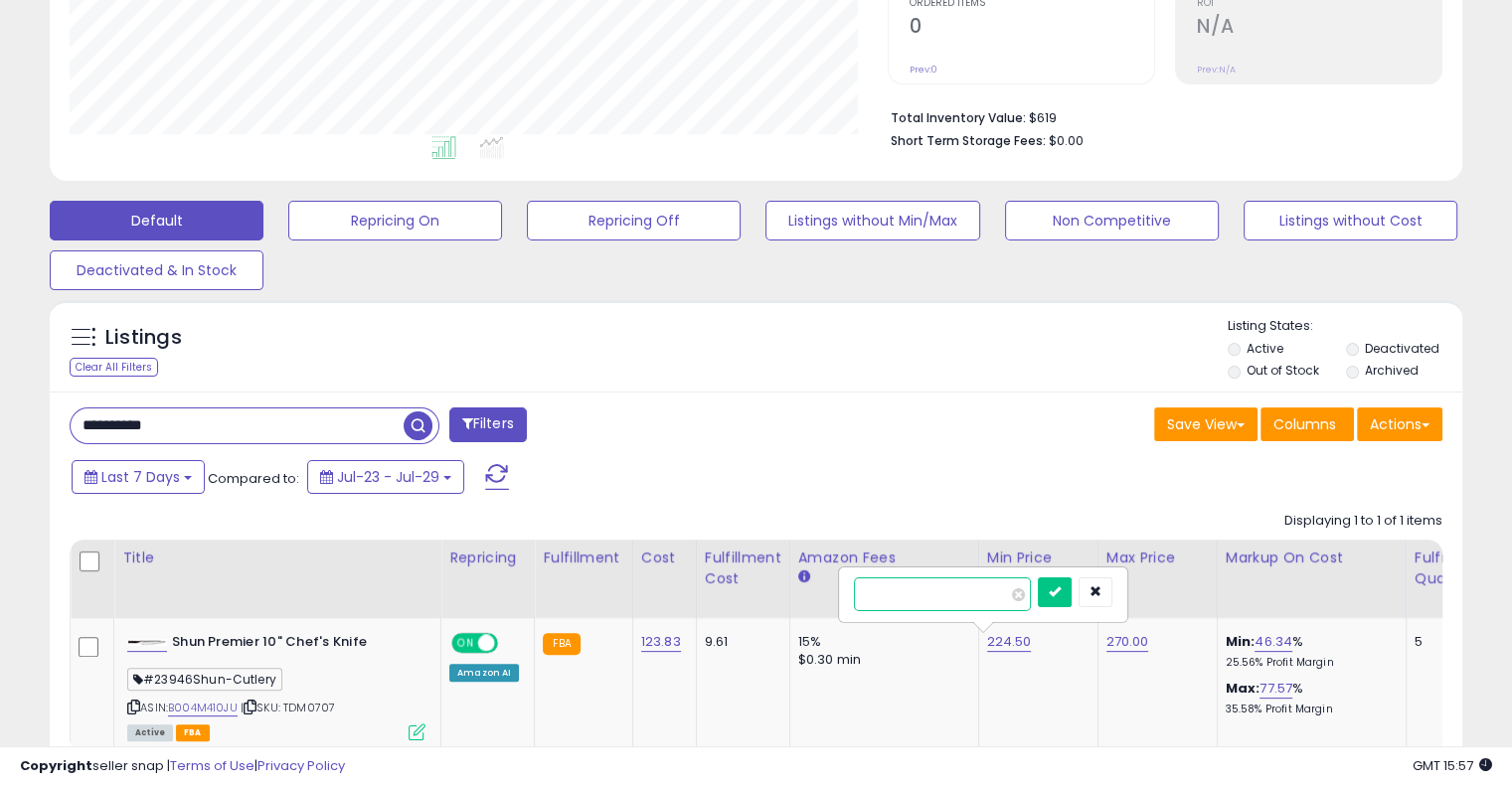 drag, startPoint x: 934, startPoint y: 594, endPoint x: 803, endPoint y: 592, distance: 131.01527 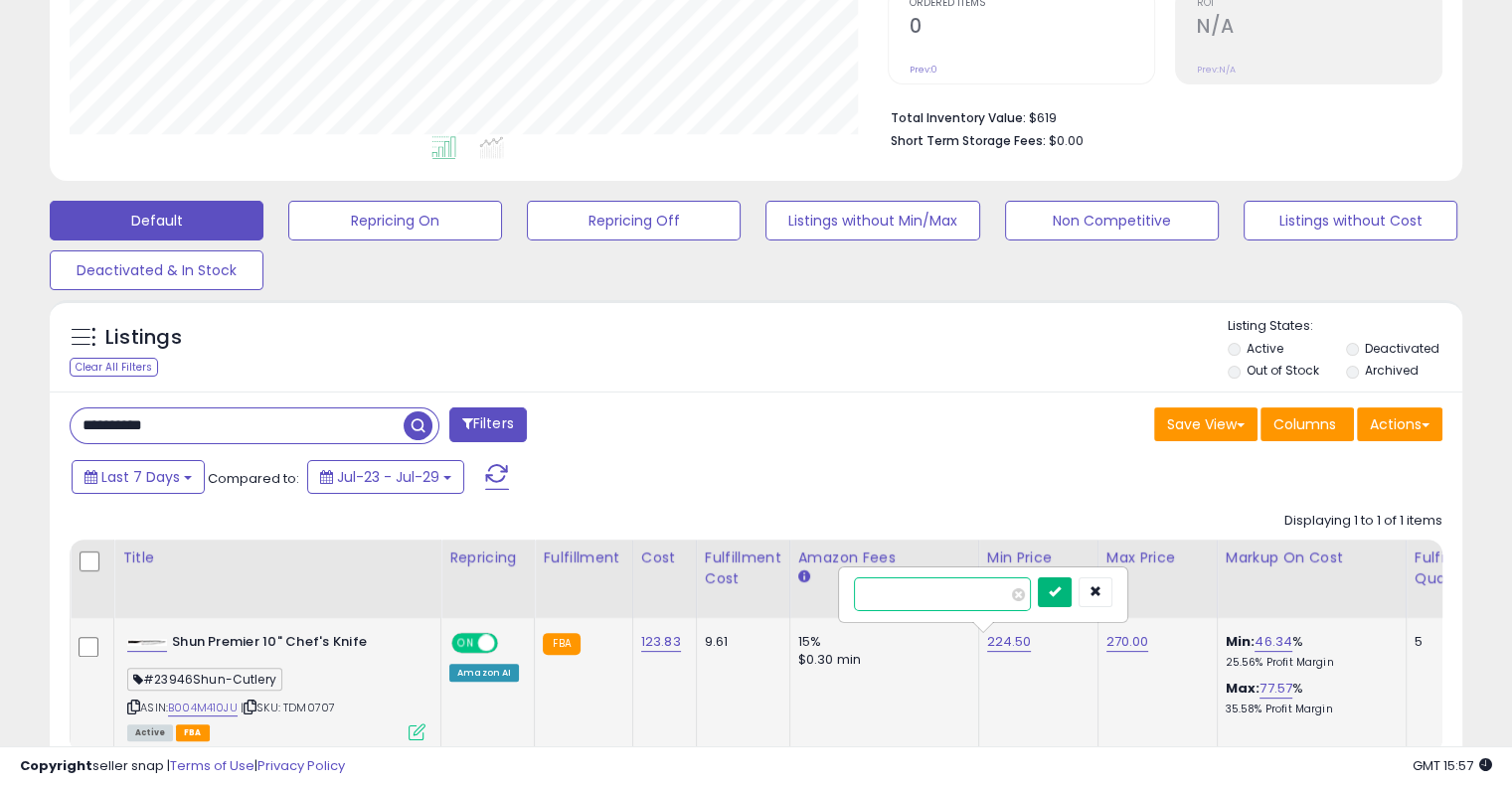 type on "******" 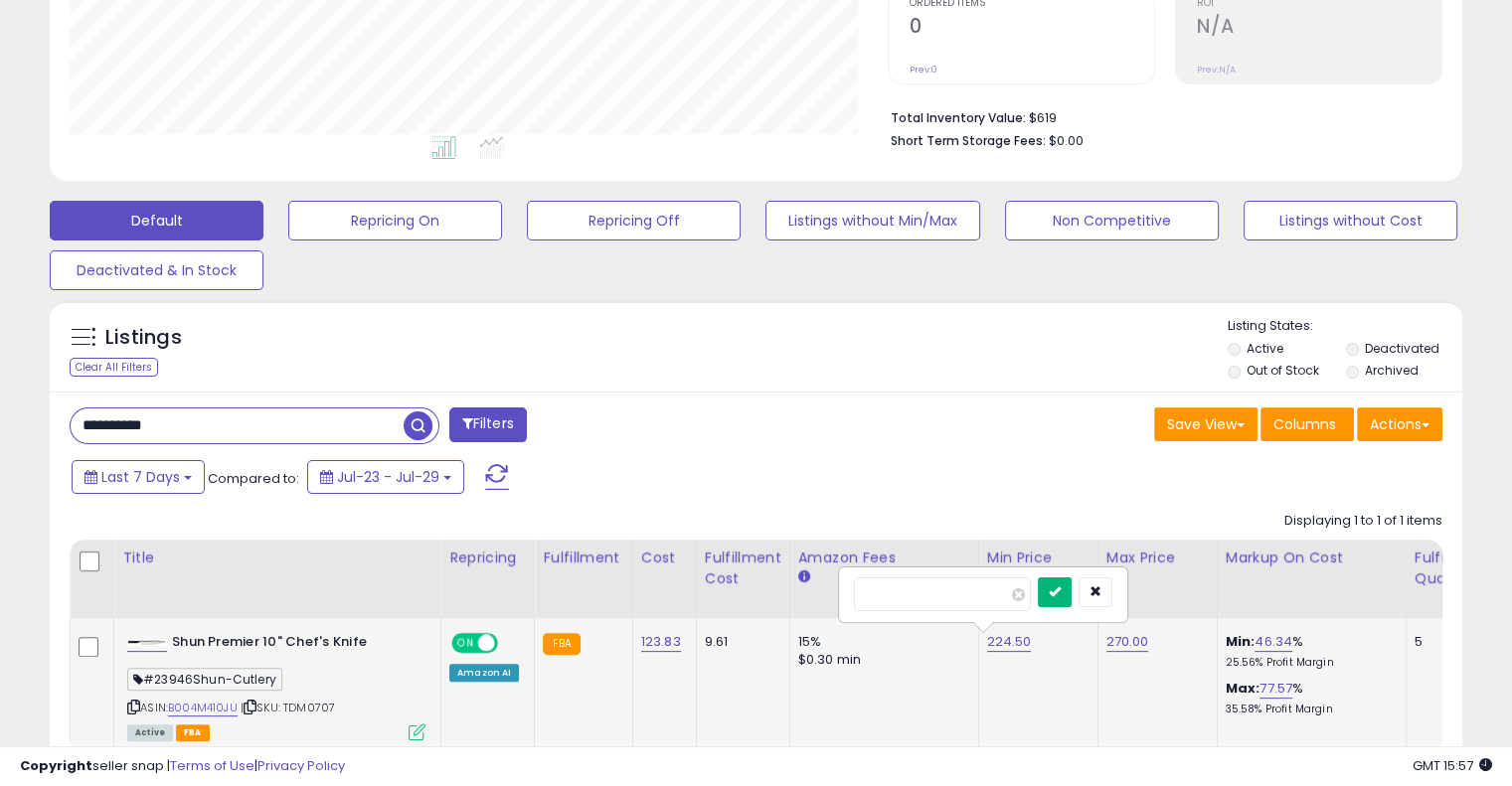 click at bounding box center [1055, 591] 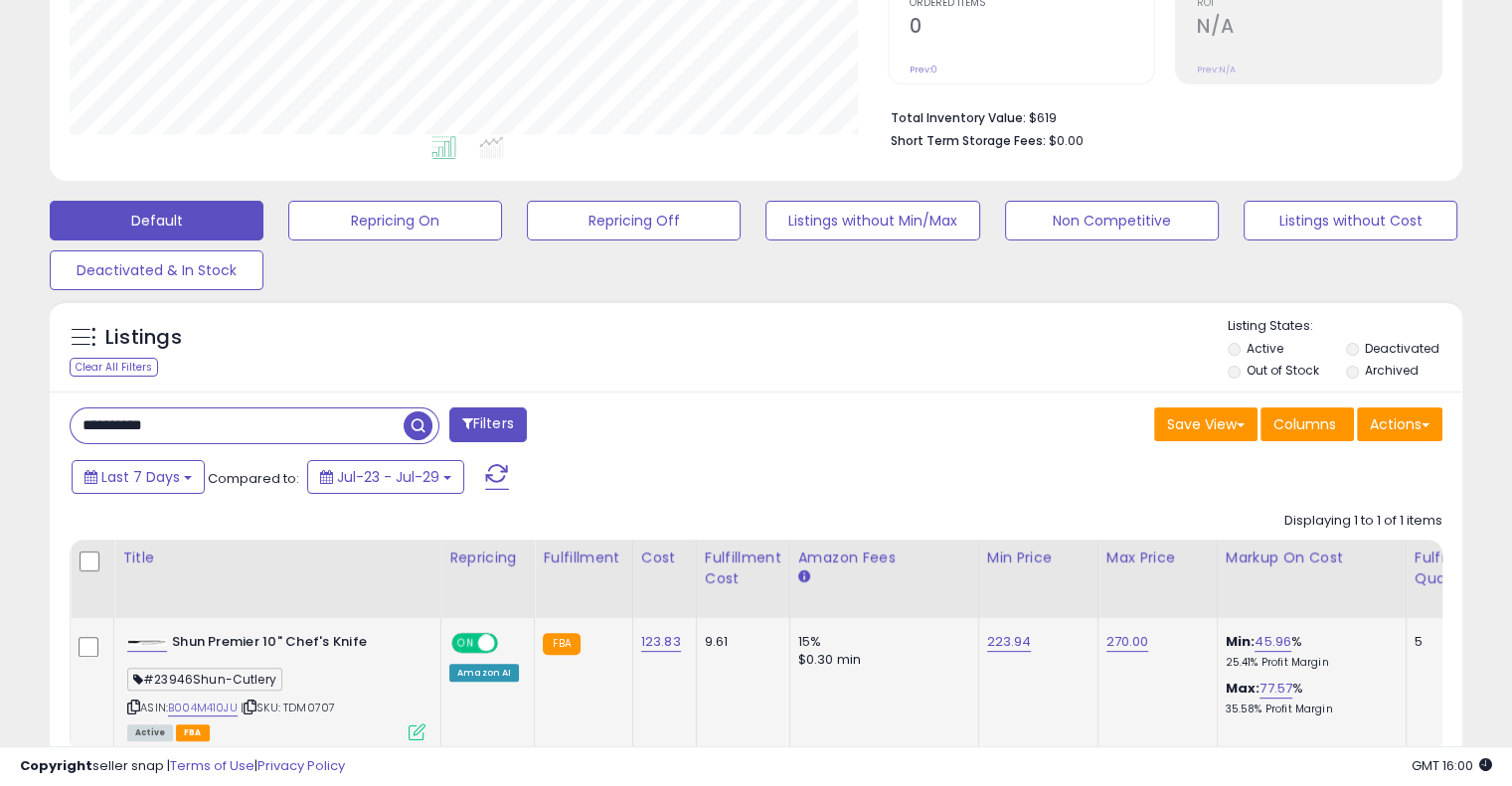 click on "**********" at bounding box center (237, 425) 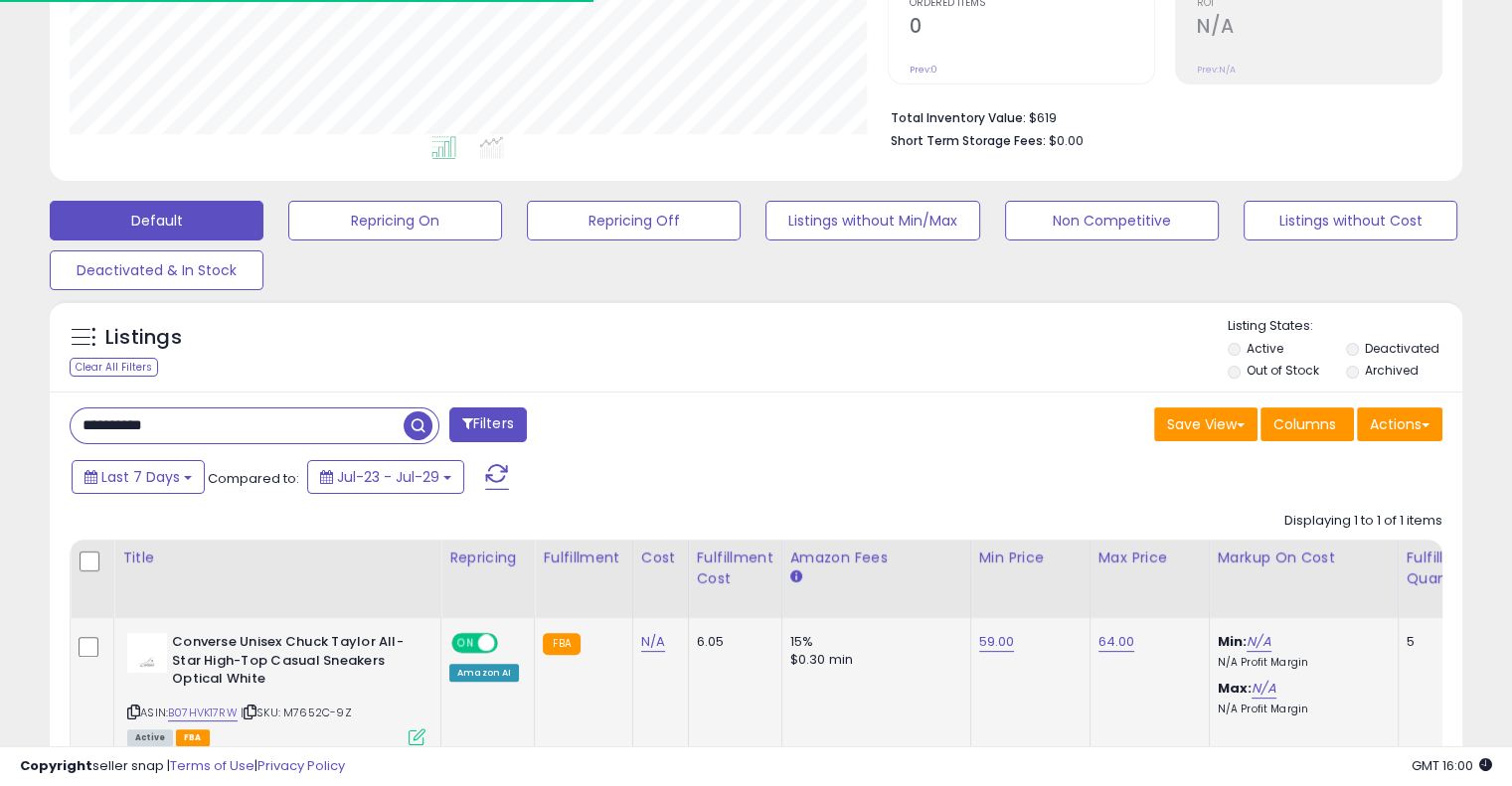 scroll, scrollTop: 406, scrollLeft: 817, axis: both 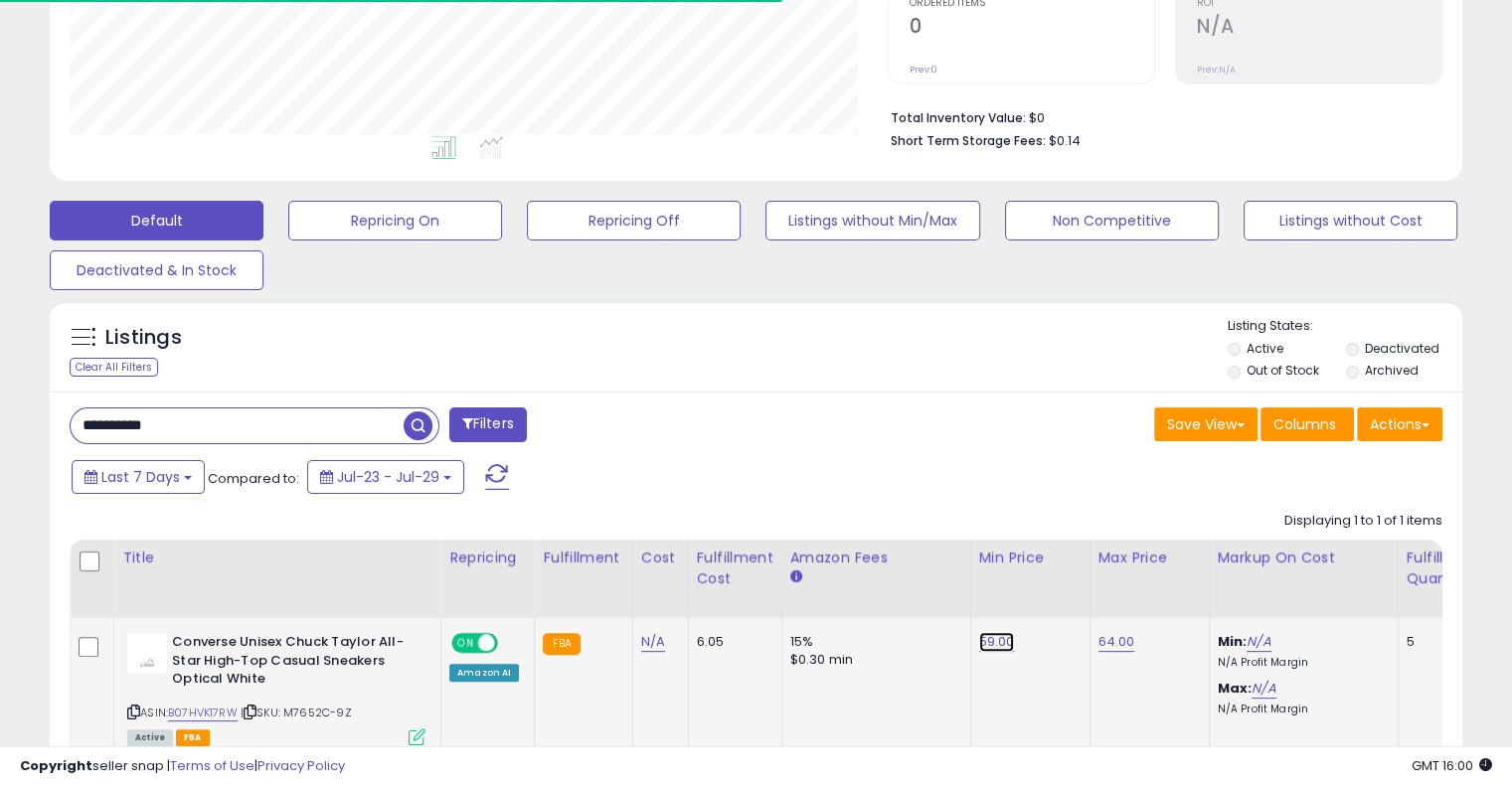 click on "59.00" at bounding box center (997, 642) 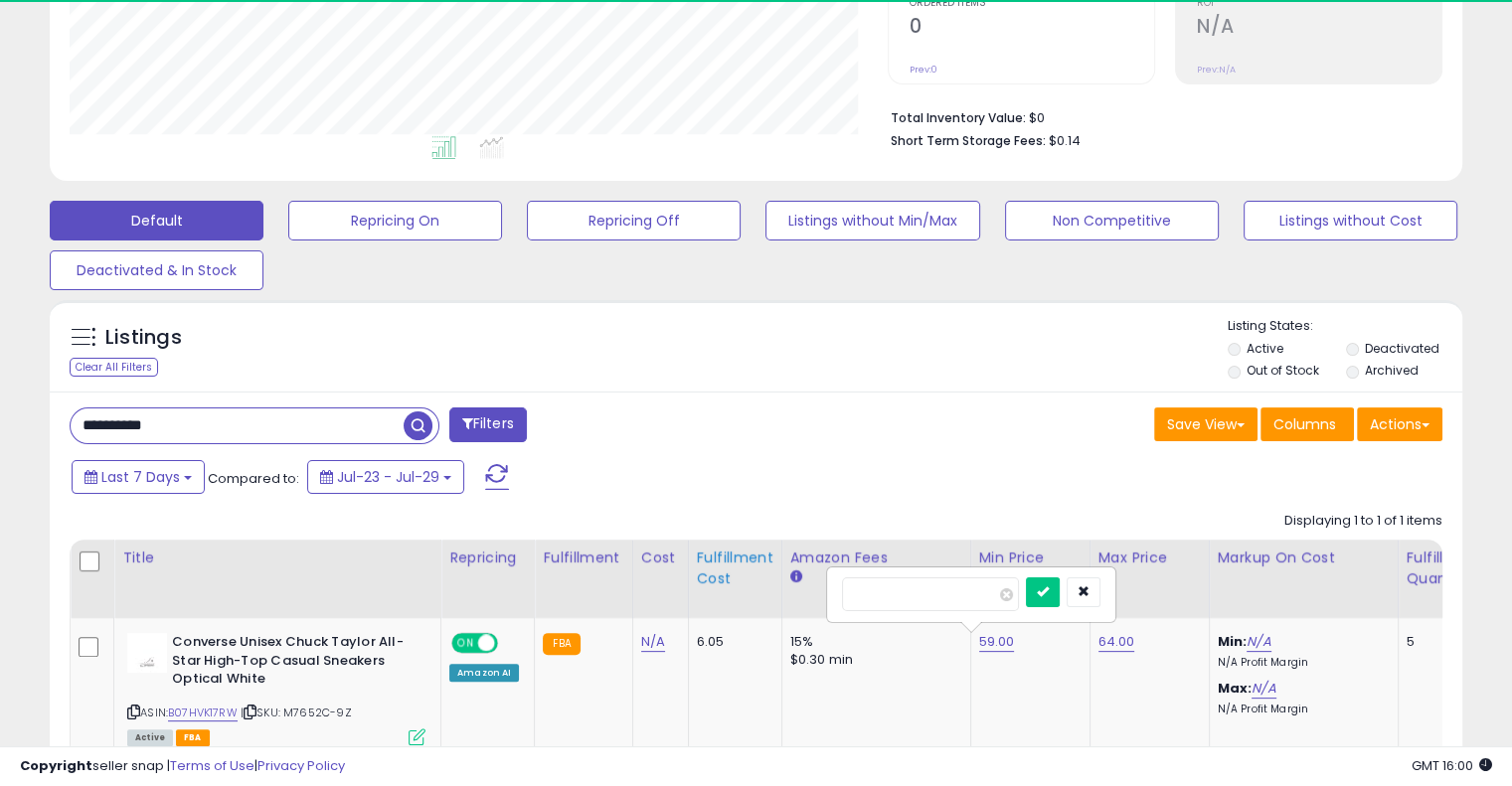 drag, startPoint x: 966, startPoint y: 595, endPoint x: 742, endPoint y: 594, distance: 224.00223 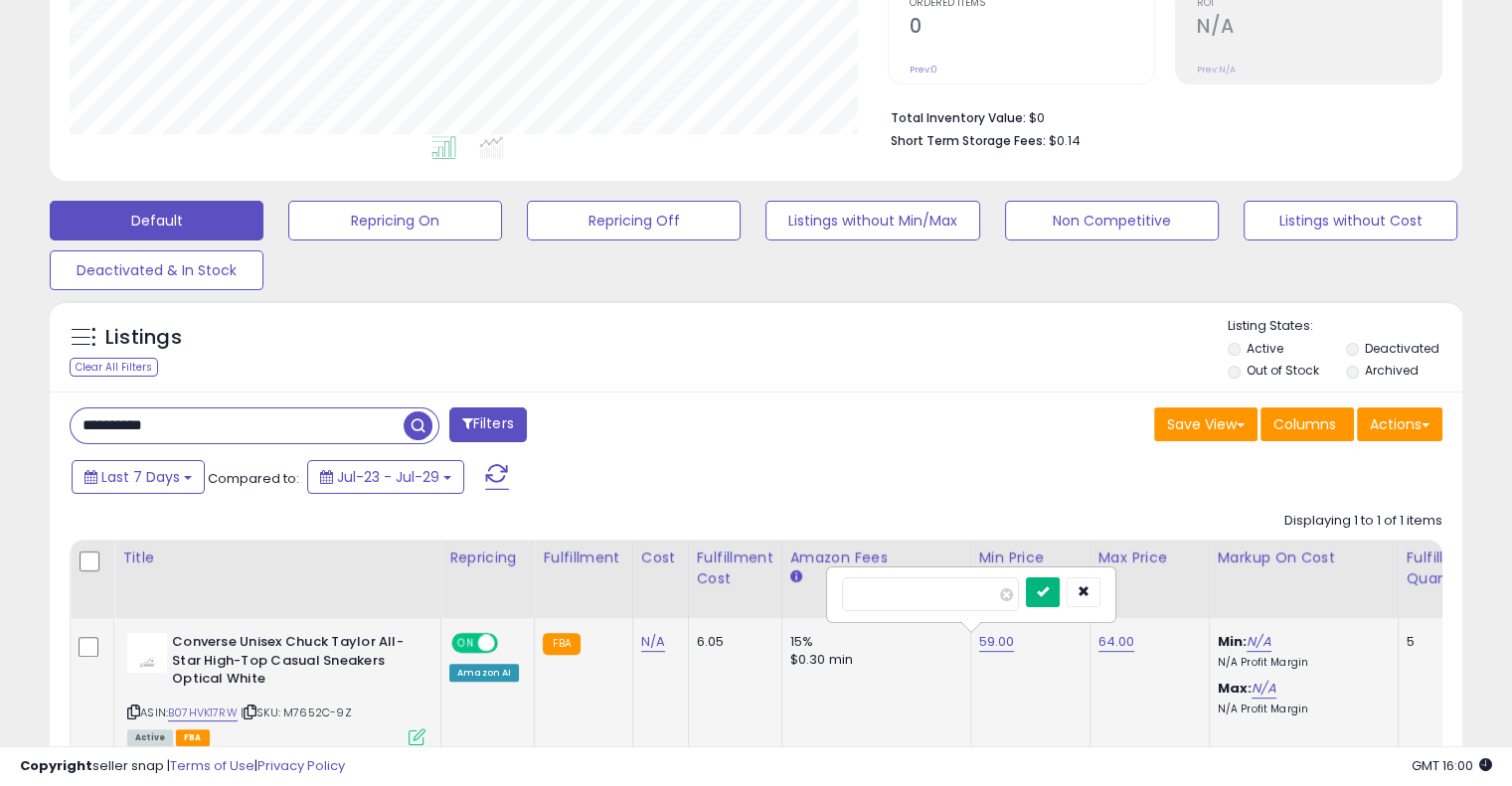 type on "**" 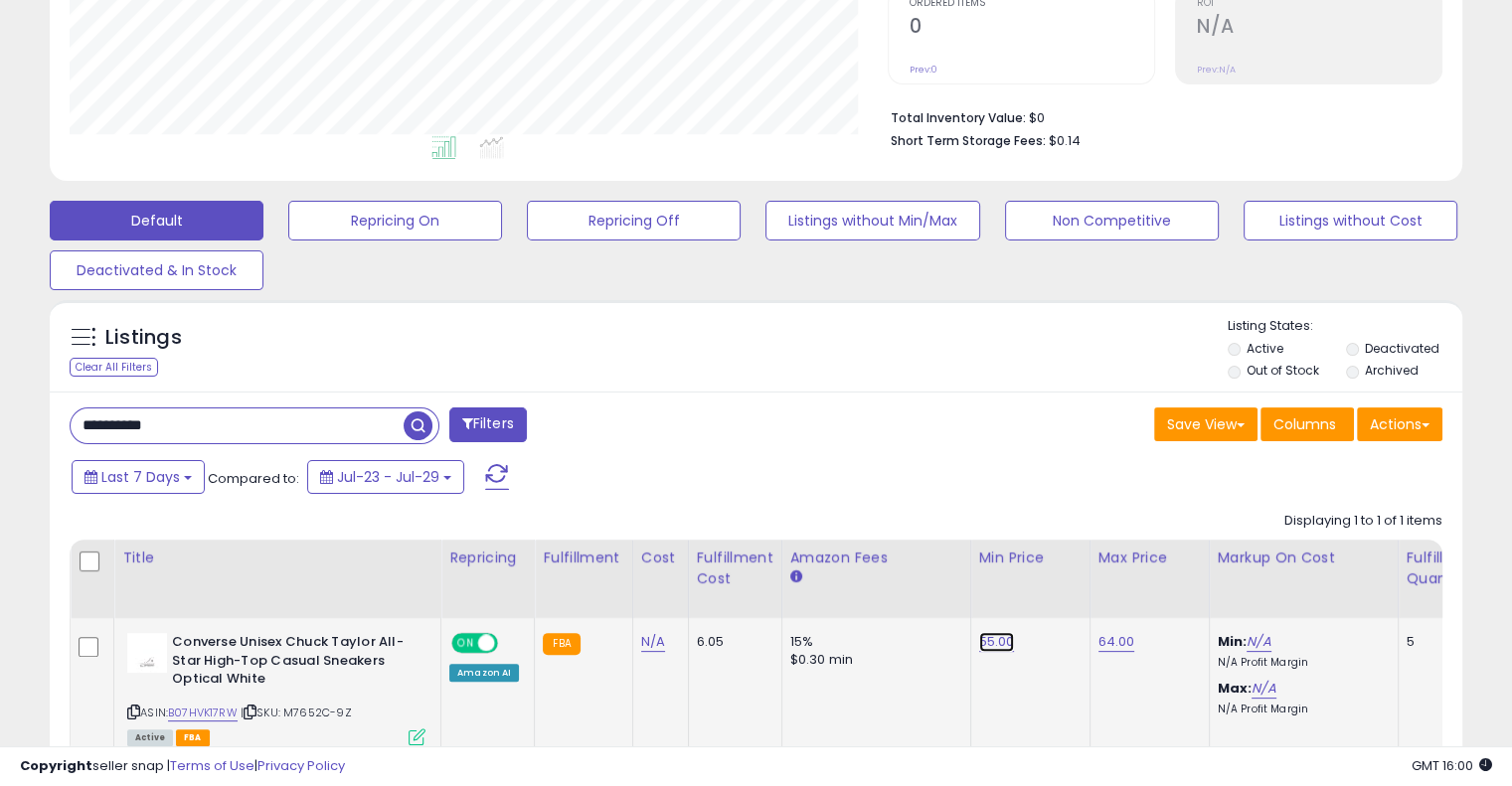 click on "55.00" at bounding box center (997, 642) 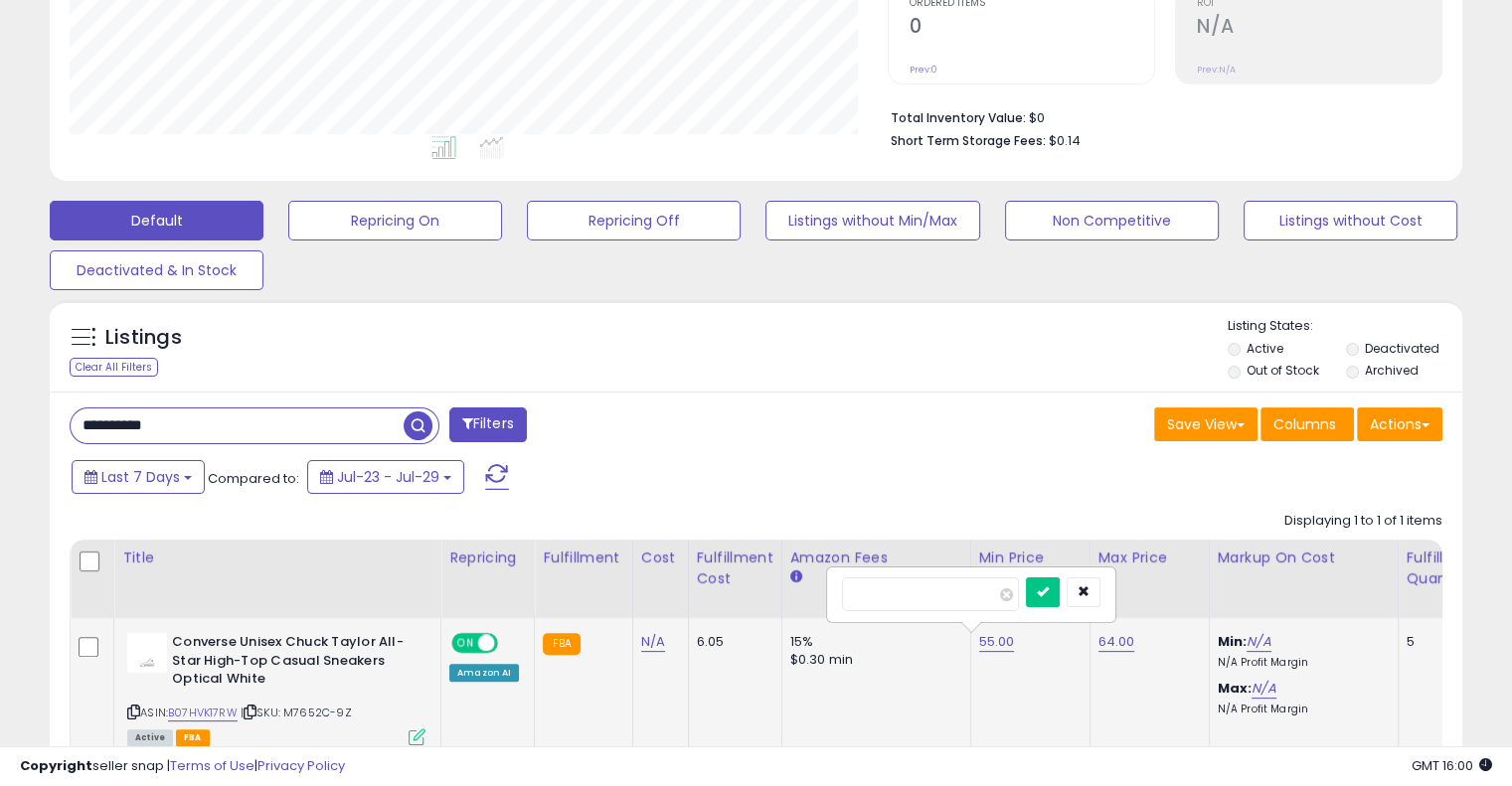 drag, startPoint x: 882, startPoint y: 592, endPoint x: 860, endPoint y: 590, distance: 22.090722 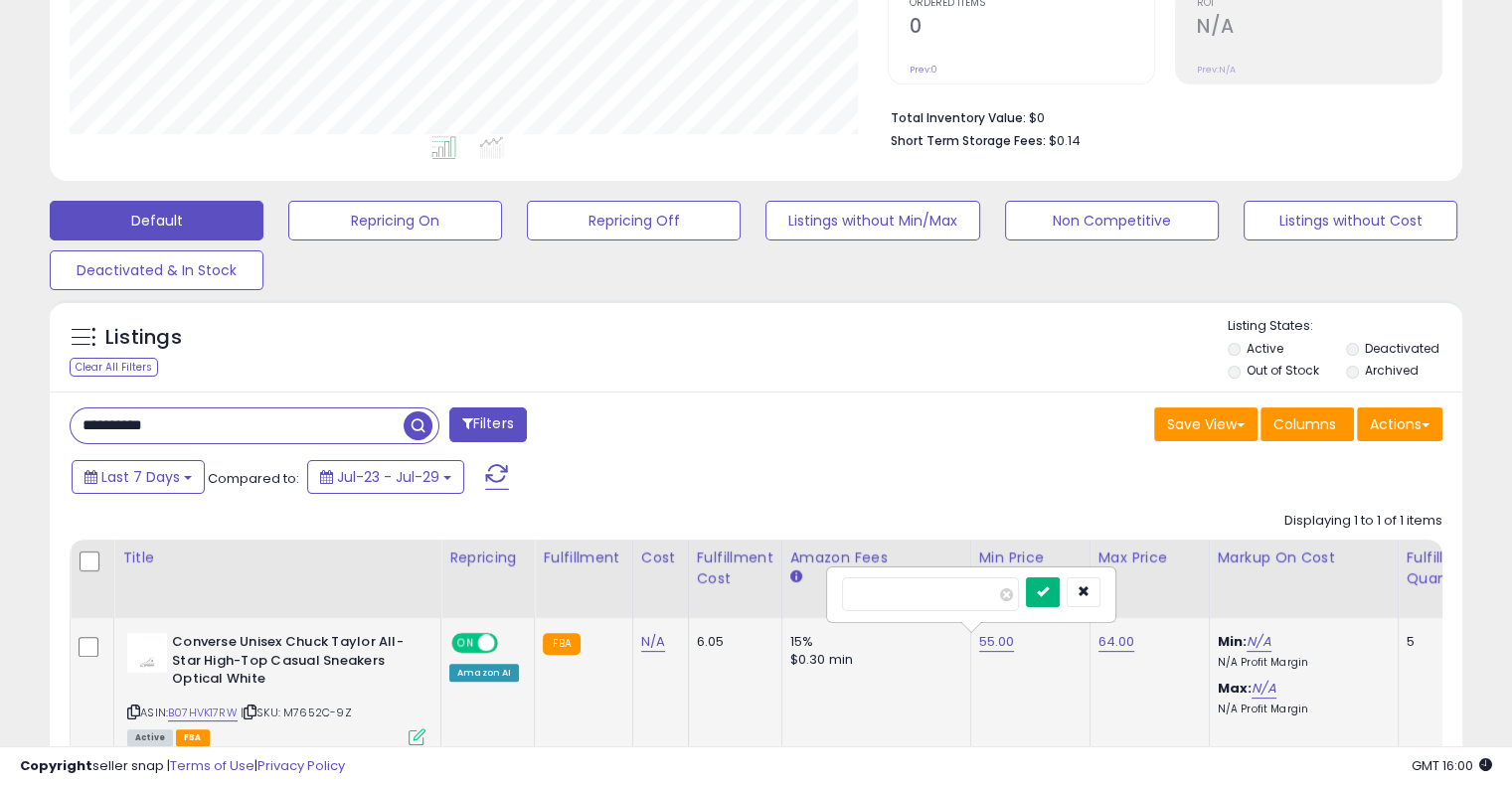 type on "**" 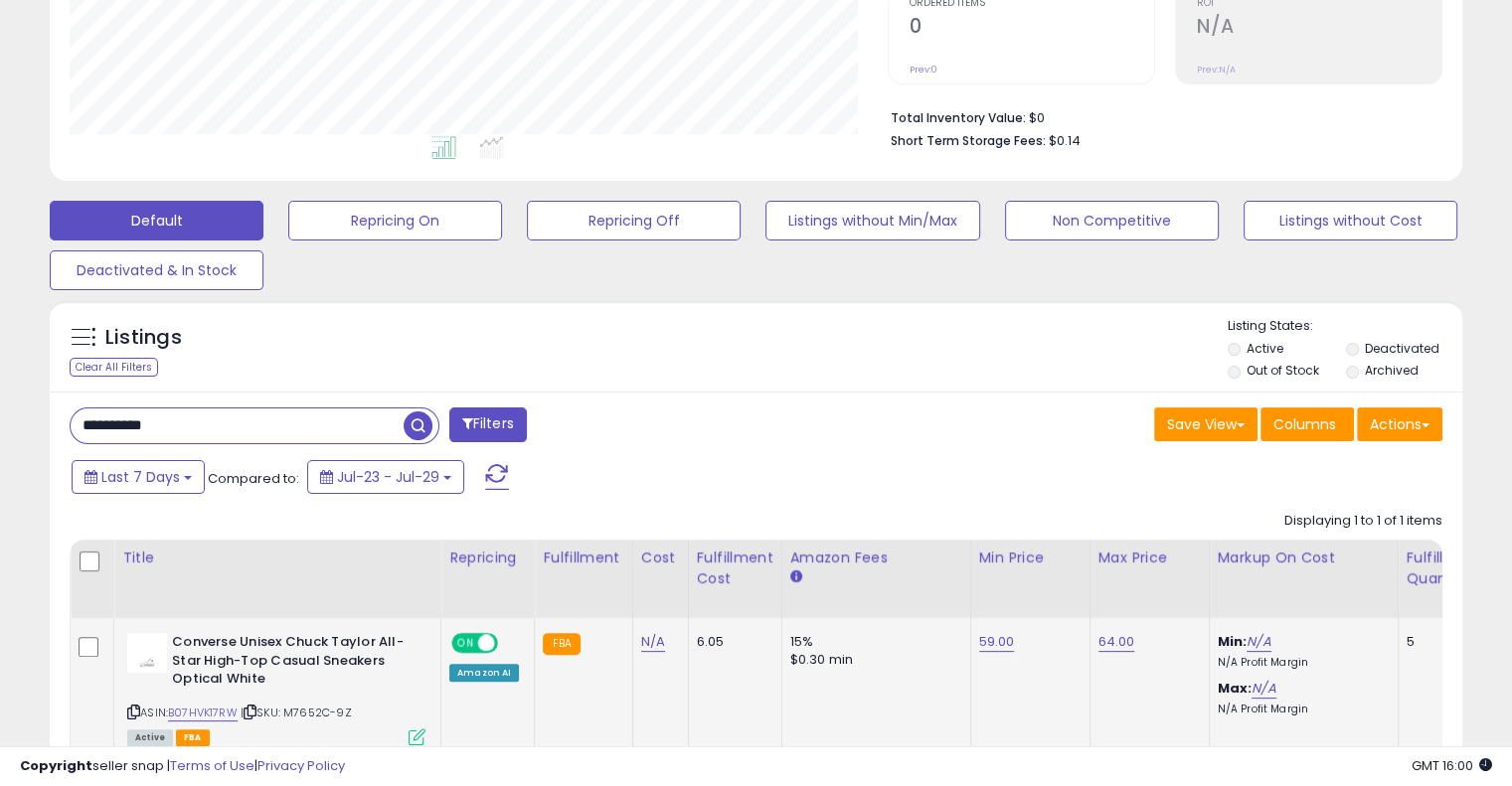 click on "Listings
Clear All Filters" at bounding box center (756, 346) 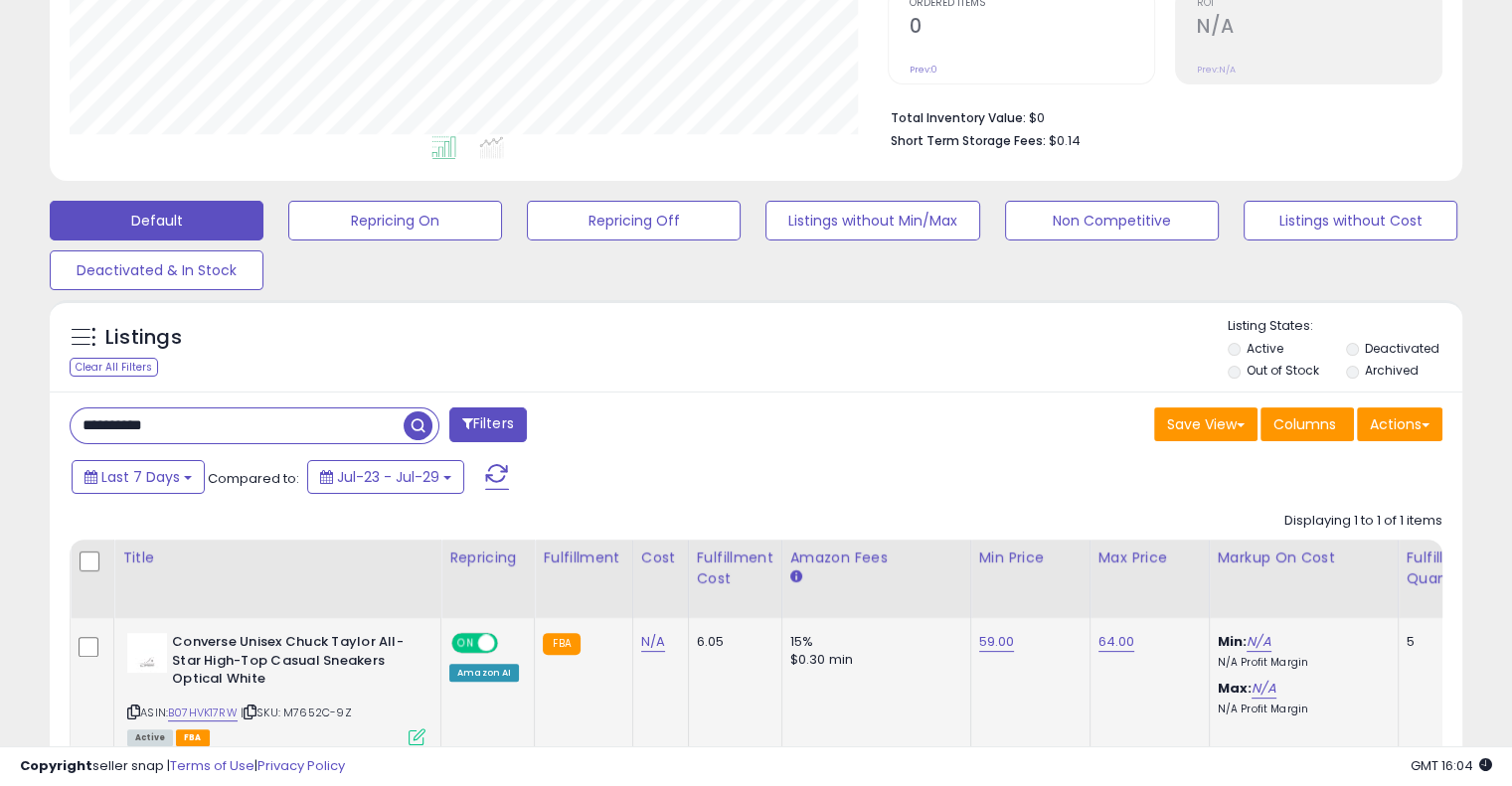 click on "**********" at bounding box center (237, 425) 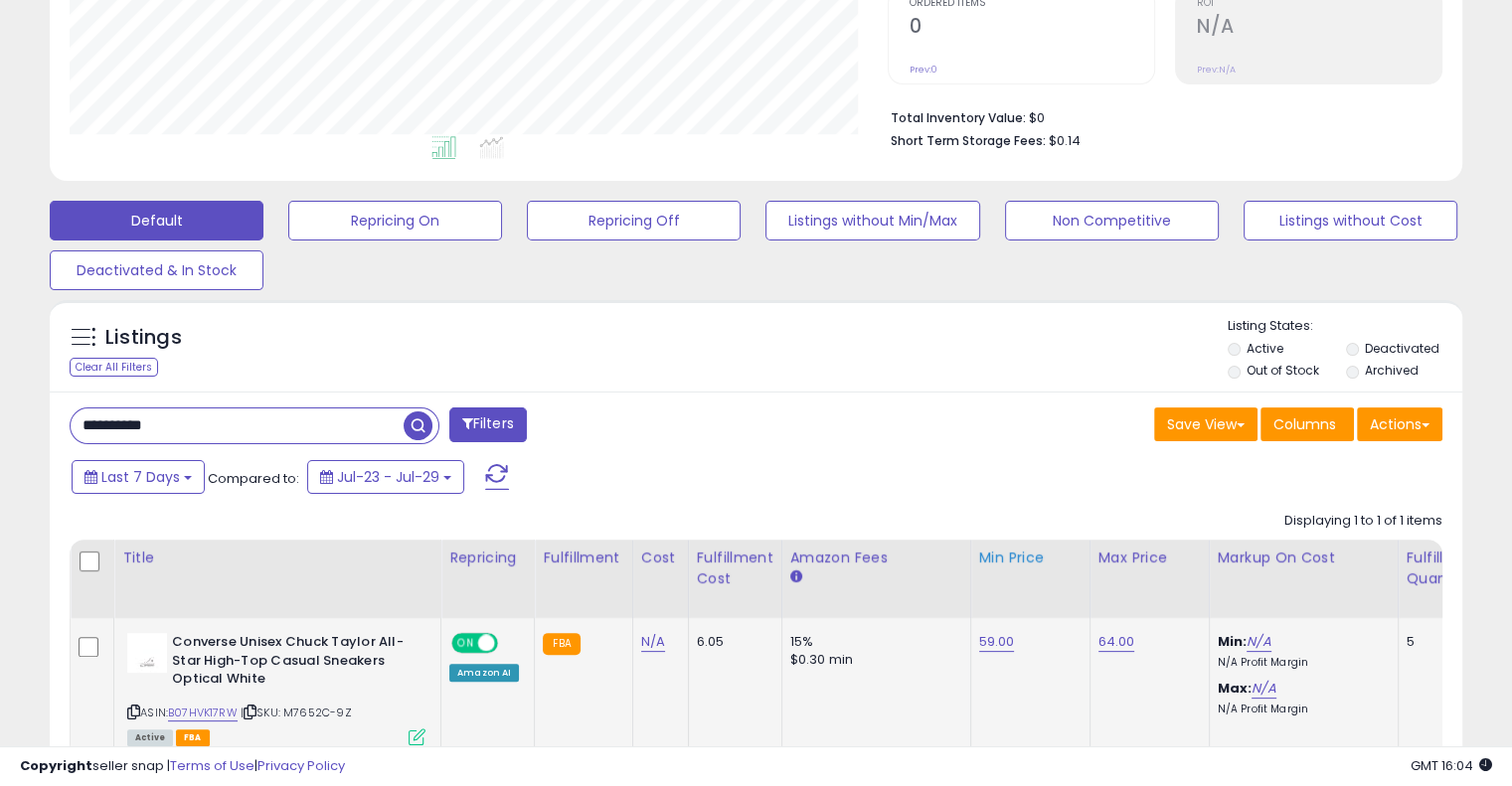 type on "**********" 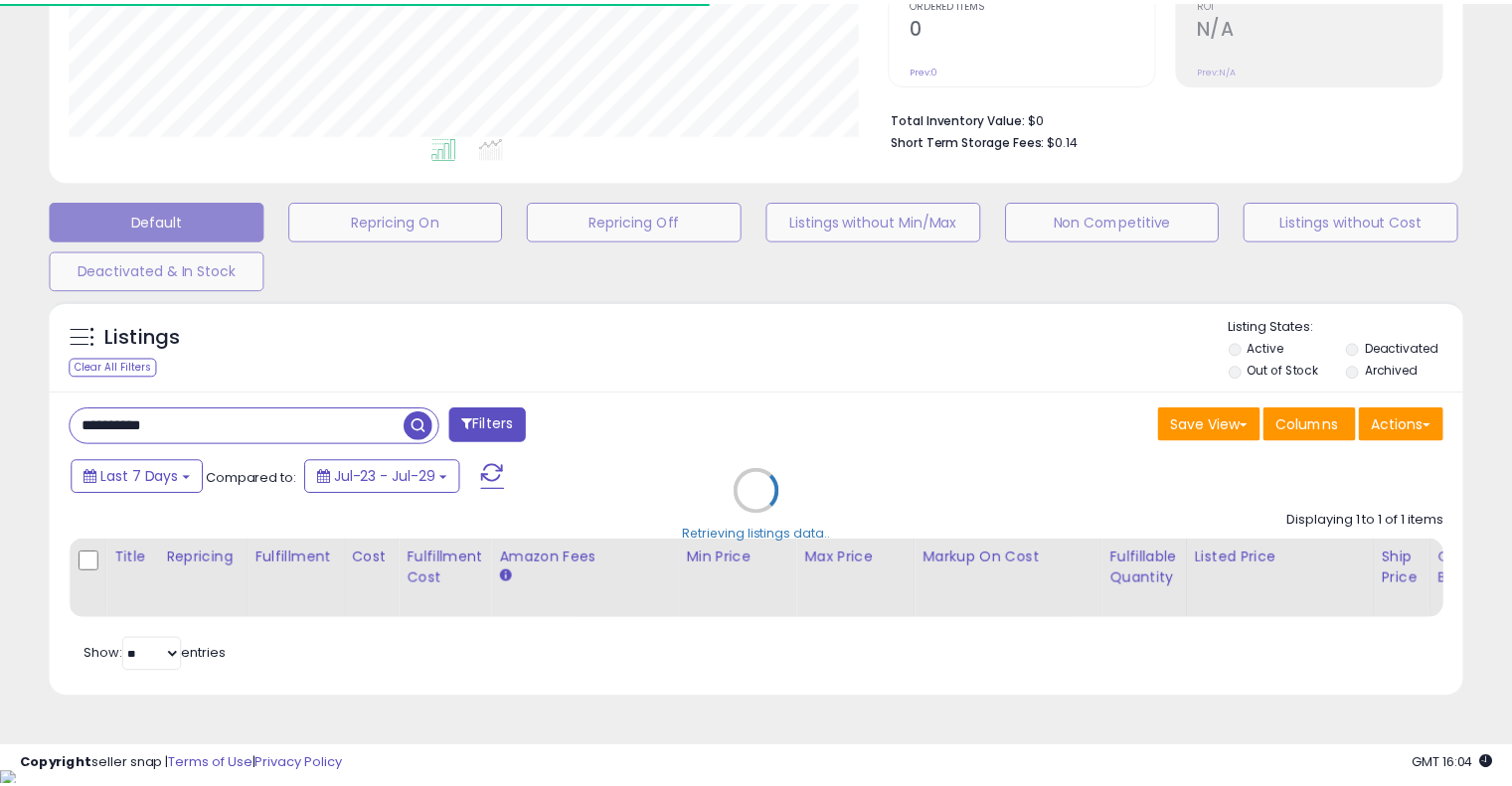 scroll, scrollTop: 406, scrollLeft: 817, axis: both 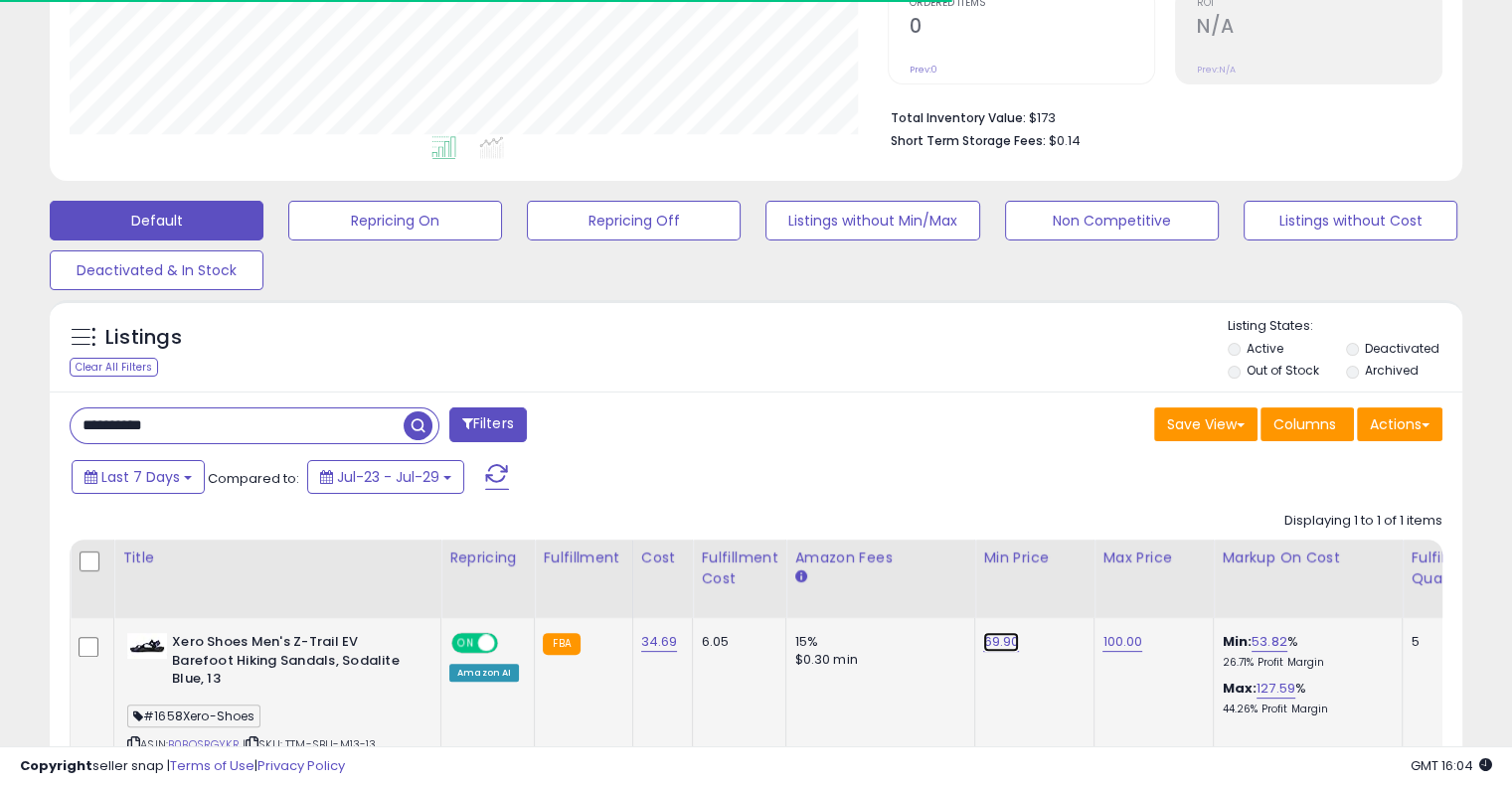 click on "69.90" at bounding box center [1001, 642] 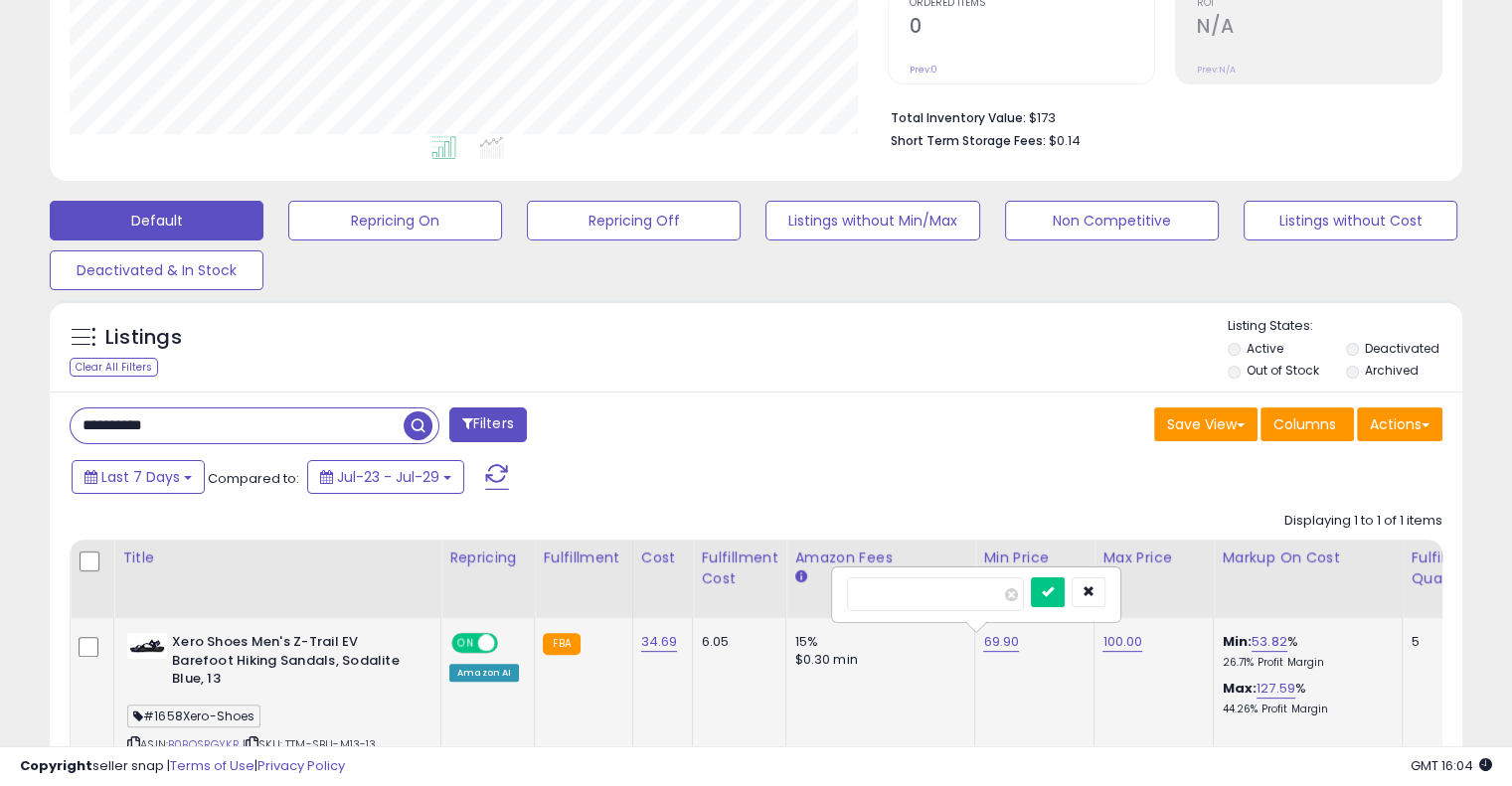 scroll, scrollTop: 993270, scrollLeft: 993264, axis: both 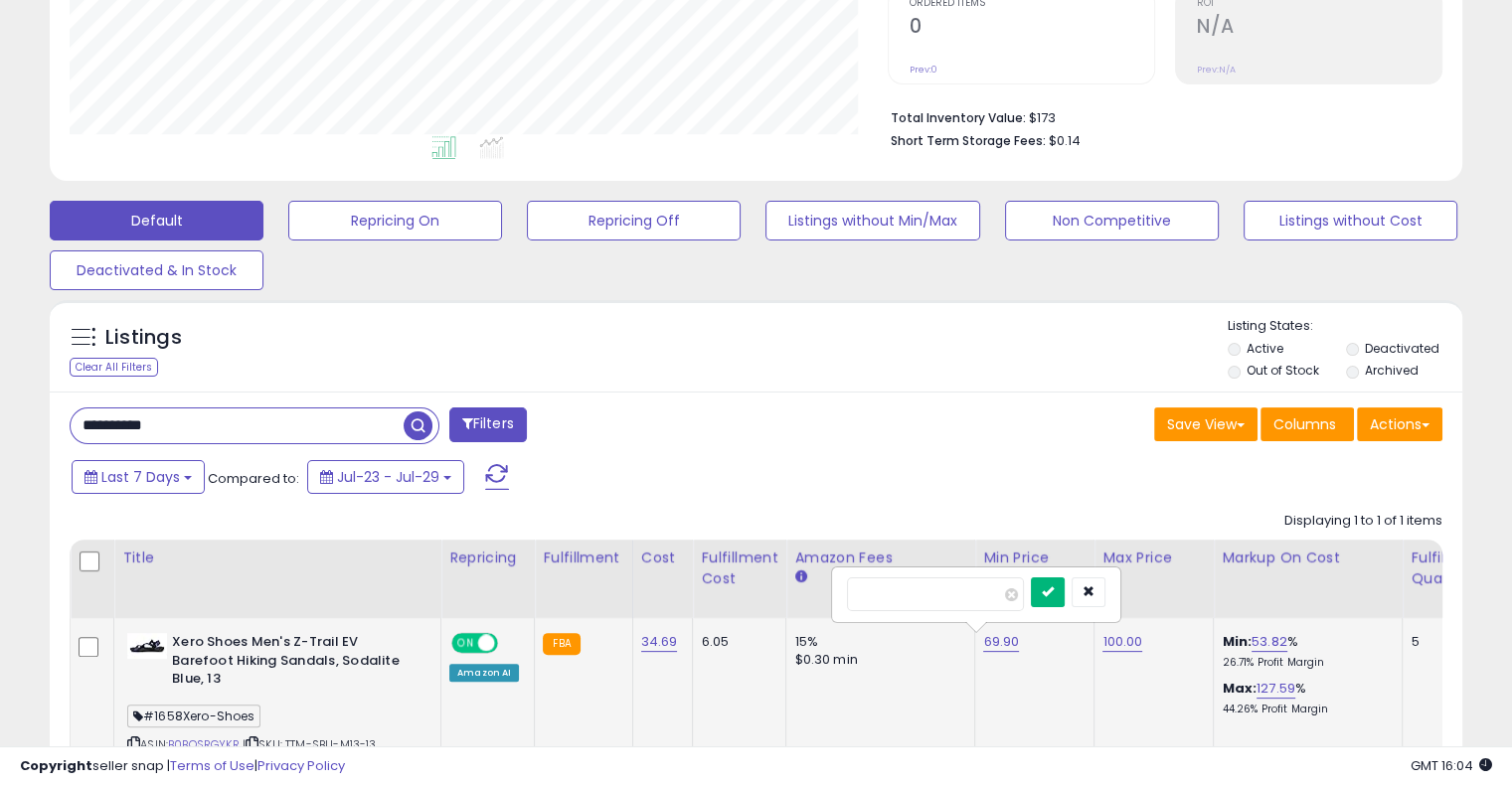 type on "**" 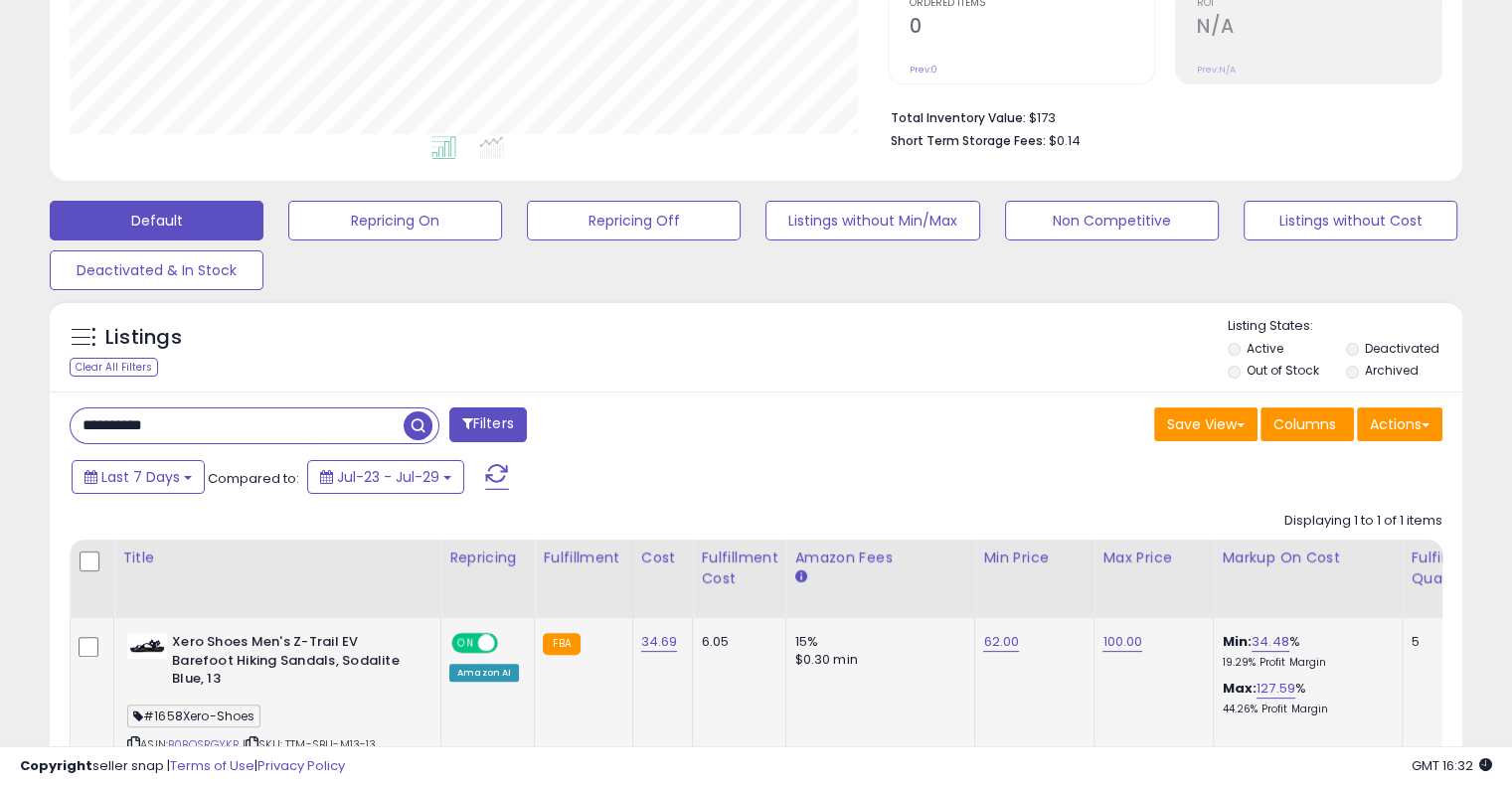 click on "**********" at bounding box center [237, 425] 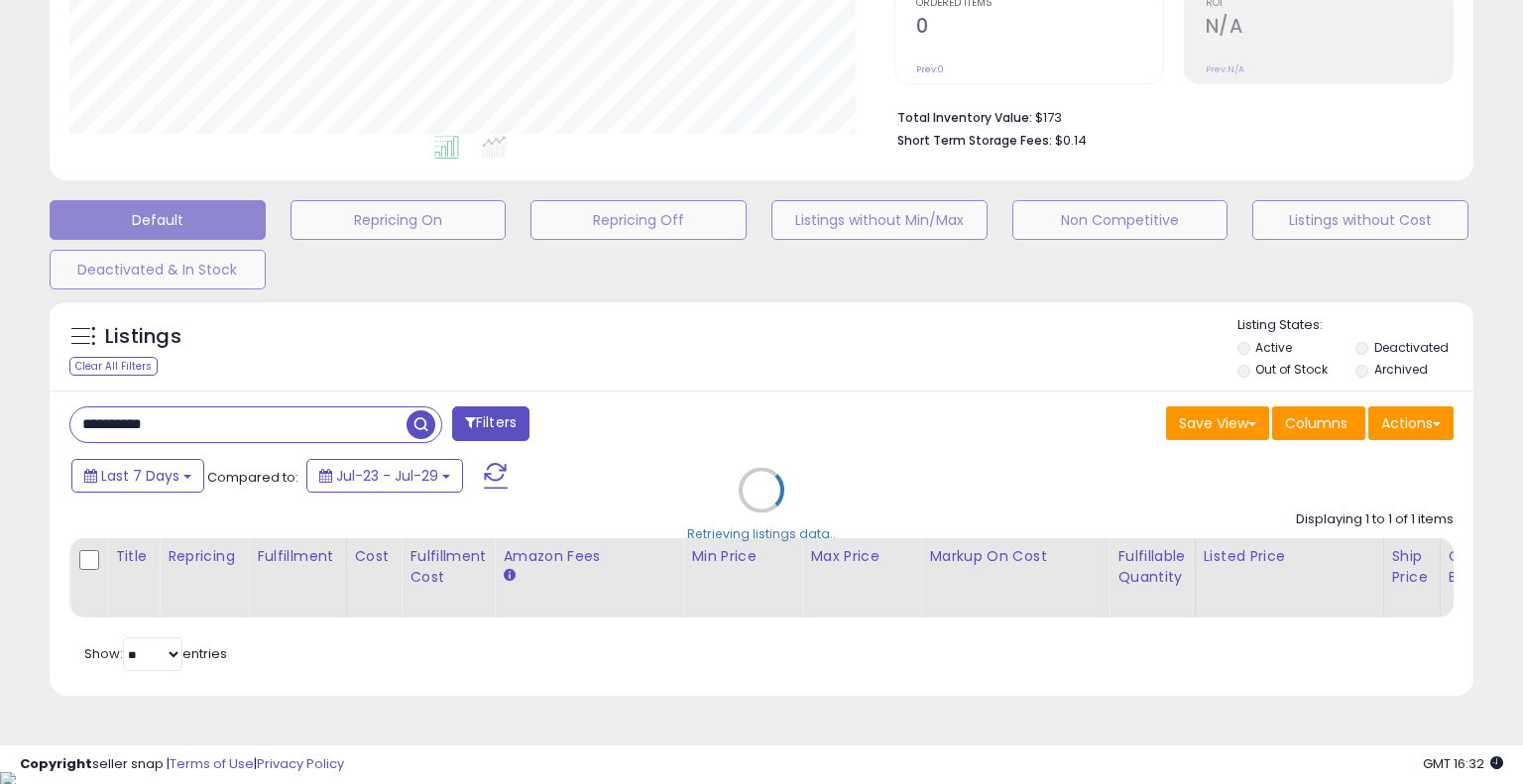 scroll, scrollTop: 990743, scrollLeft: 990712, axis: both 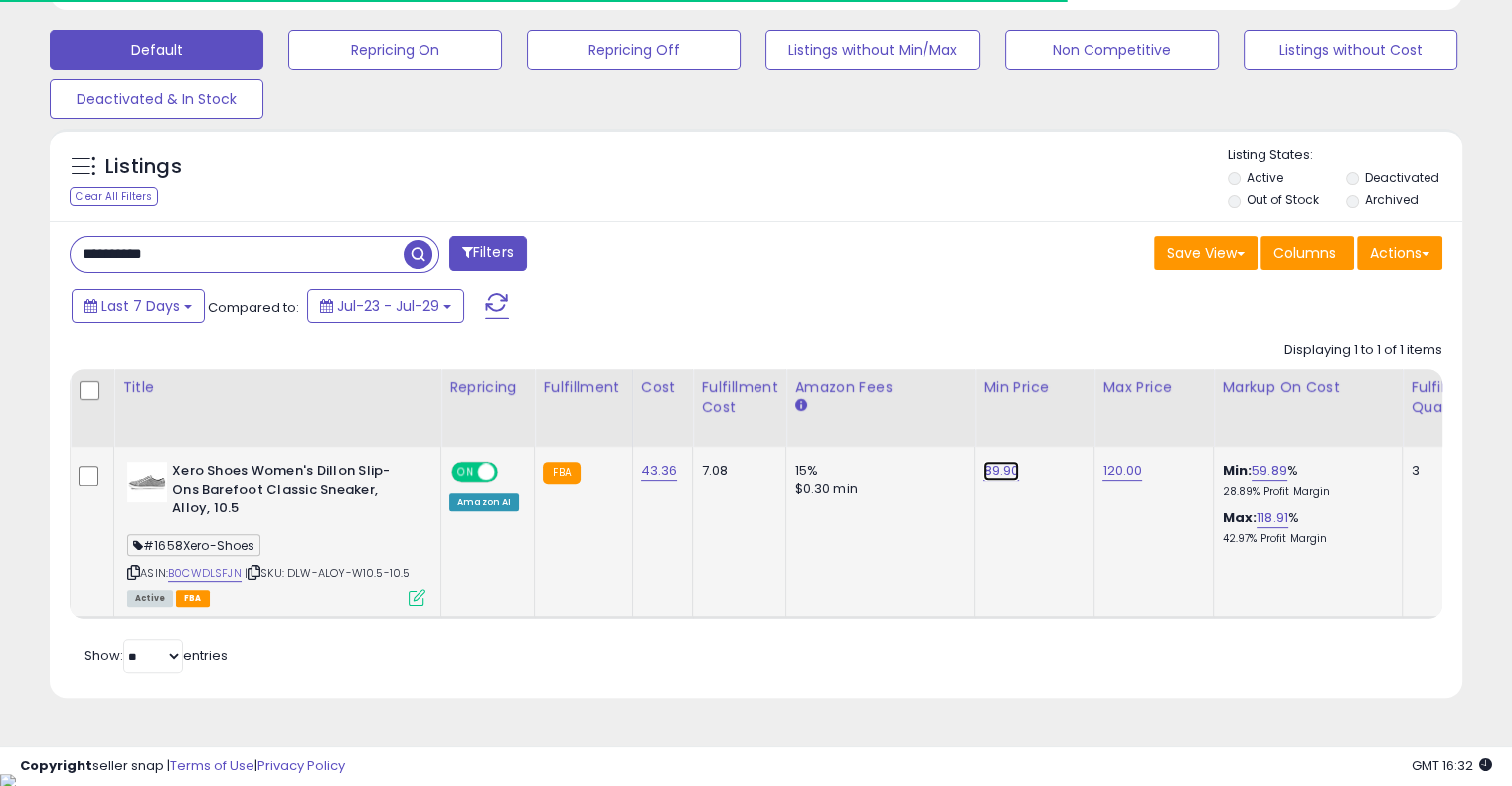 click on "89.90" at bounding box center [1001, 471] 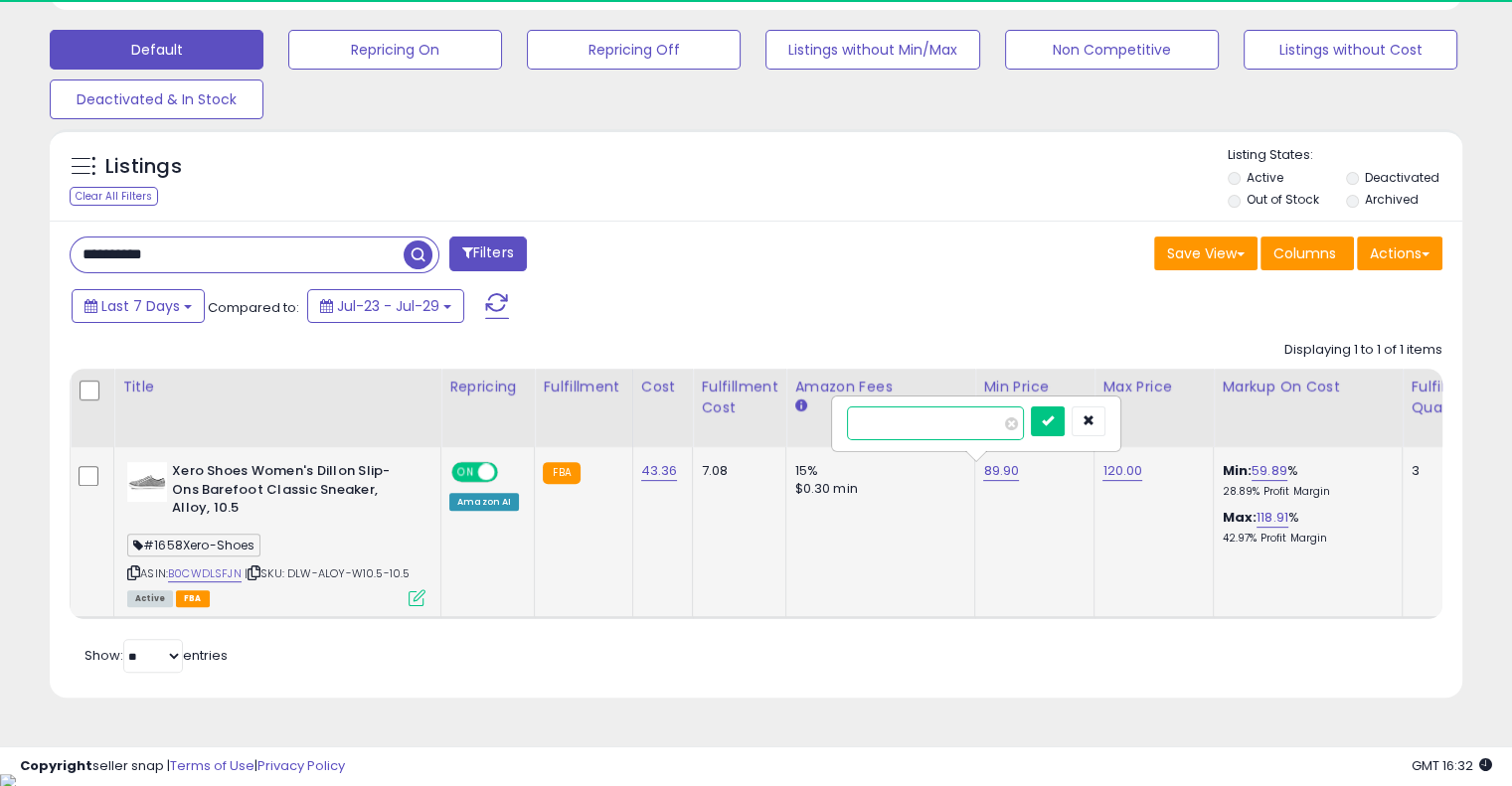 scroll, scrollTop: 993270, scrollLeft: 993264, axis: both 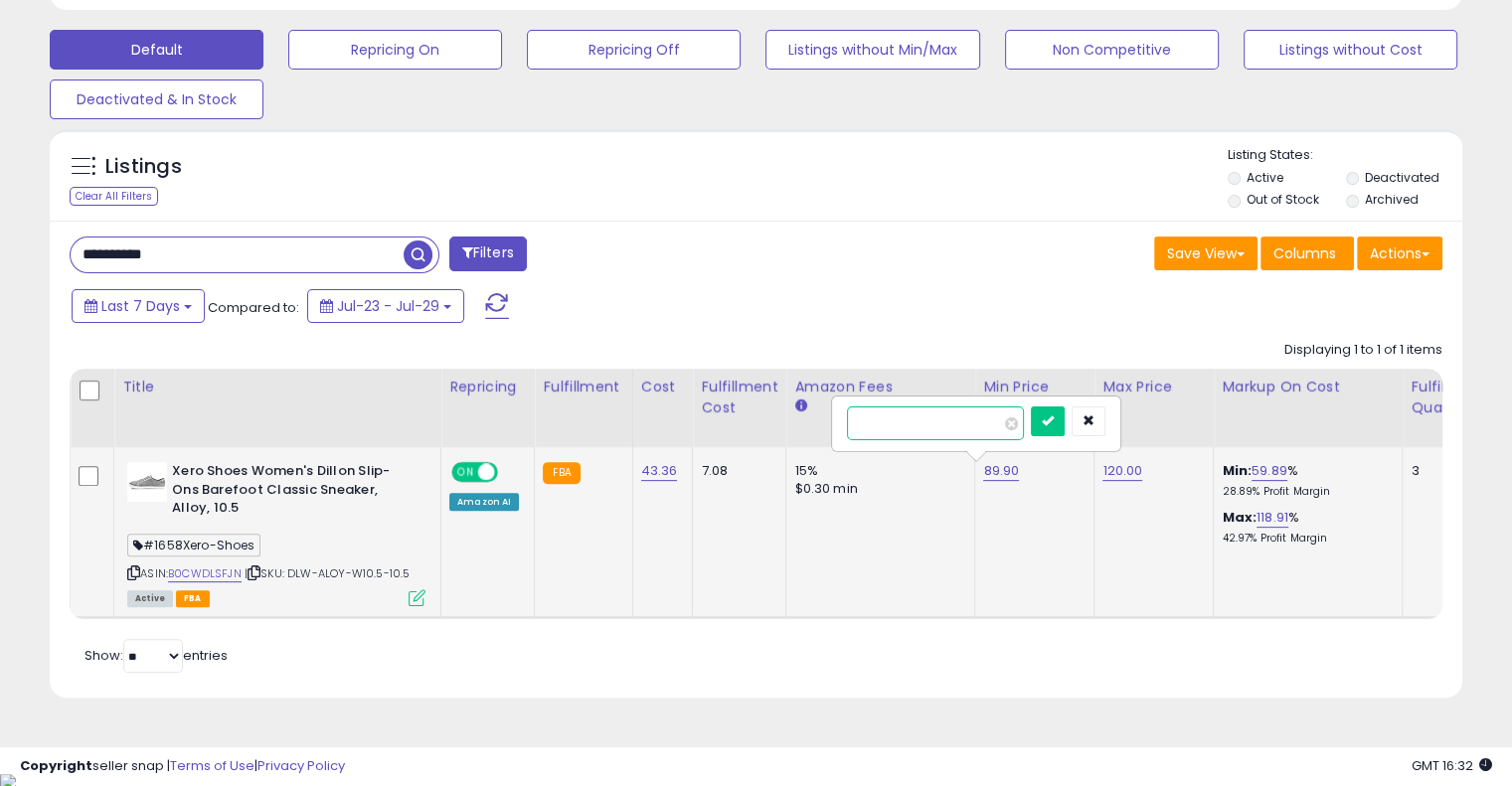 drag, startPoint x: 936, startPoint y: 431, endPoint x: 831, endPoint y: 436, distance: 105.11898 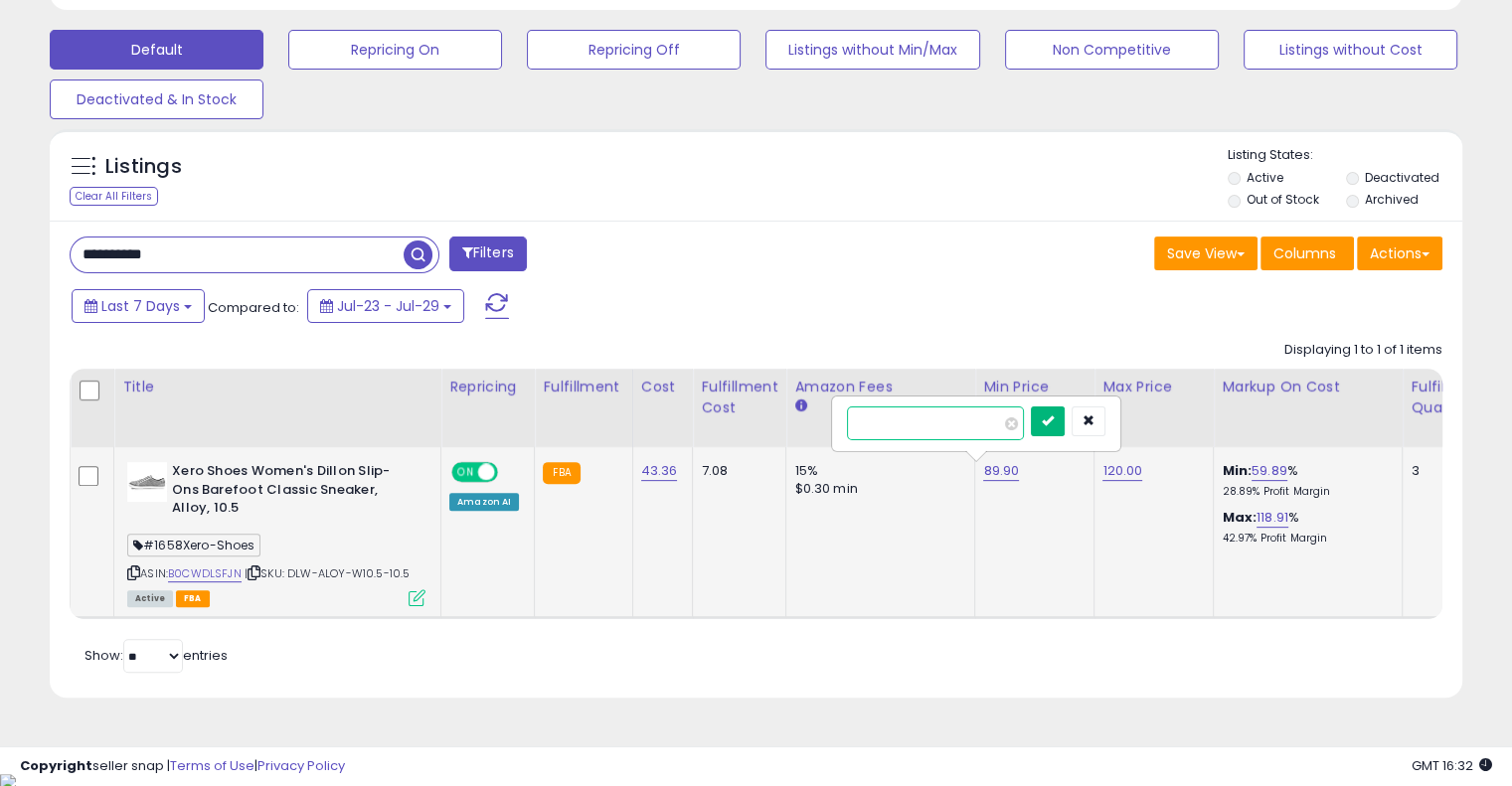 type on "**" 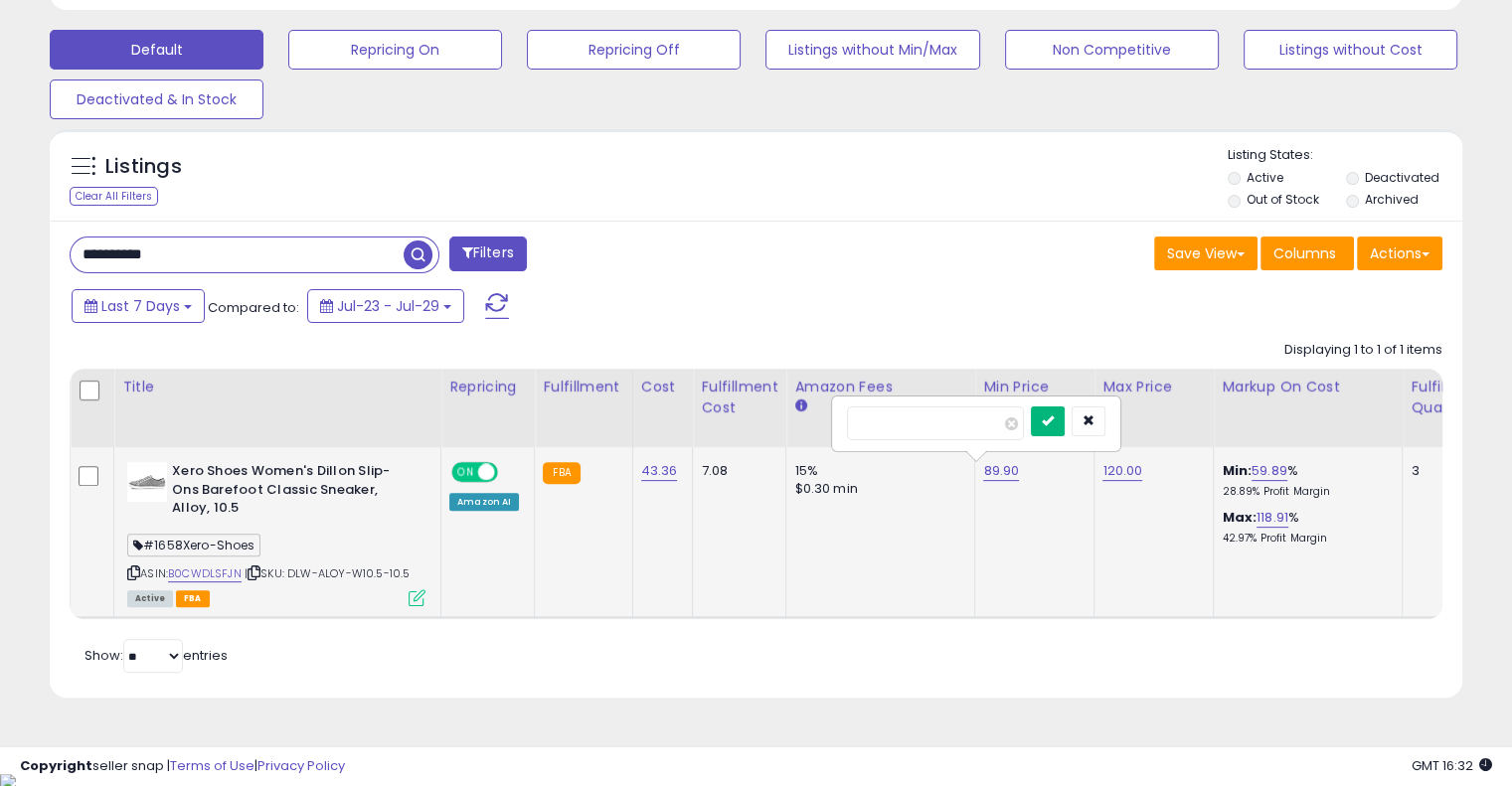 click at bounding box center [1048, 420] 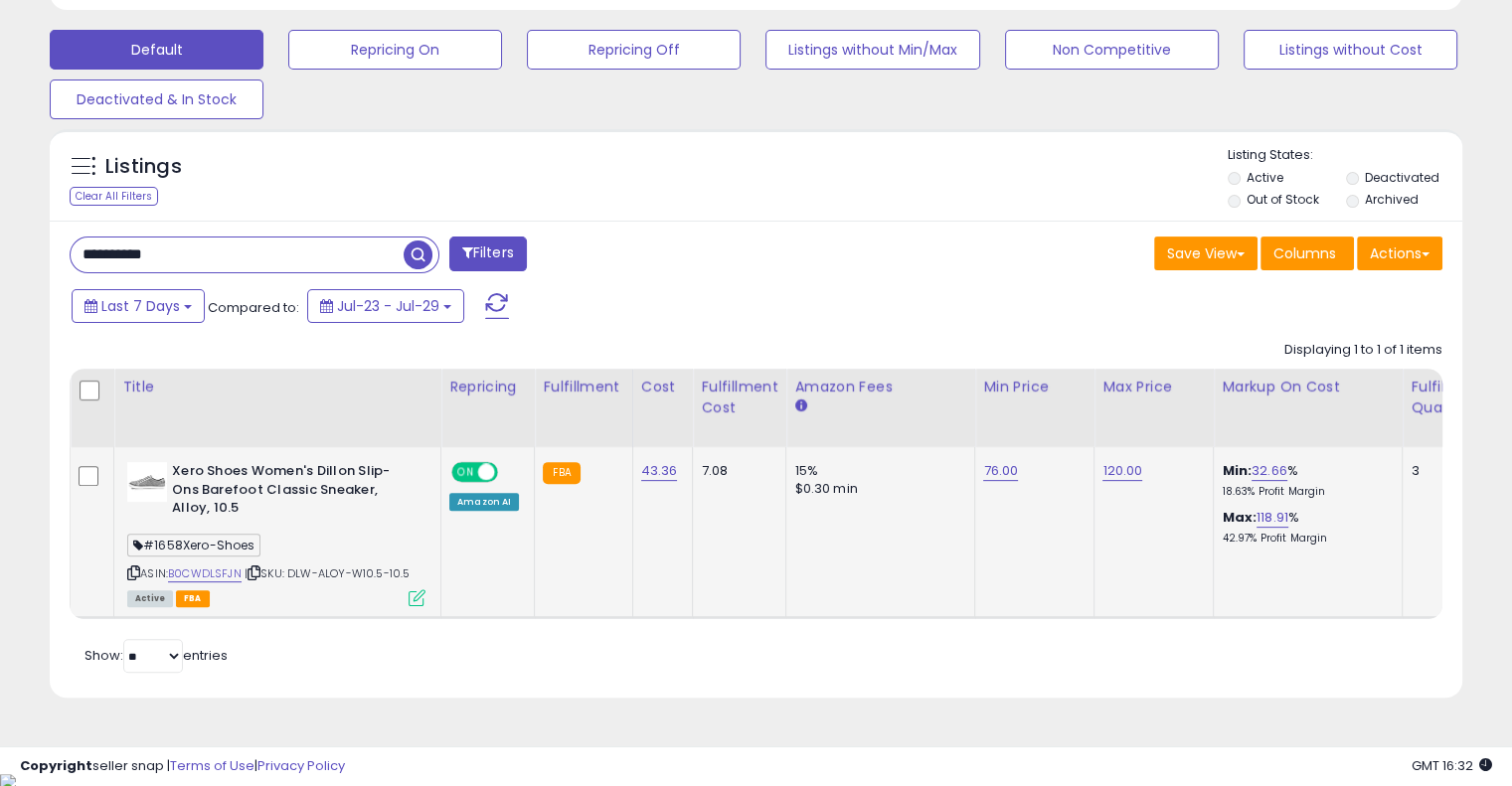 click on "Last 7 Days
Compared to:
Jul-23 - Jul-29" at bounding box center (582, 308) 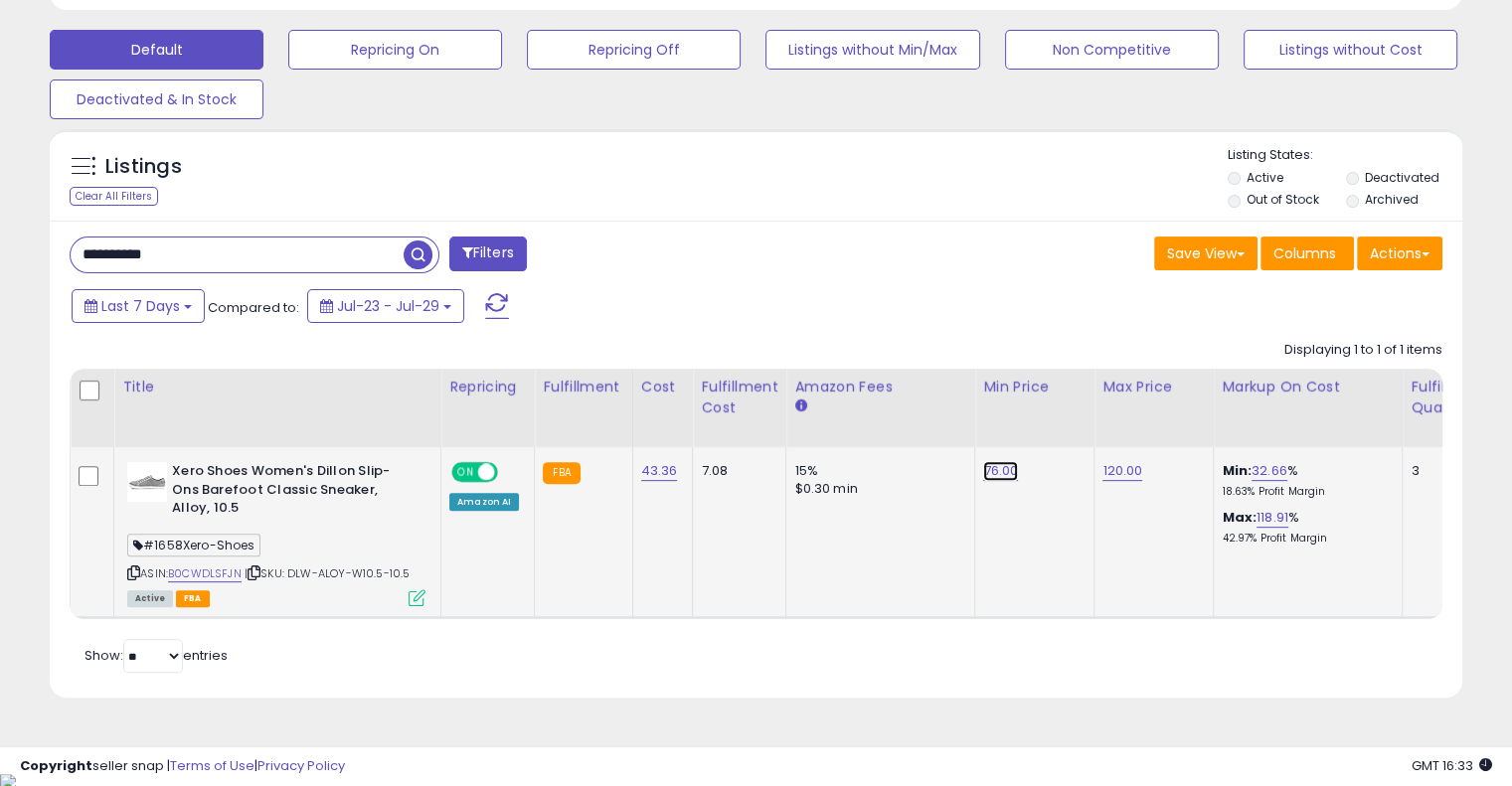click on "76.00" at bounding box center (1000, 471) 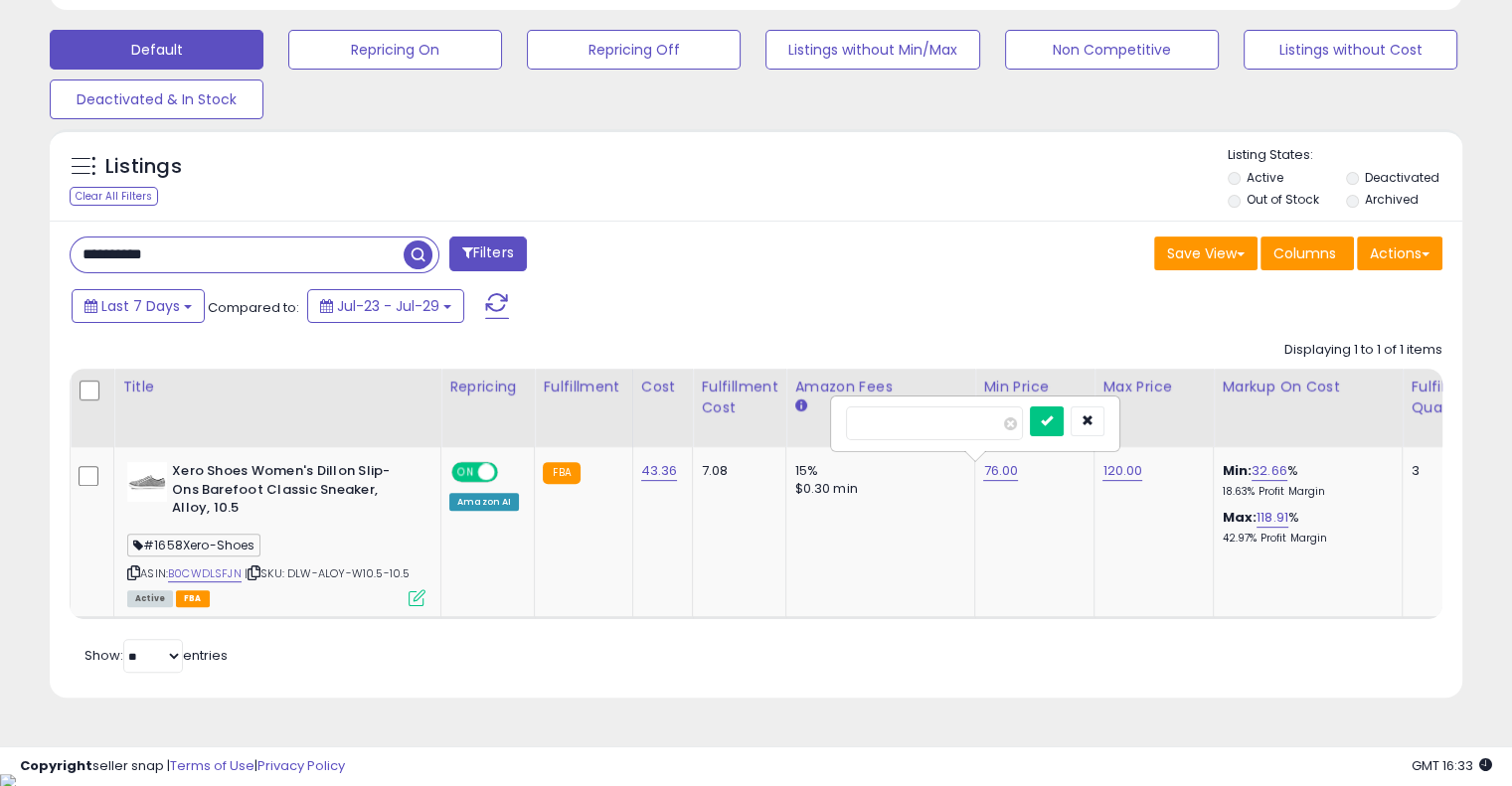 drag, startPoint x: 942, startPoint y: 423, endPoint x: 806, endPoint y: 440, distance: 137.05838 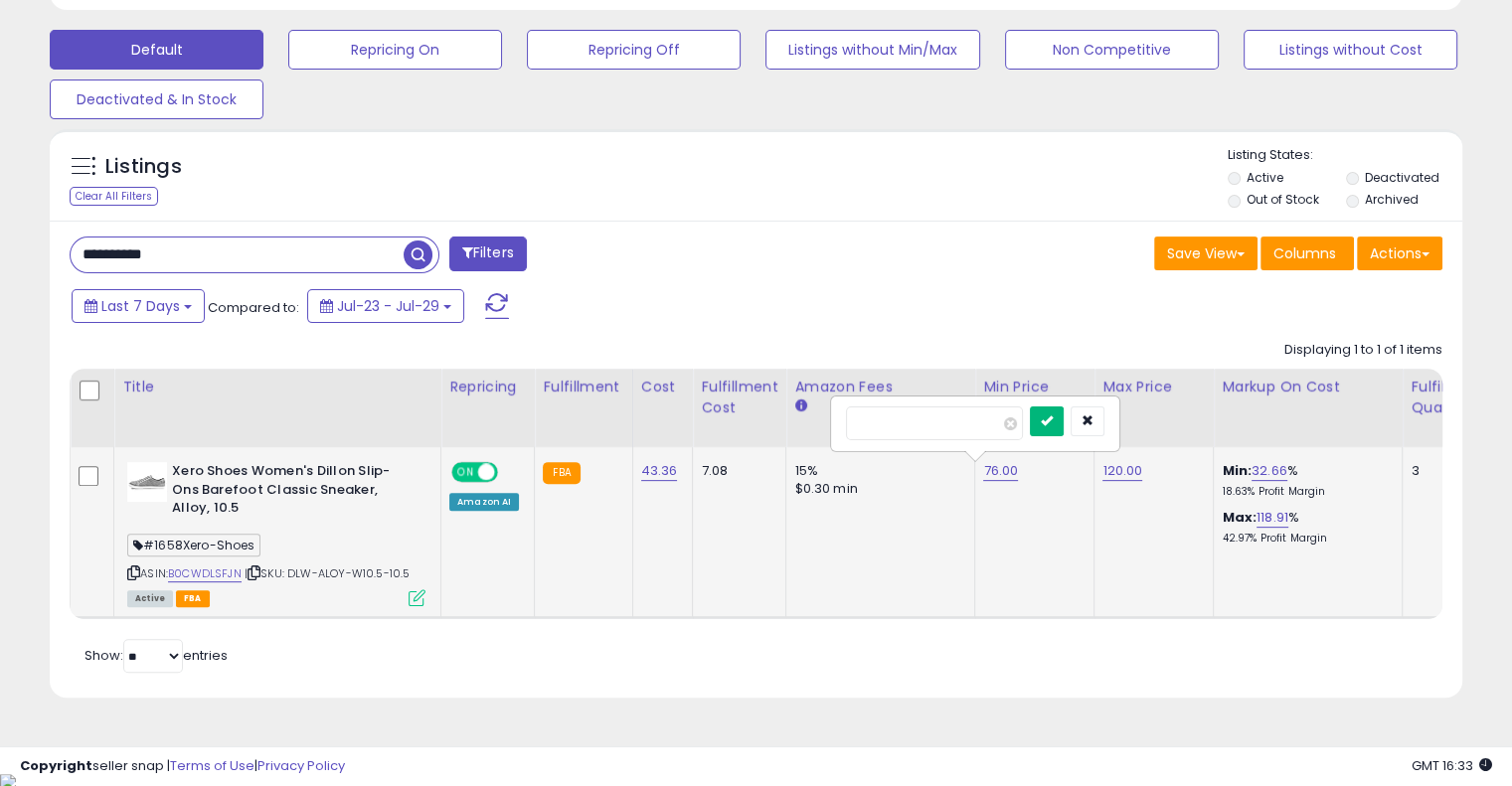 type on "*****" 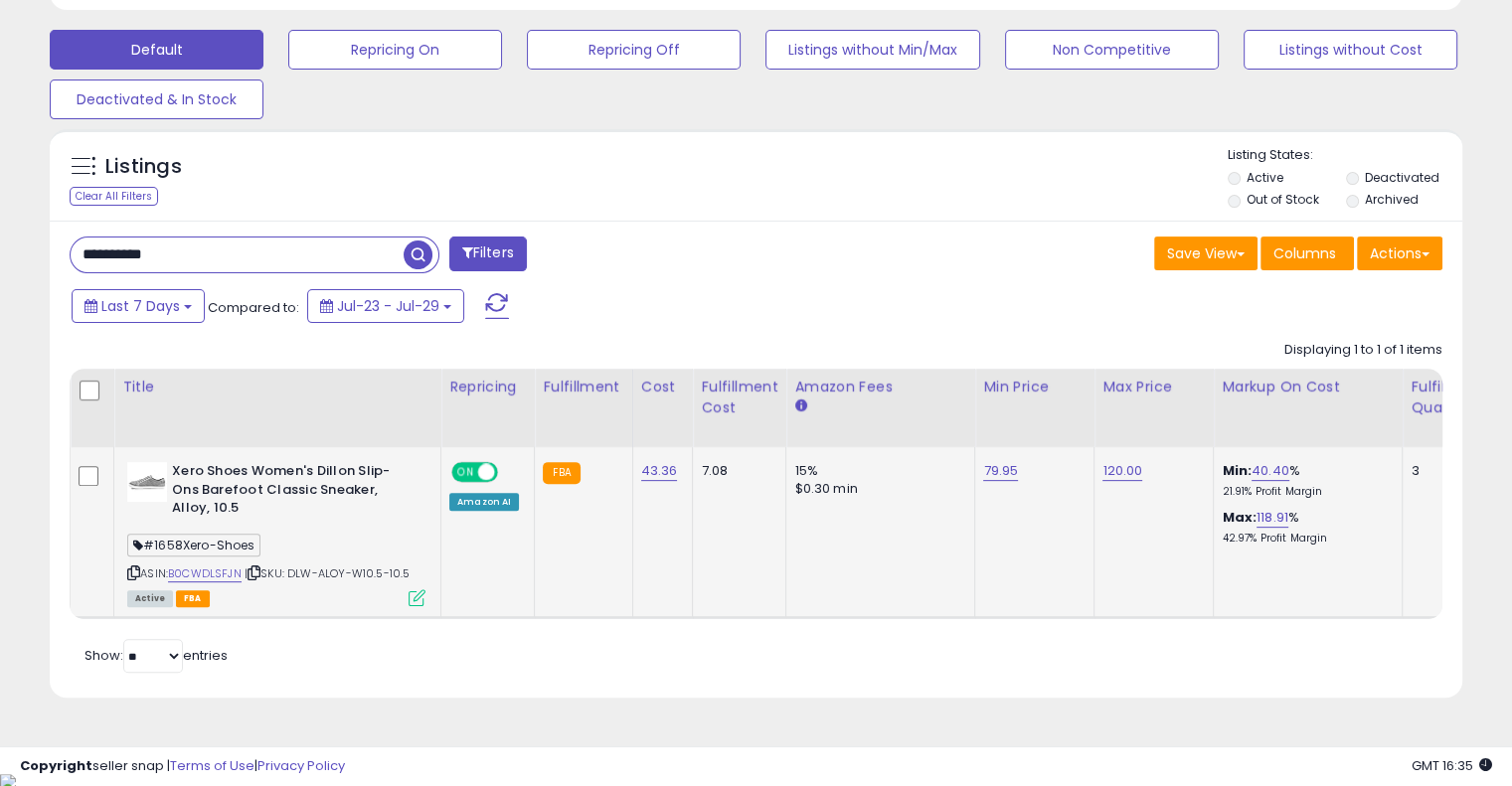 click on "**********" at bounding box center (237, 254) 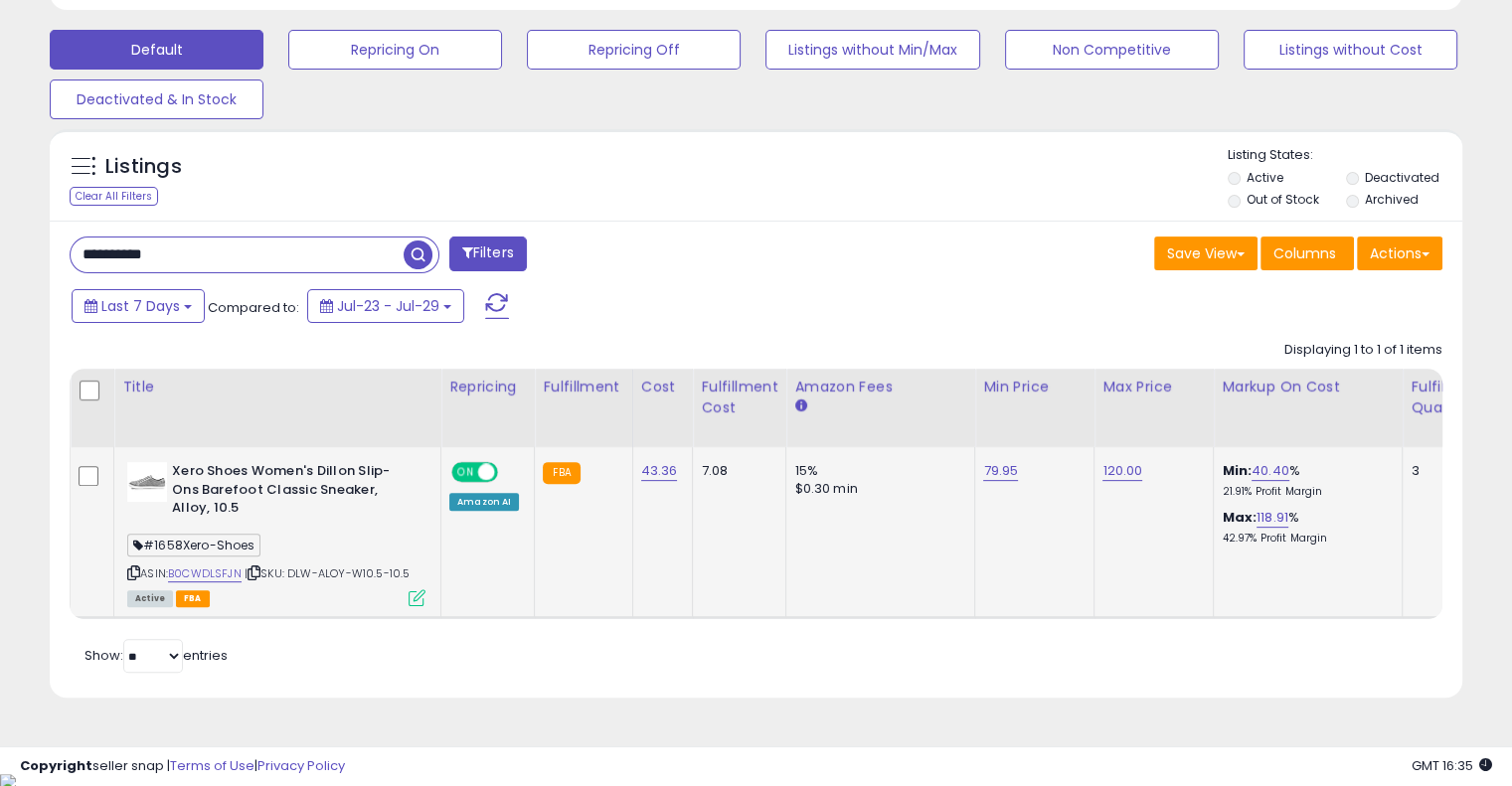 paste 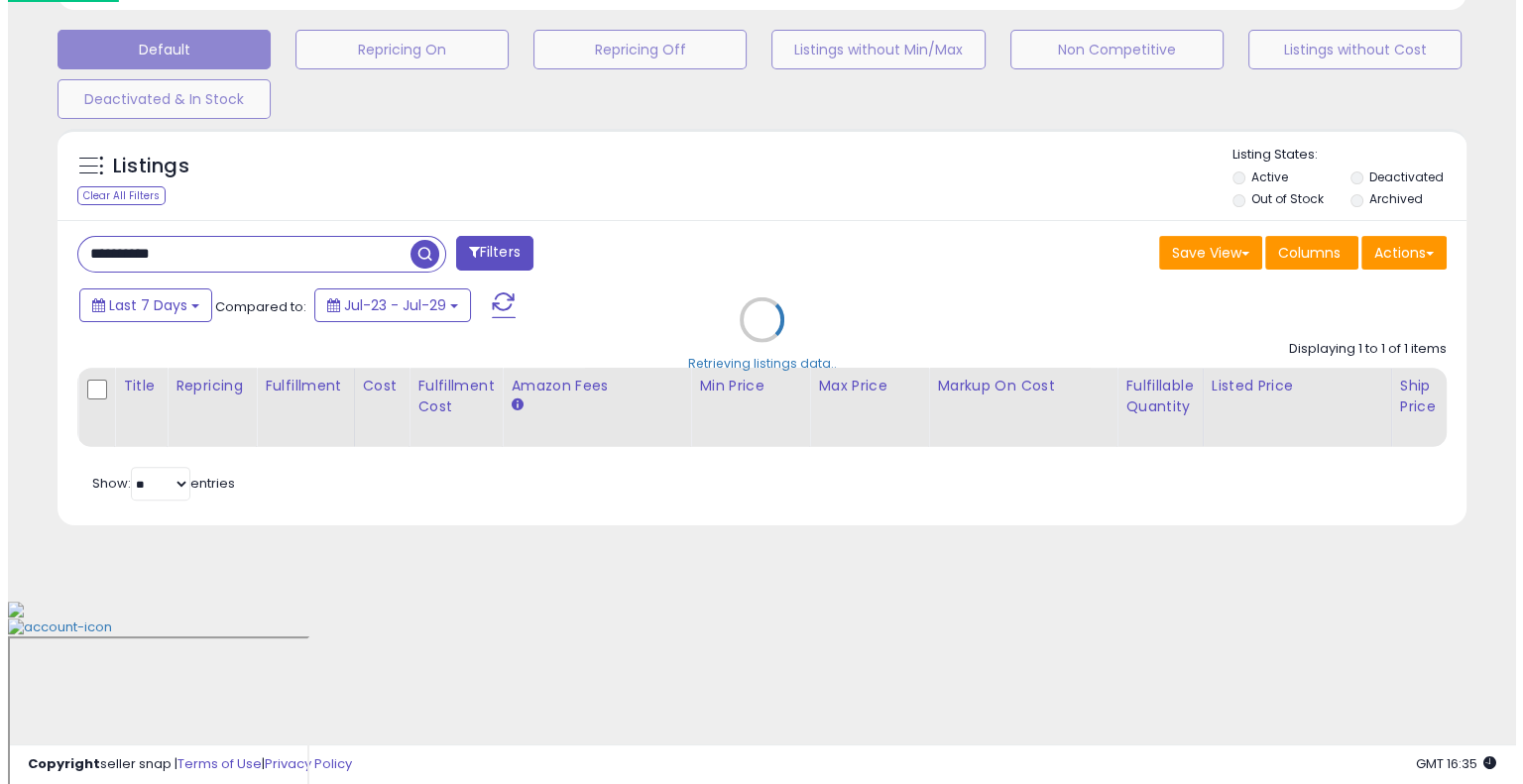 scroll, scrollTop: 424, scrollLeft: 0, axis: vertical 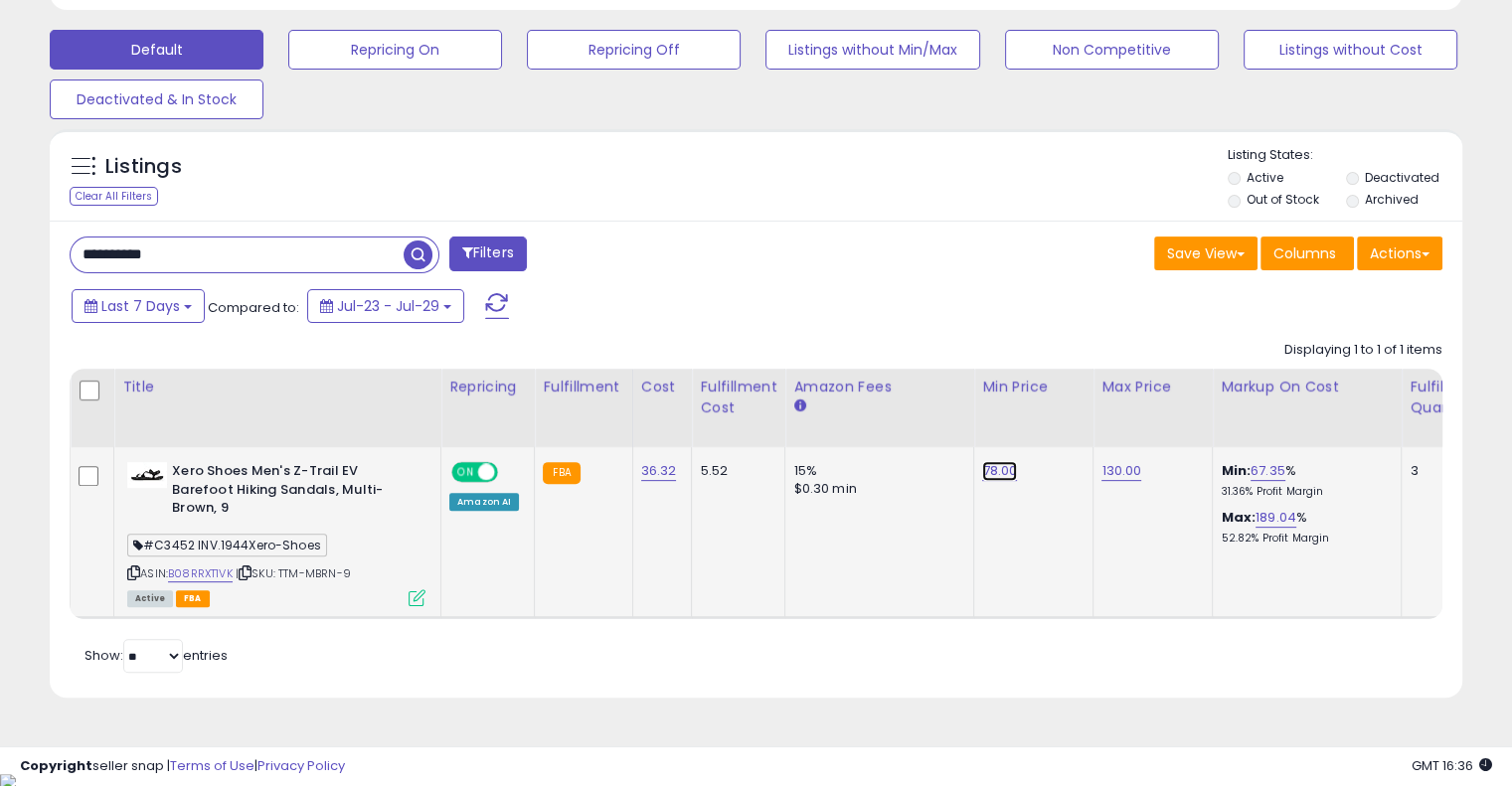click on "78.00" at bounding box center [999, 471] 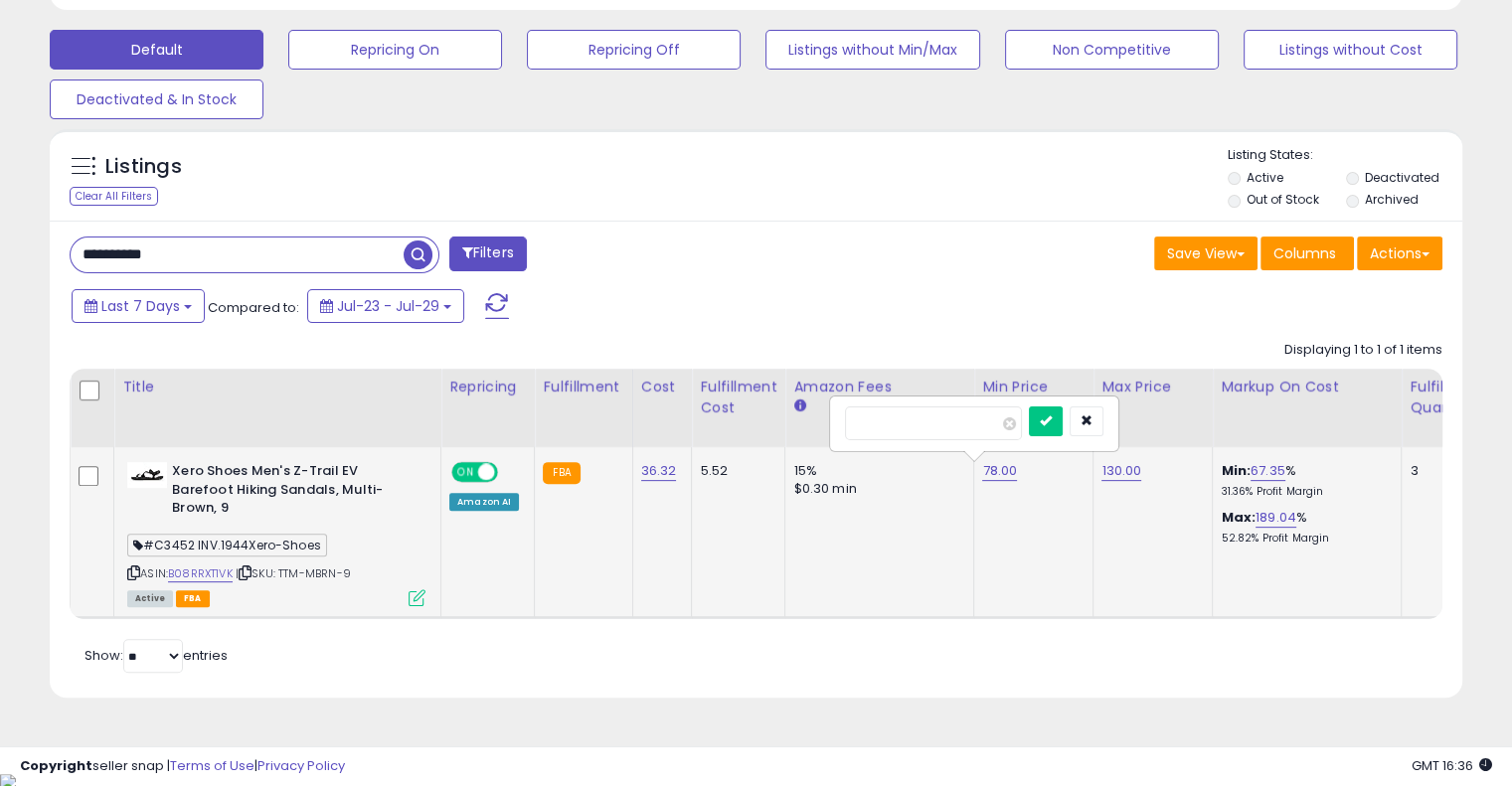 drag, startPoint x: 942, startPoint y: 421, endPoint x: 828, endPoint y: 421, distance: 114 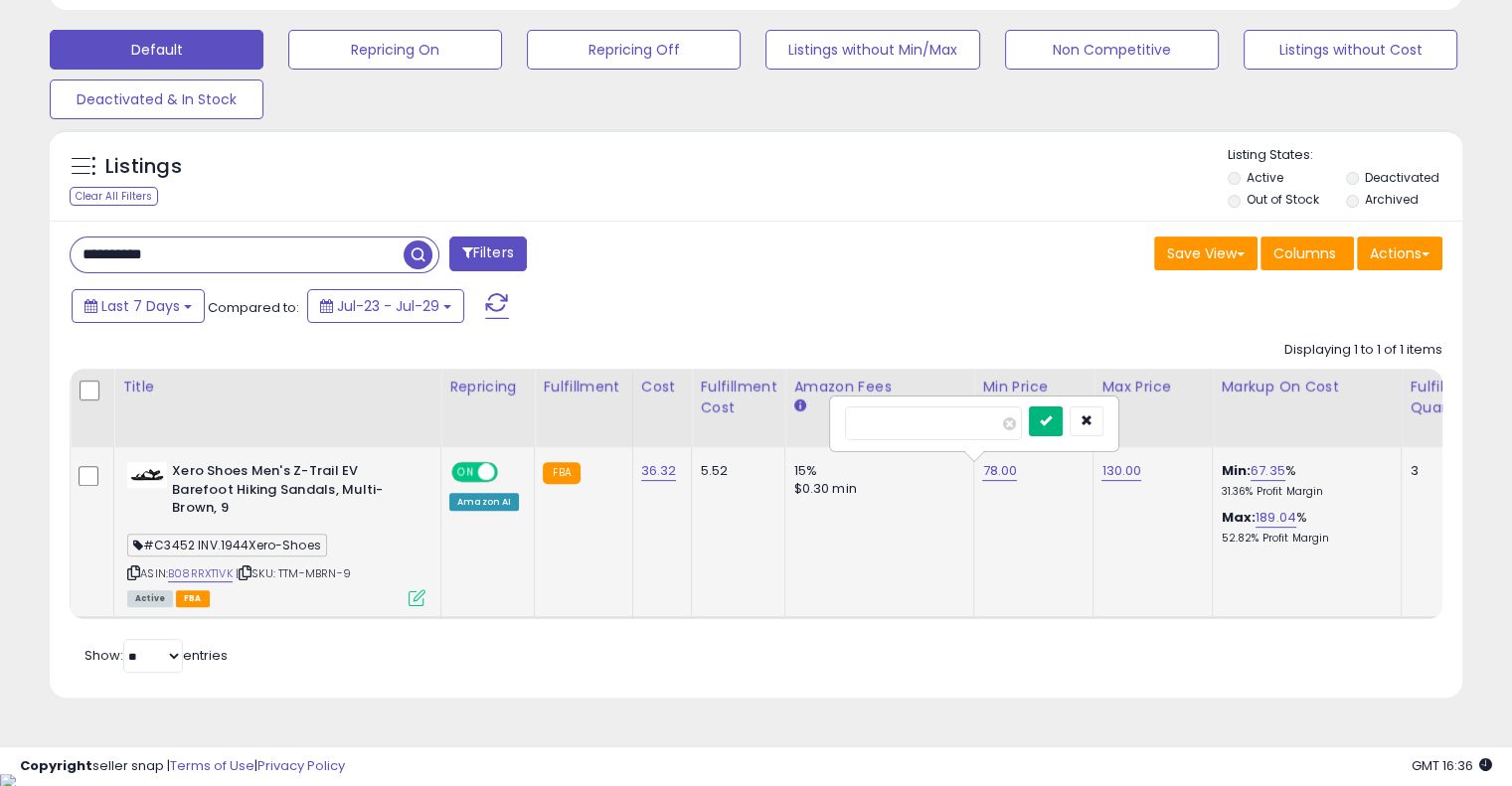 type on "*****" 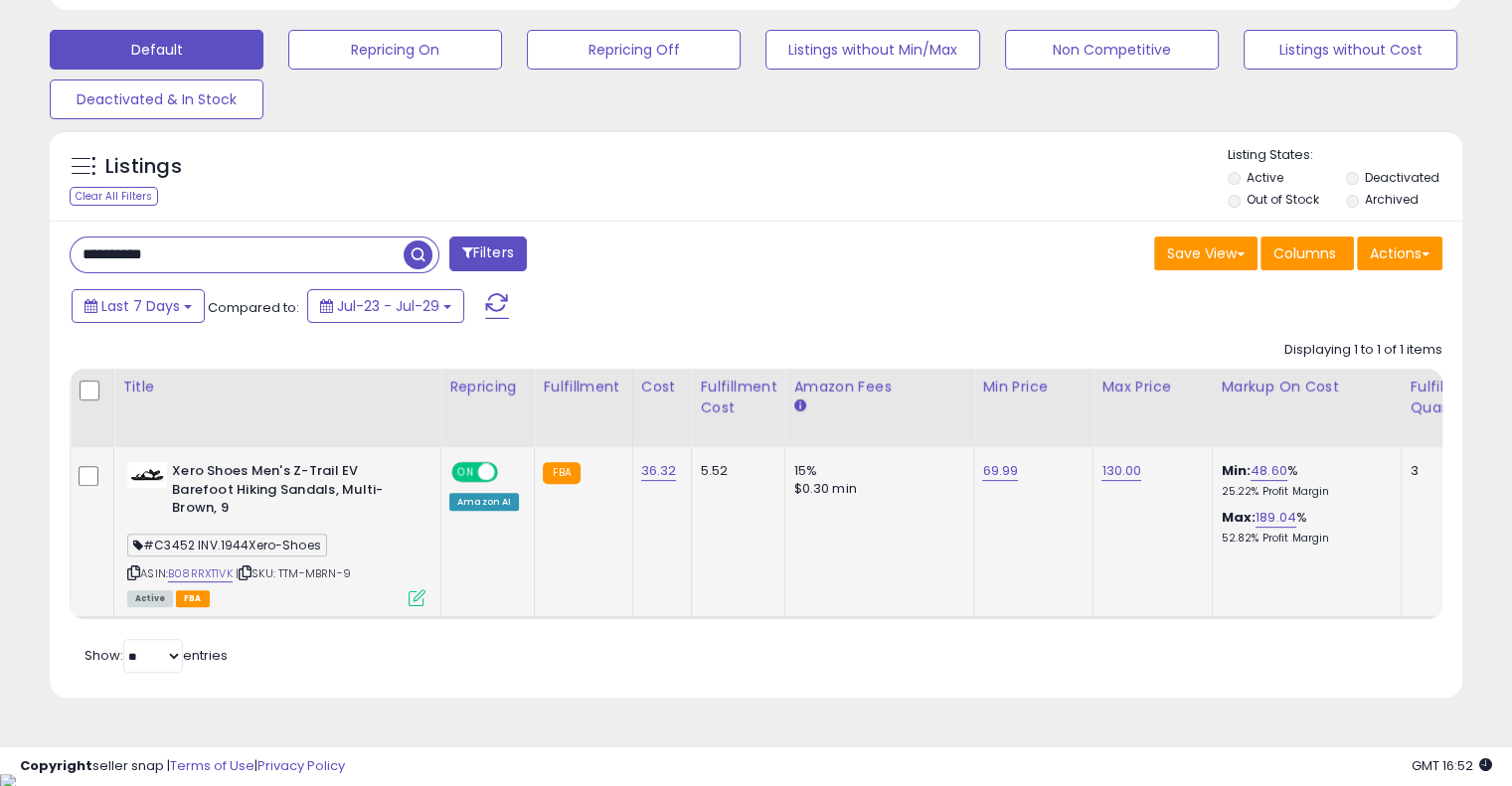 click on "**********" at bounding box center [237, 254] 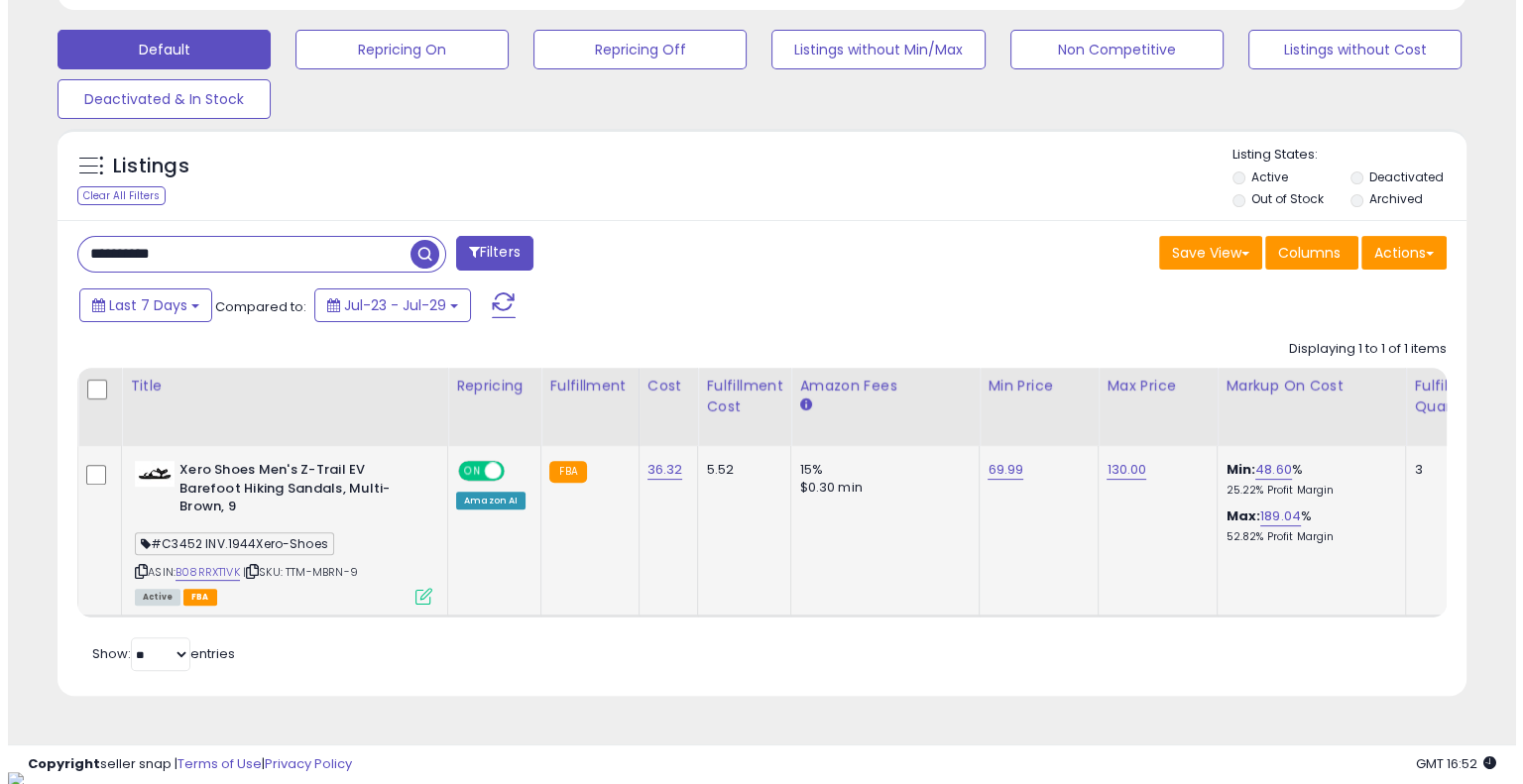 scroll, scrollTop: 424, scrollLeft: 0, axis: vertical 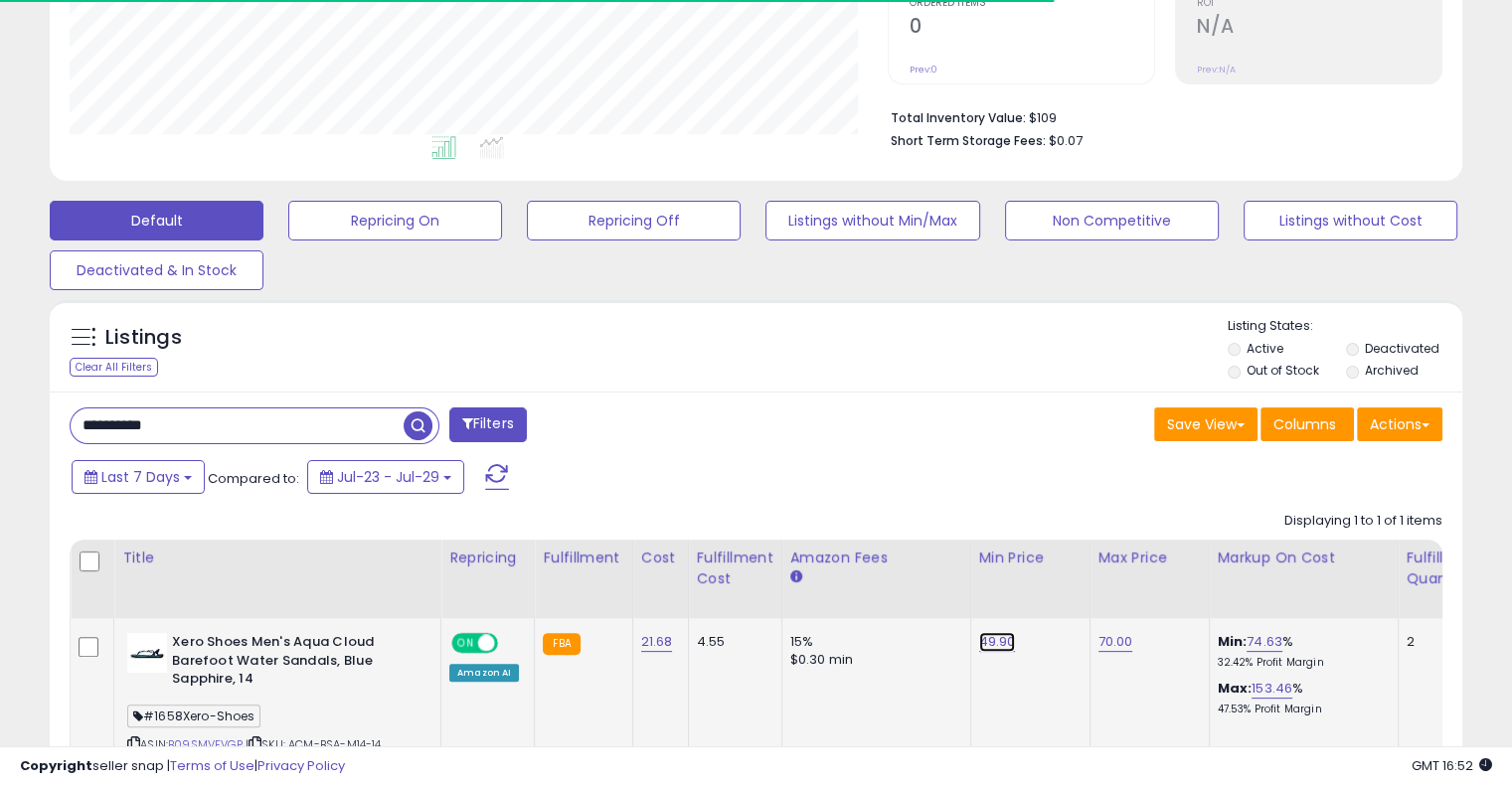 click on "49.90" at bounding box center [997, 642] 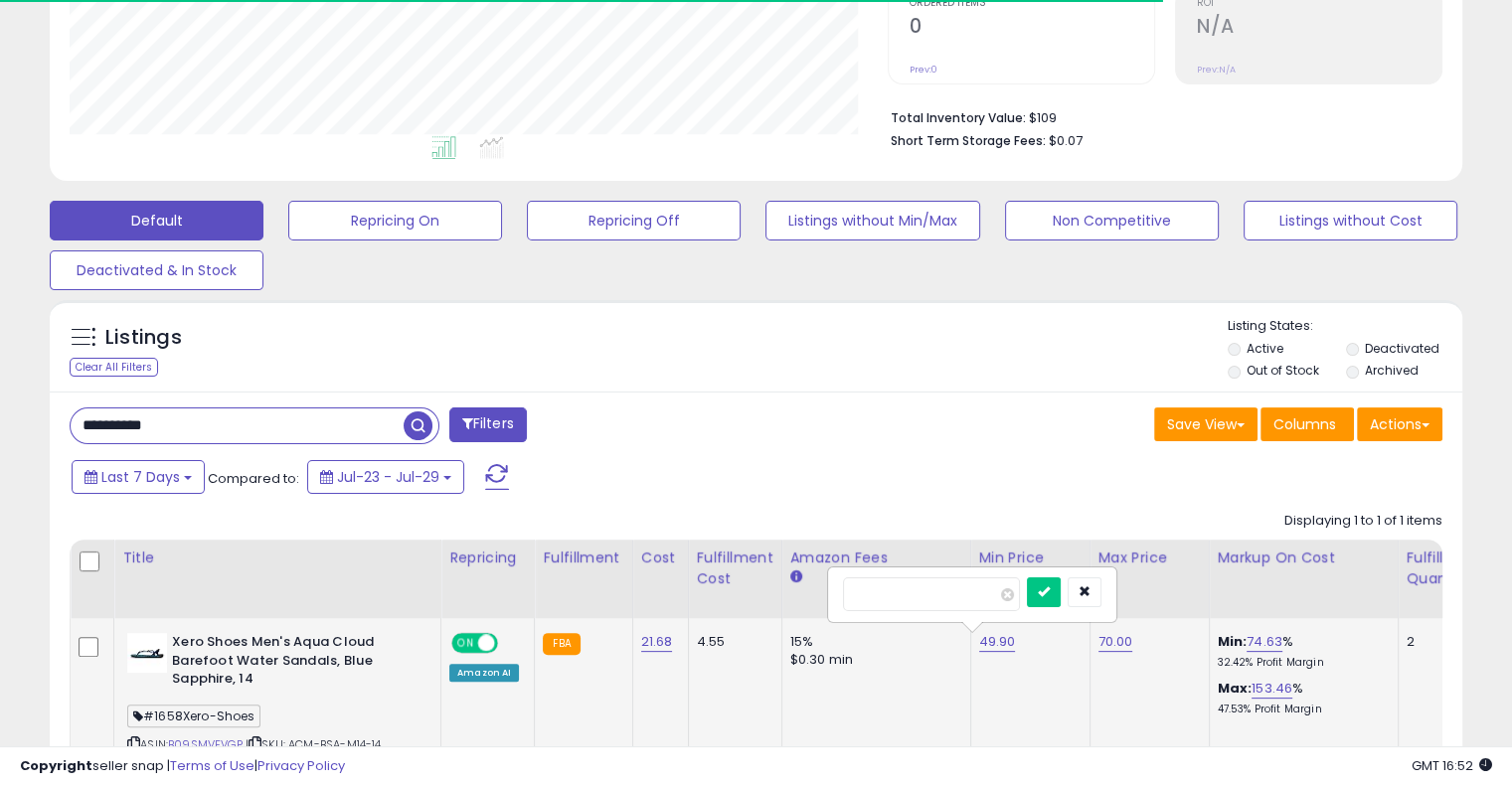 scroll, scrollTop: 993270, scrollLeft: 993264, axis: both 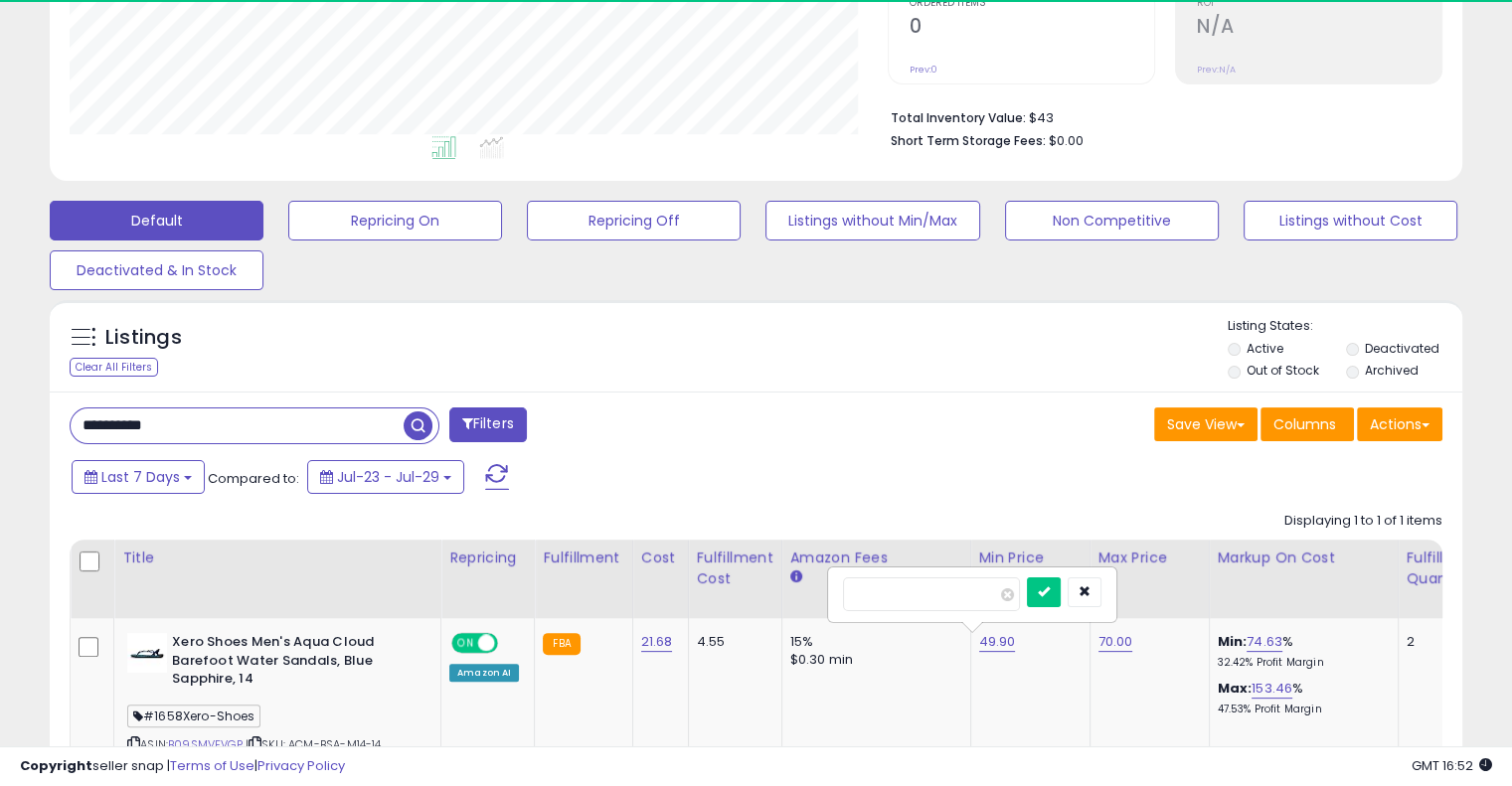 drag, startPoint x: 961, startPoint y: 599, endPoint x: 811, endPoint y: 579, distance: 151.32746 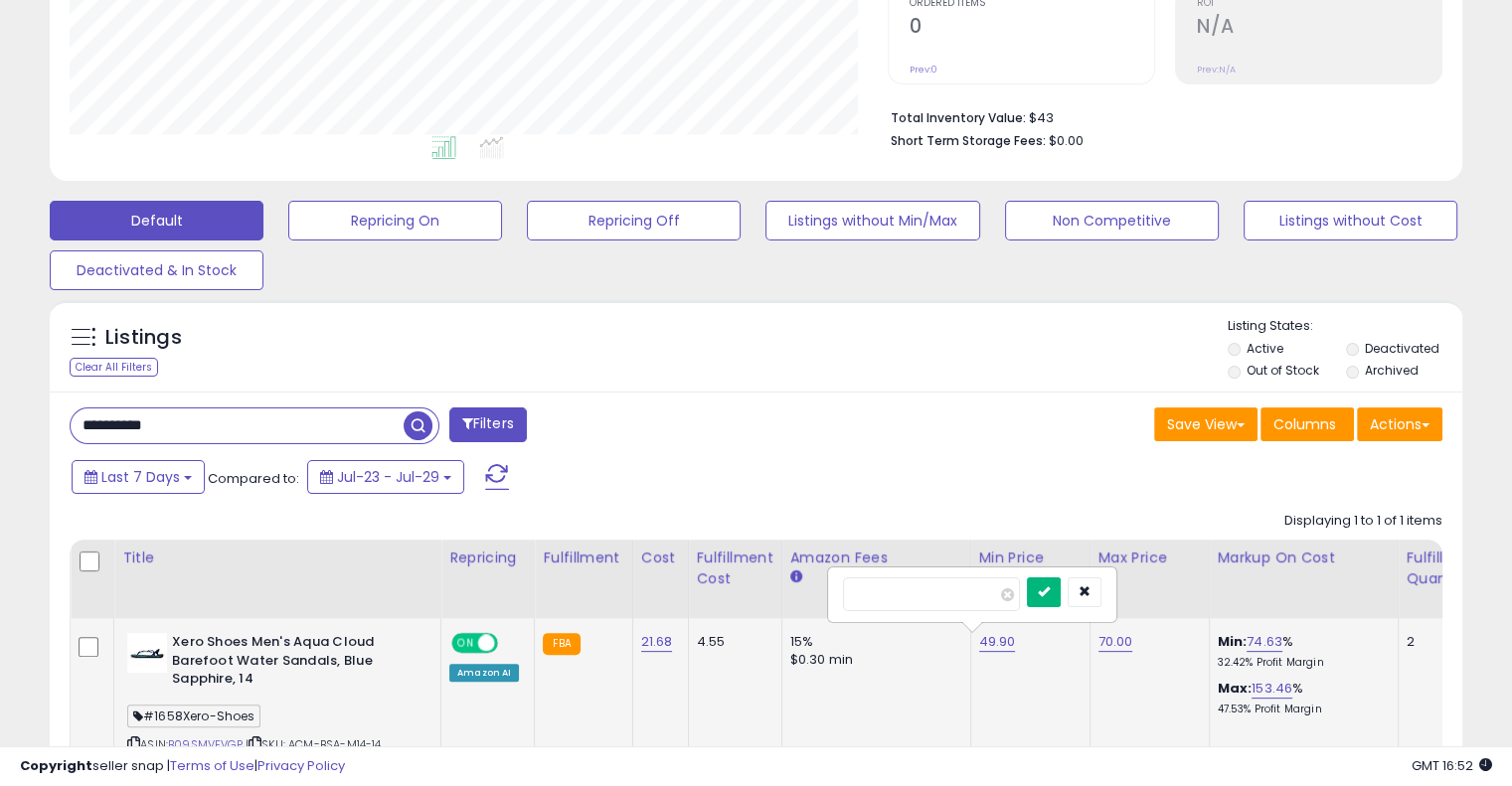 type on "*****" 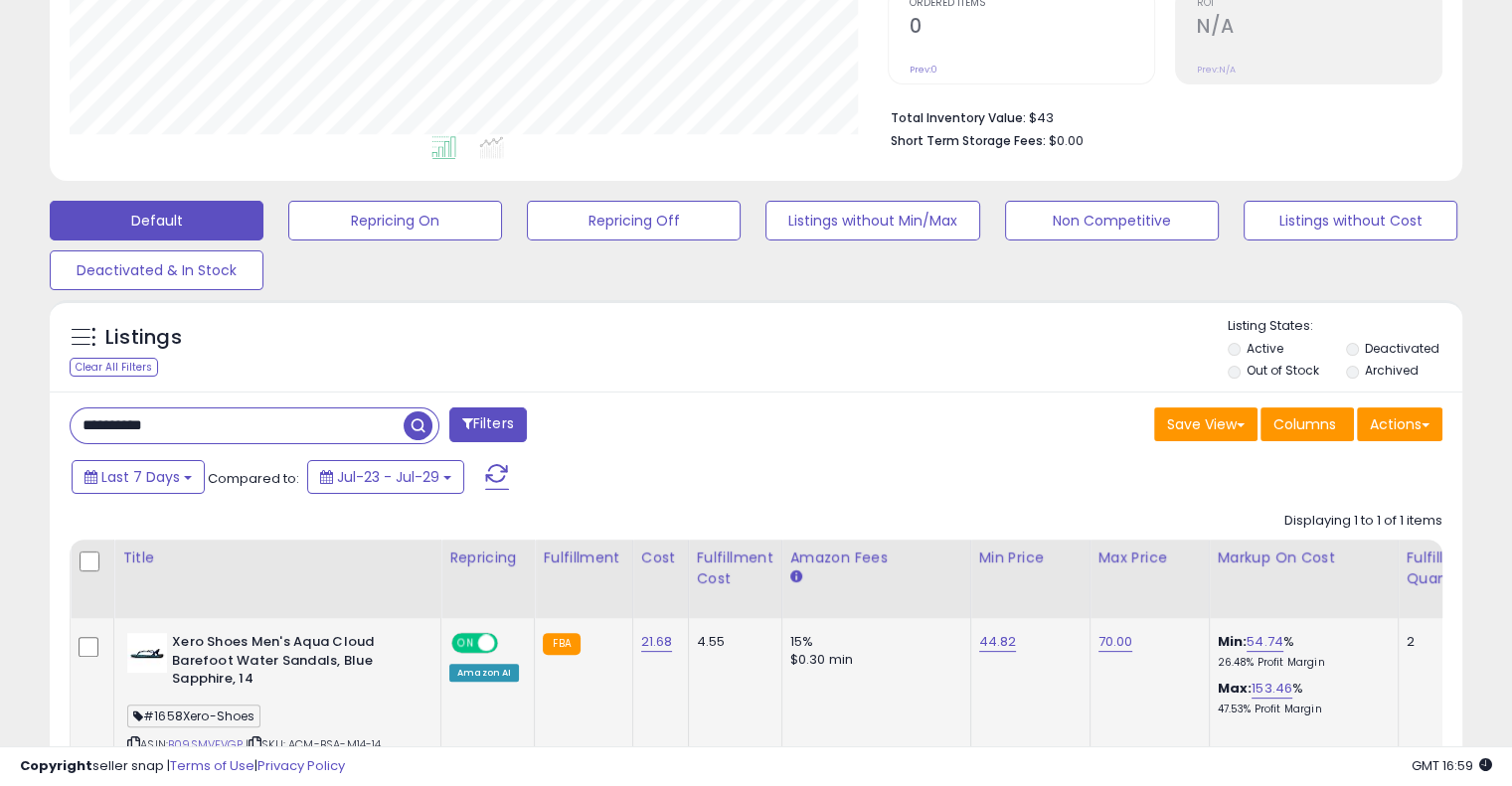 click on "**********" at bounding box center (237, 425) 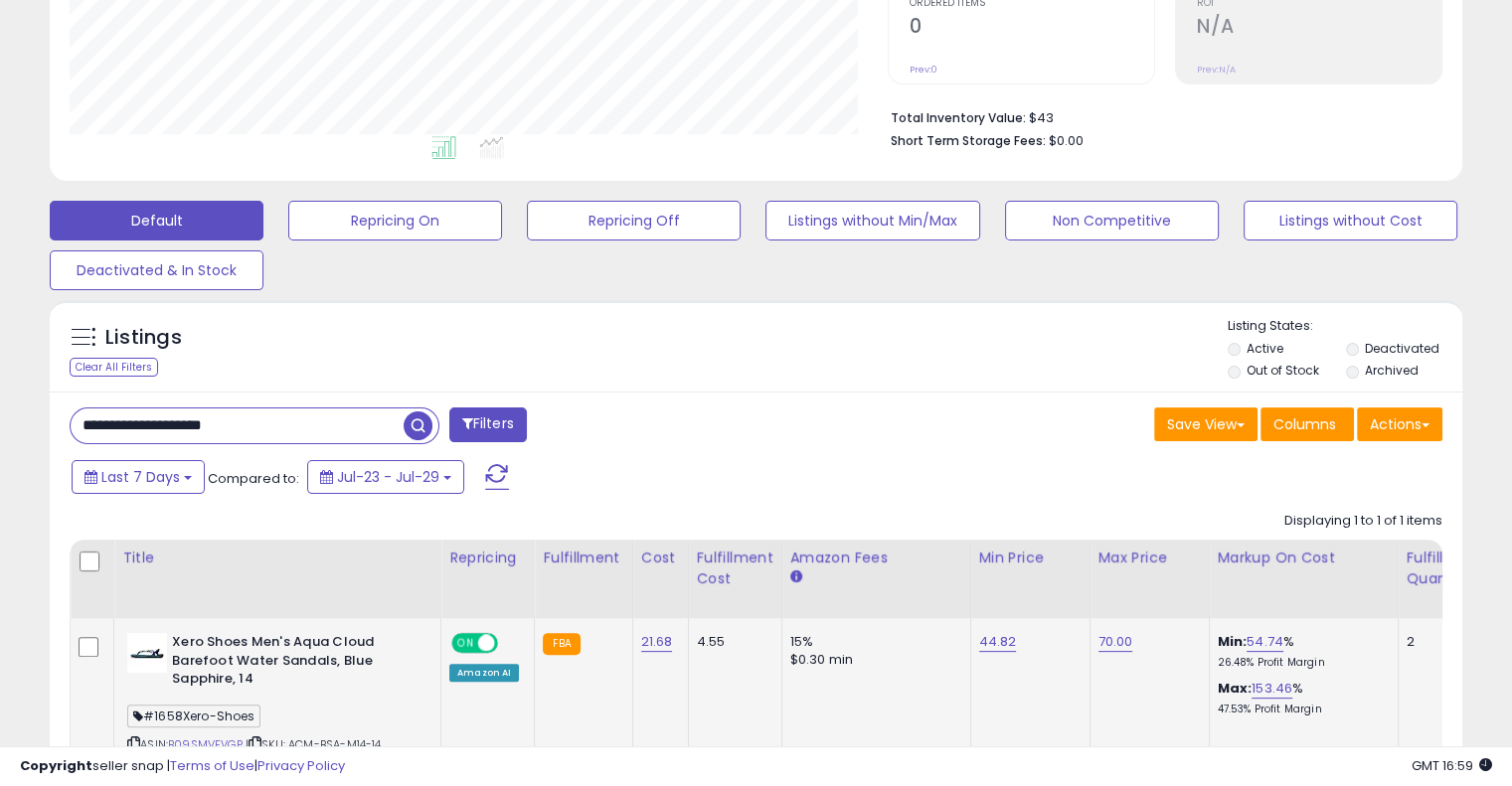 click on "**********" at bounding box center [237, 425] 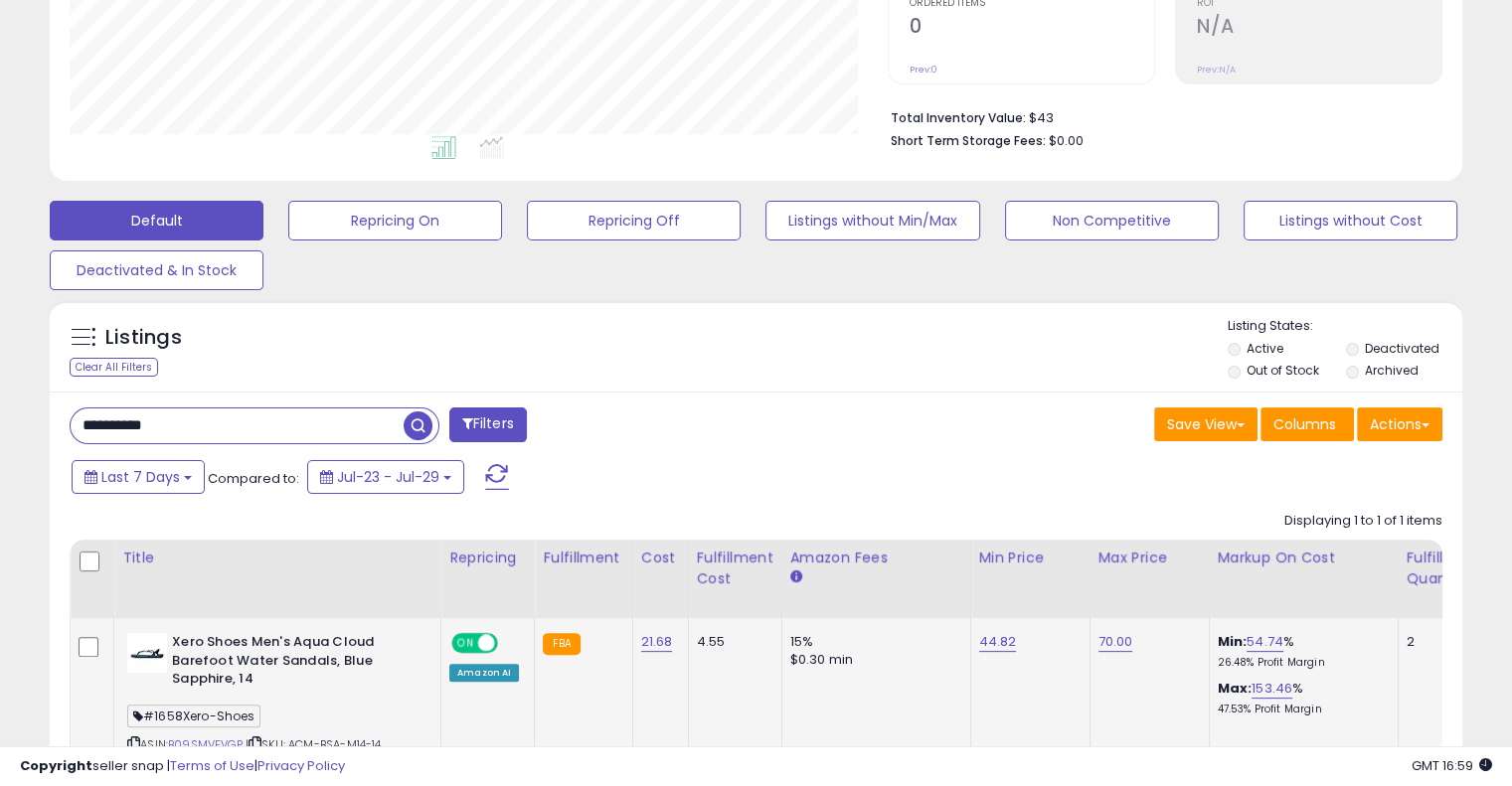 type on "**********" 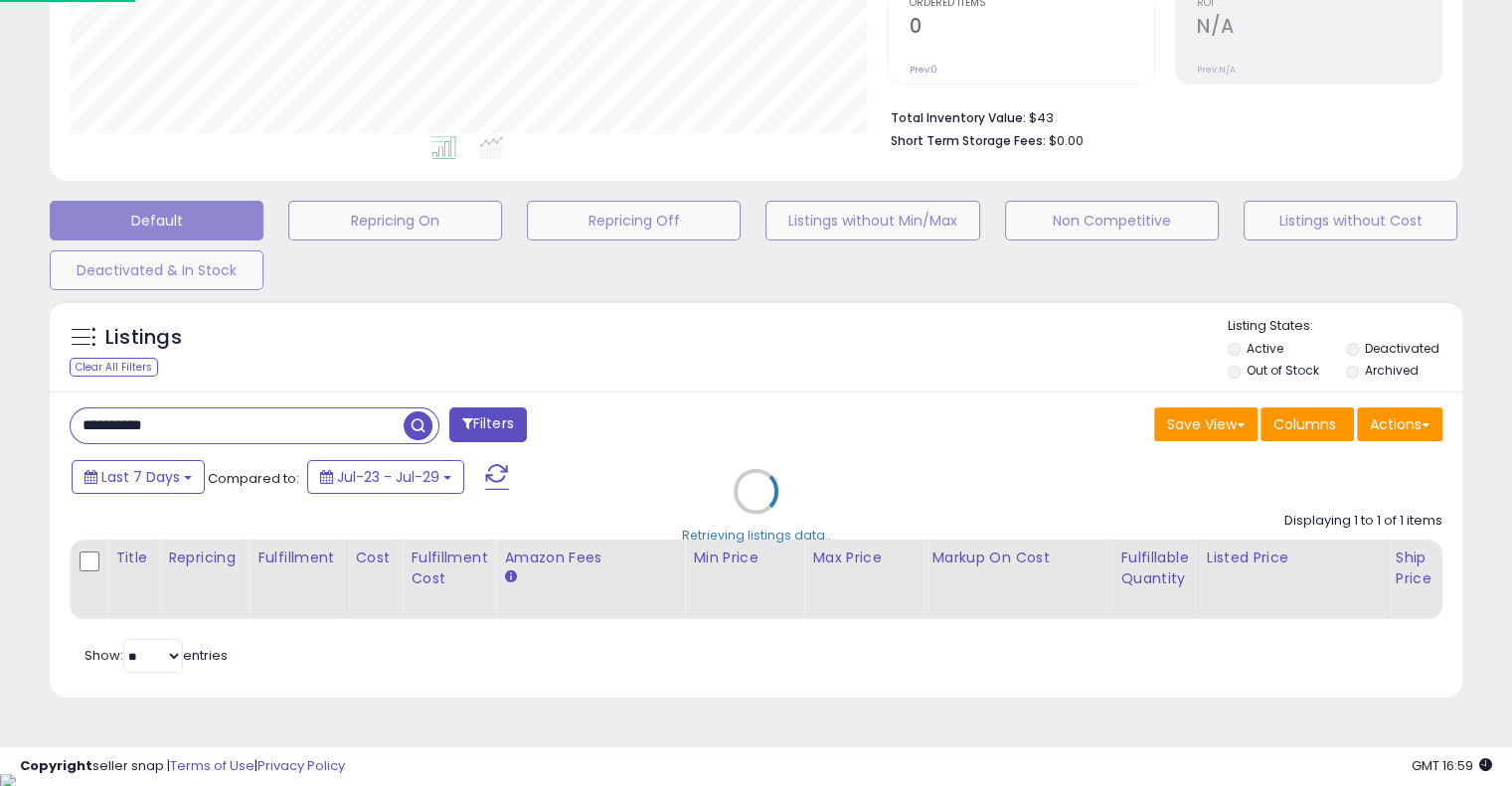 scroll, scrollTop: 993270, scrollLeft: 993256, axis: both 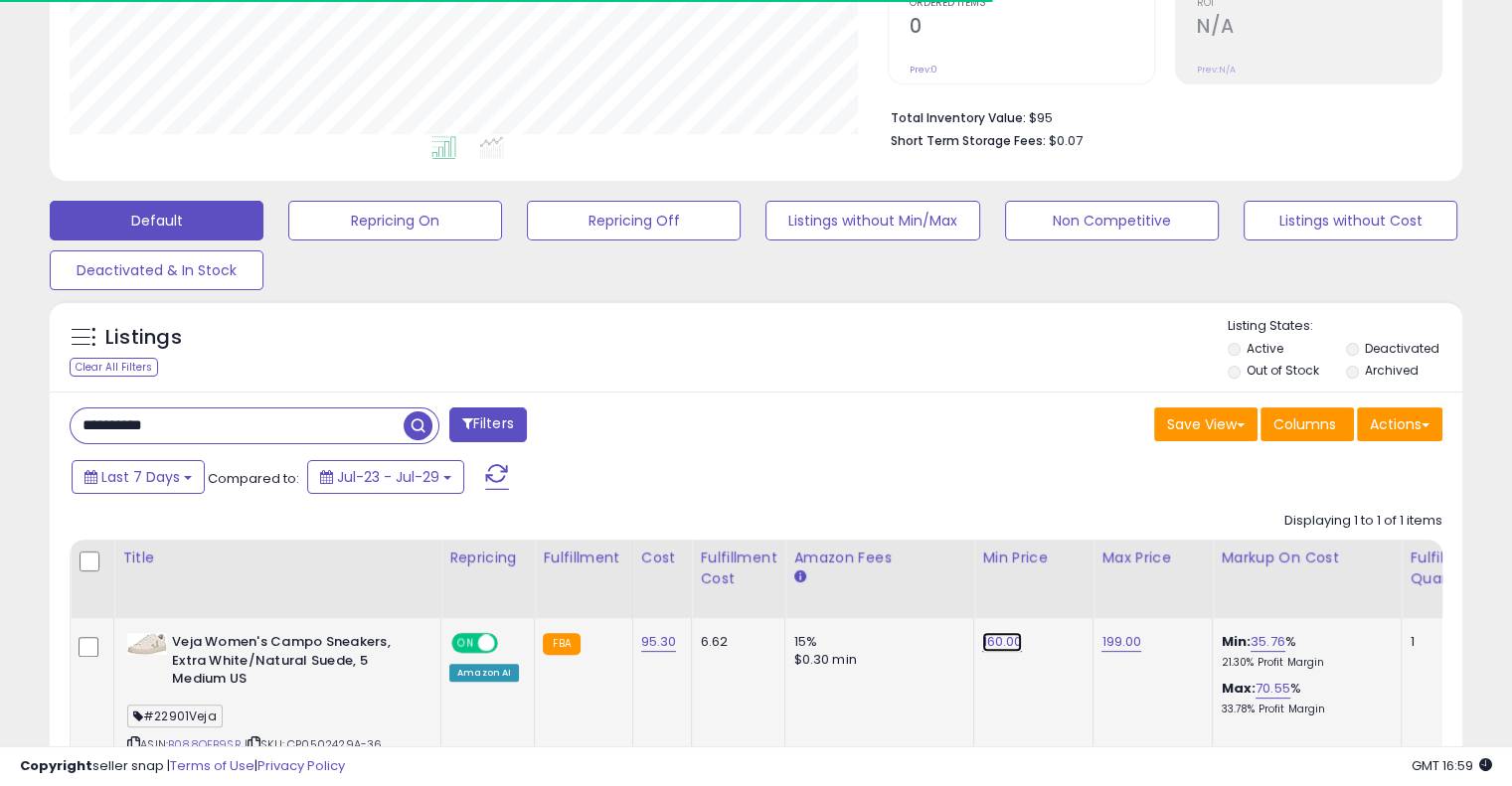click on "160.00" at bounding box center (1002, 642) 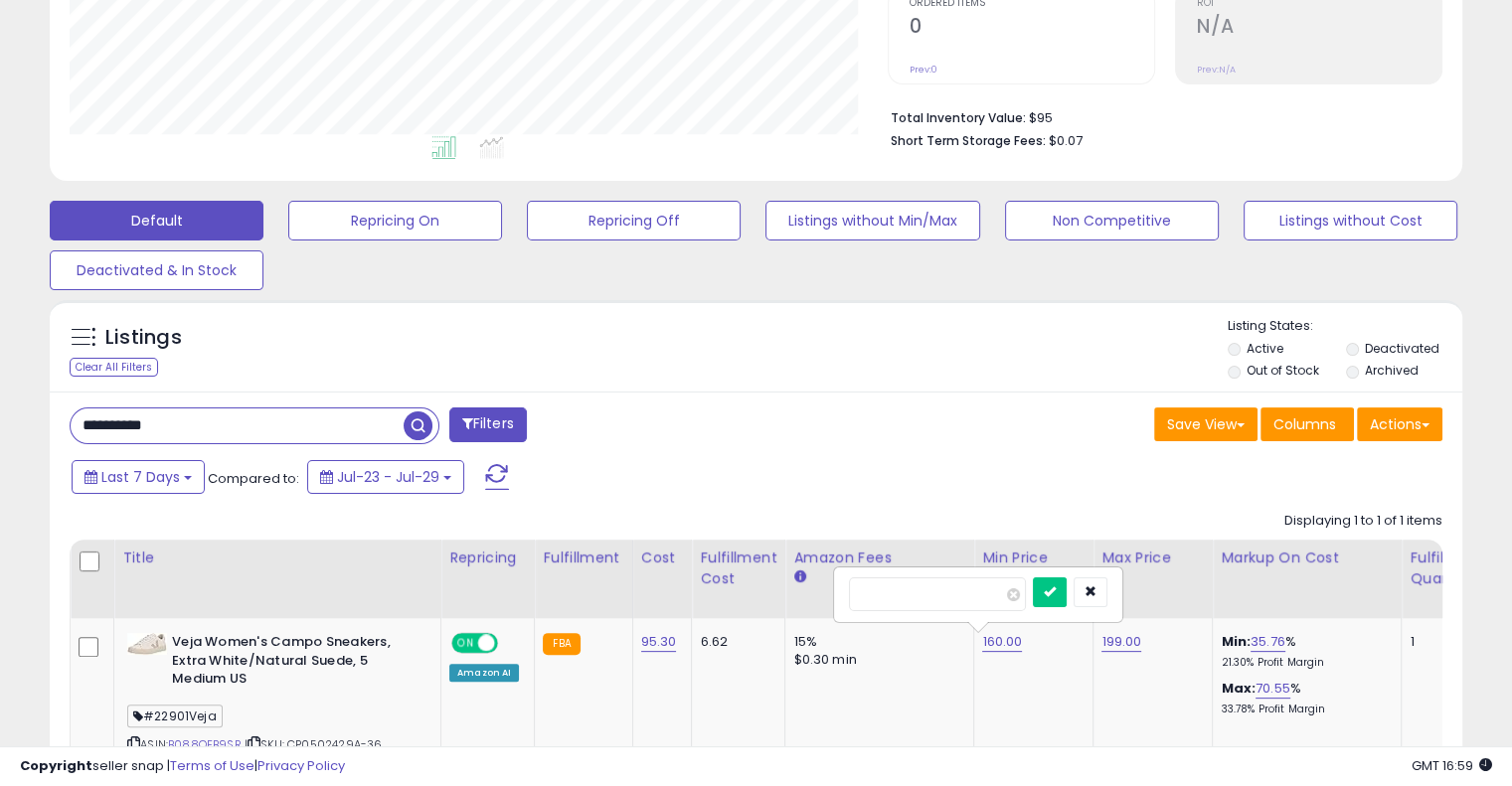 scroll, scrollTop: 993270, scrollLeft: 993264, axis: both 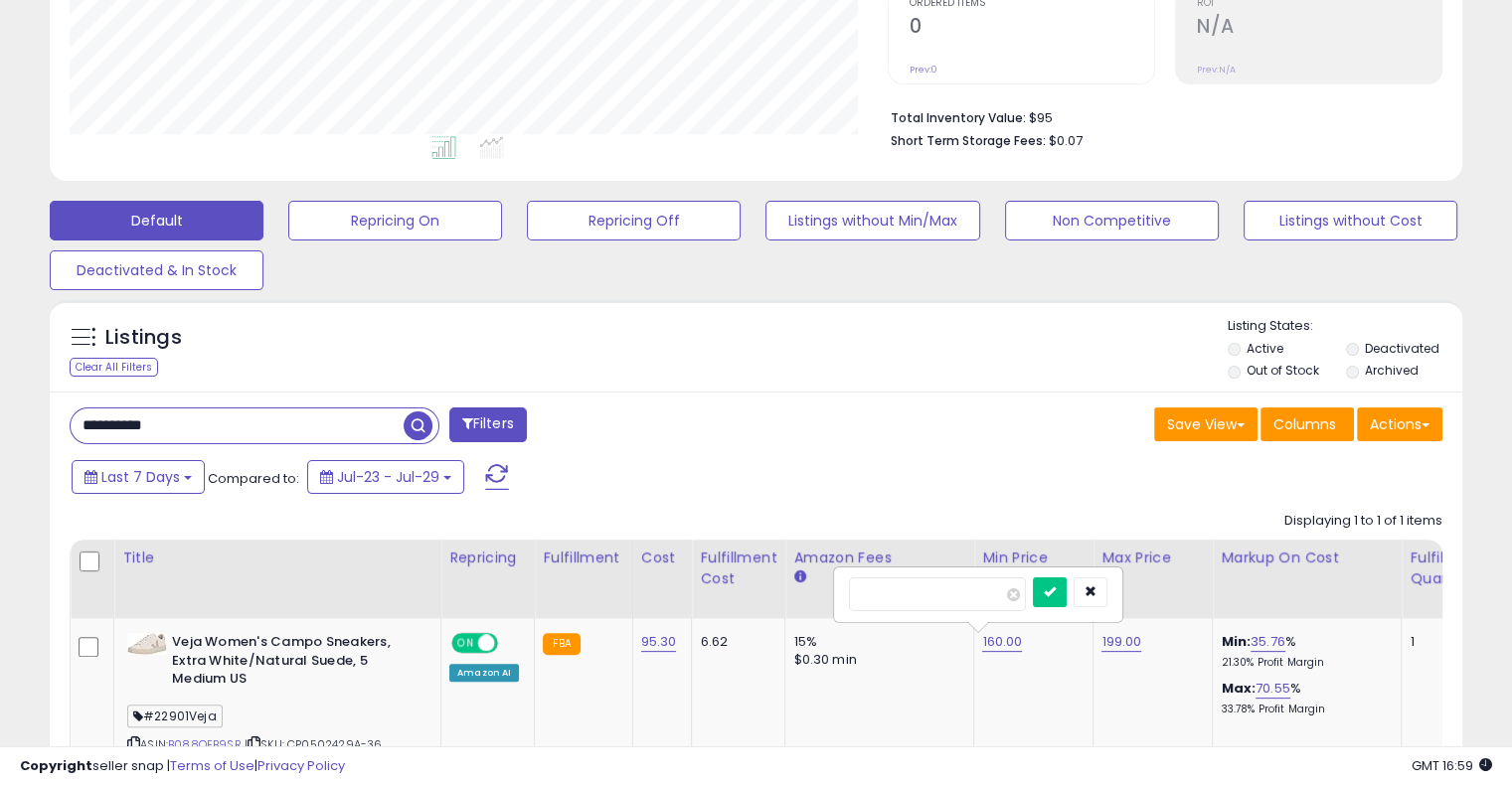 drag, startPoint x: 908, startPoint y: 589, endPoint x: 807, endPoint y: 599, distance: 101.49384 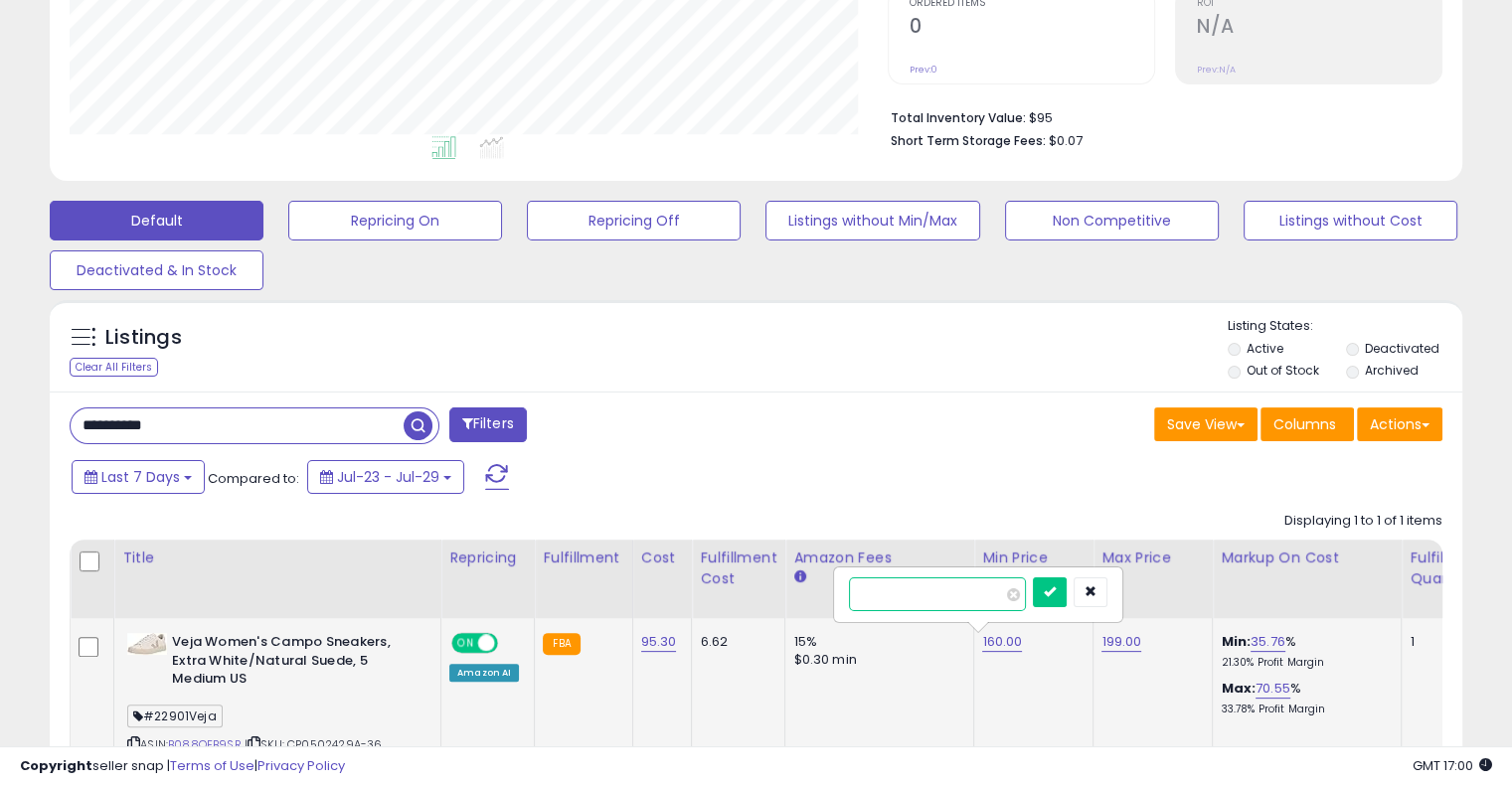 drag, startPoint x: 907, startPoint y: 587, endPoint x: 889, endPoint y: 611, distance: 30 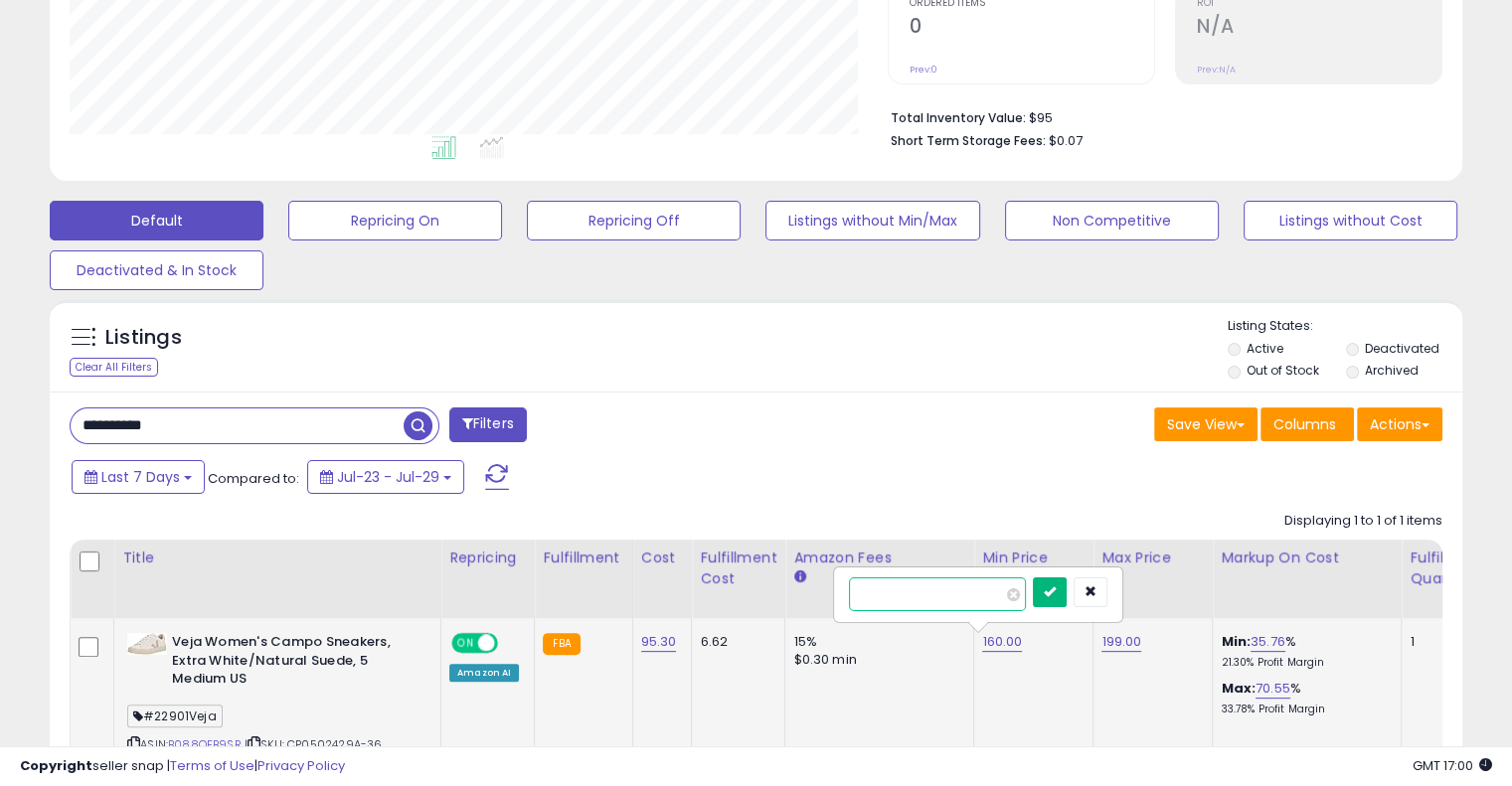 type on "******" 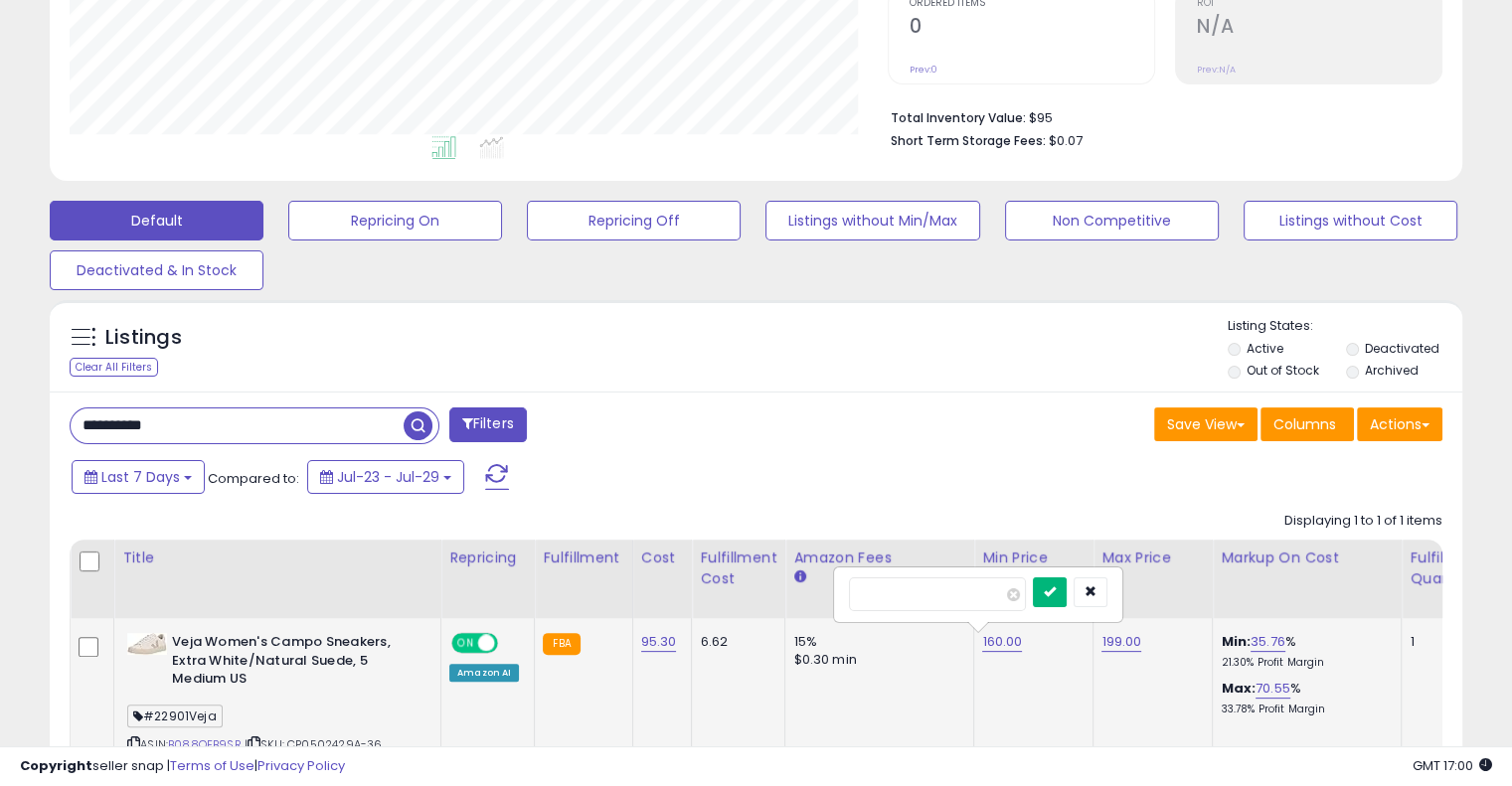 click at bounding box center [1050, 591] 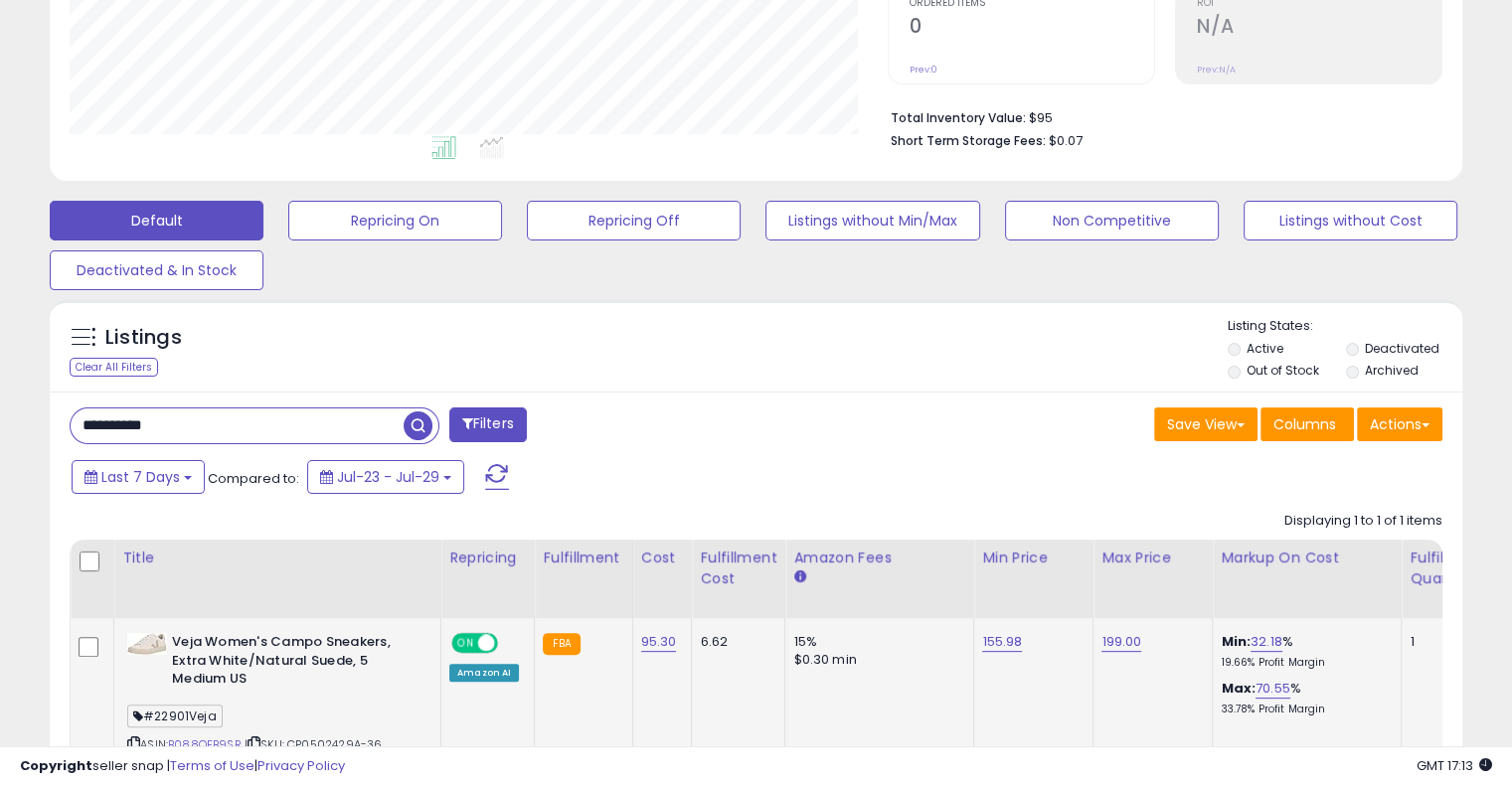 click on "**********" at bounding box center (237, 425) 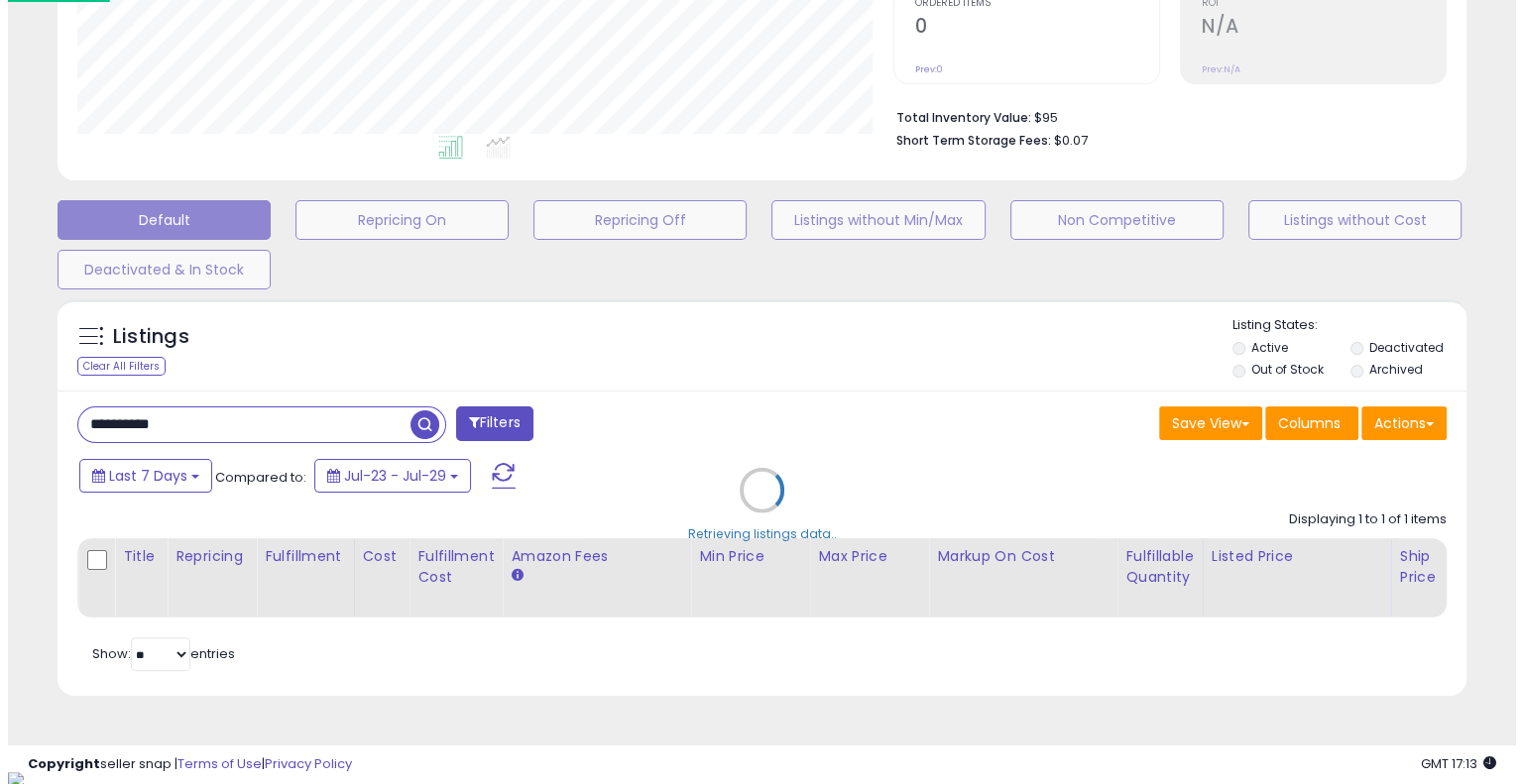 scroll, scrollTop: 990743, scrollLeft: 990712, axis: both 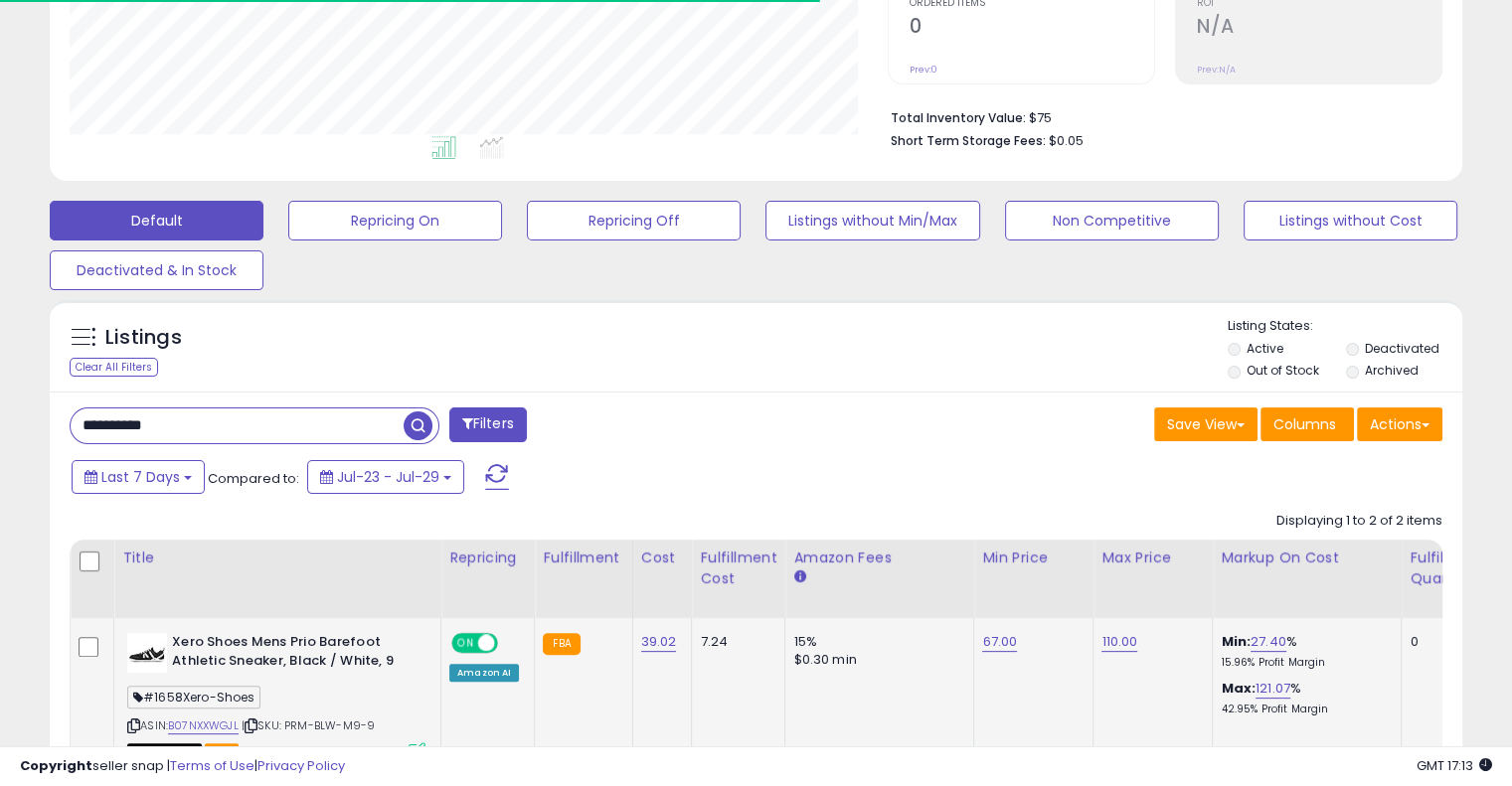 click on "67.00" at bounding box center (1030, 642) 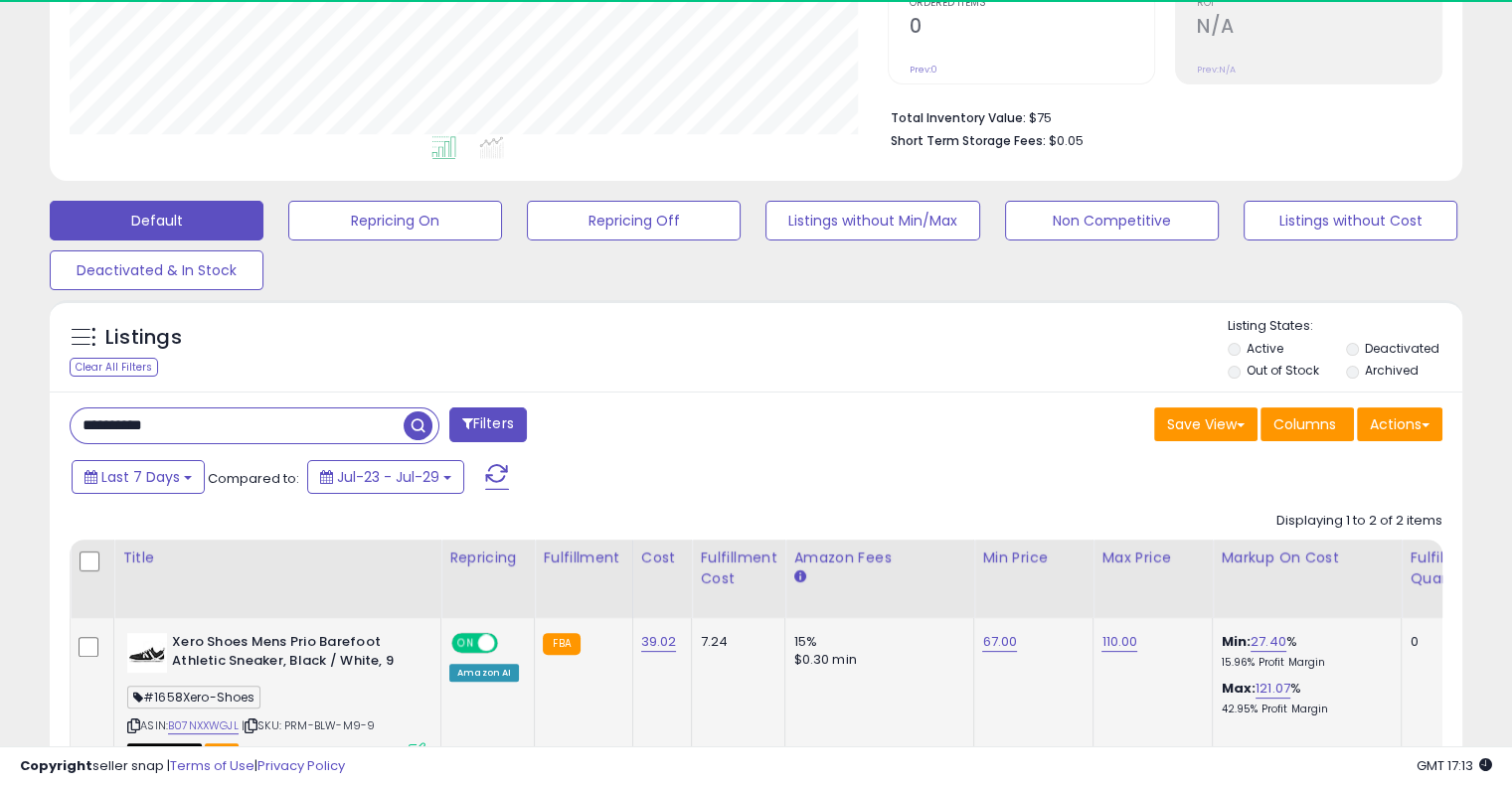 scroll, scrollTop: 993270, scrollLeft: 993264, axis: both 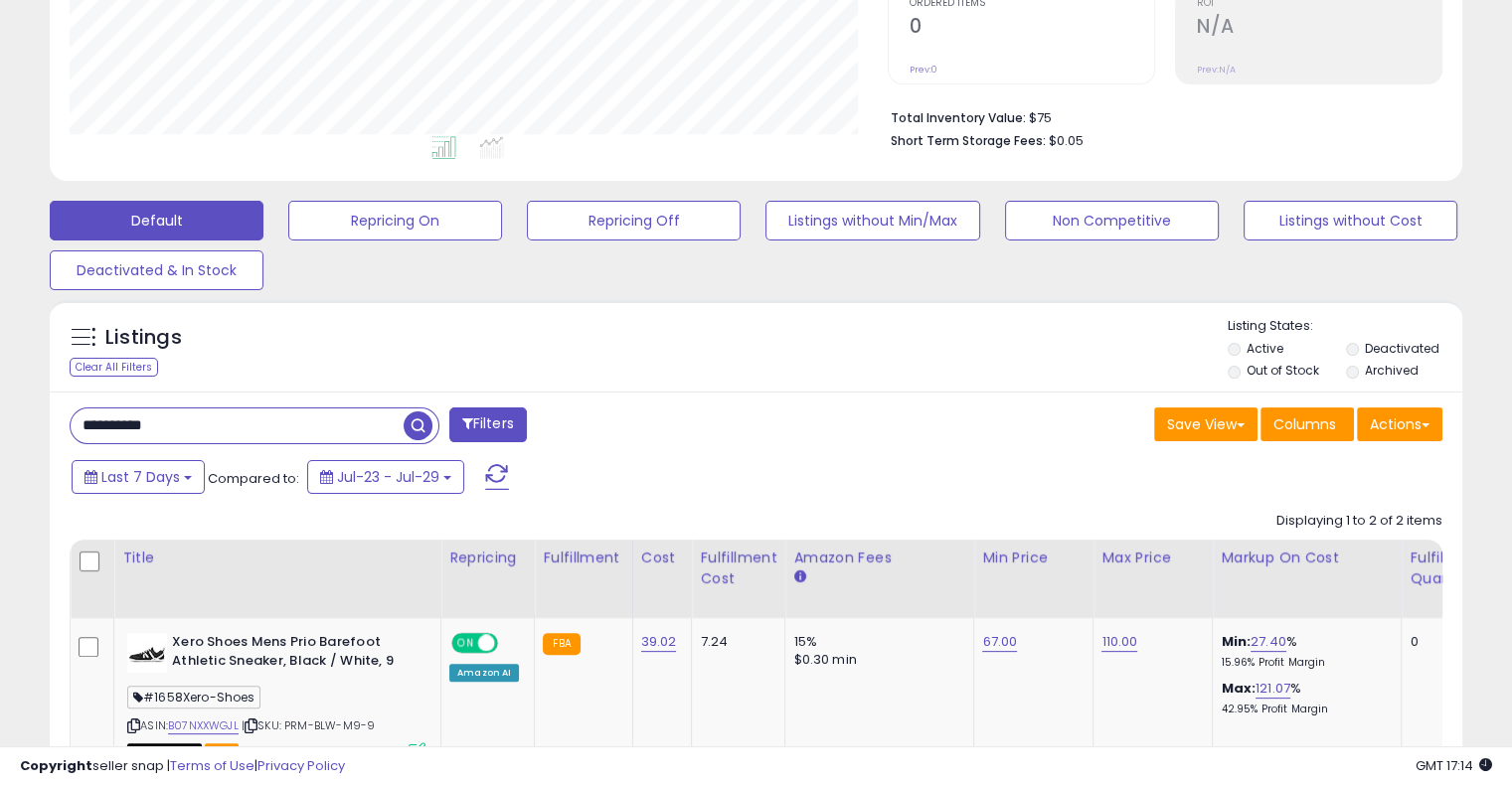 click on "**********" at bounding box center (237, 425) 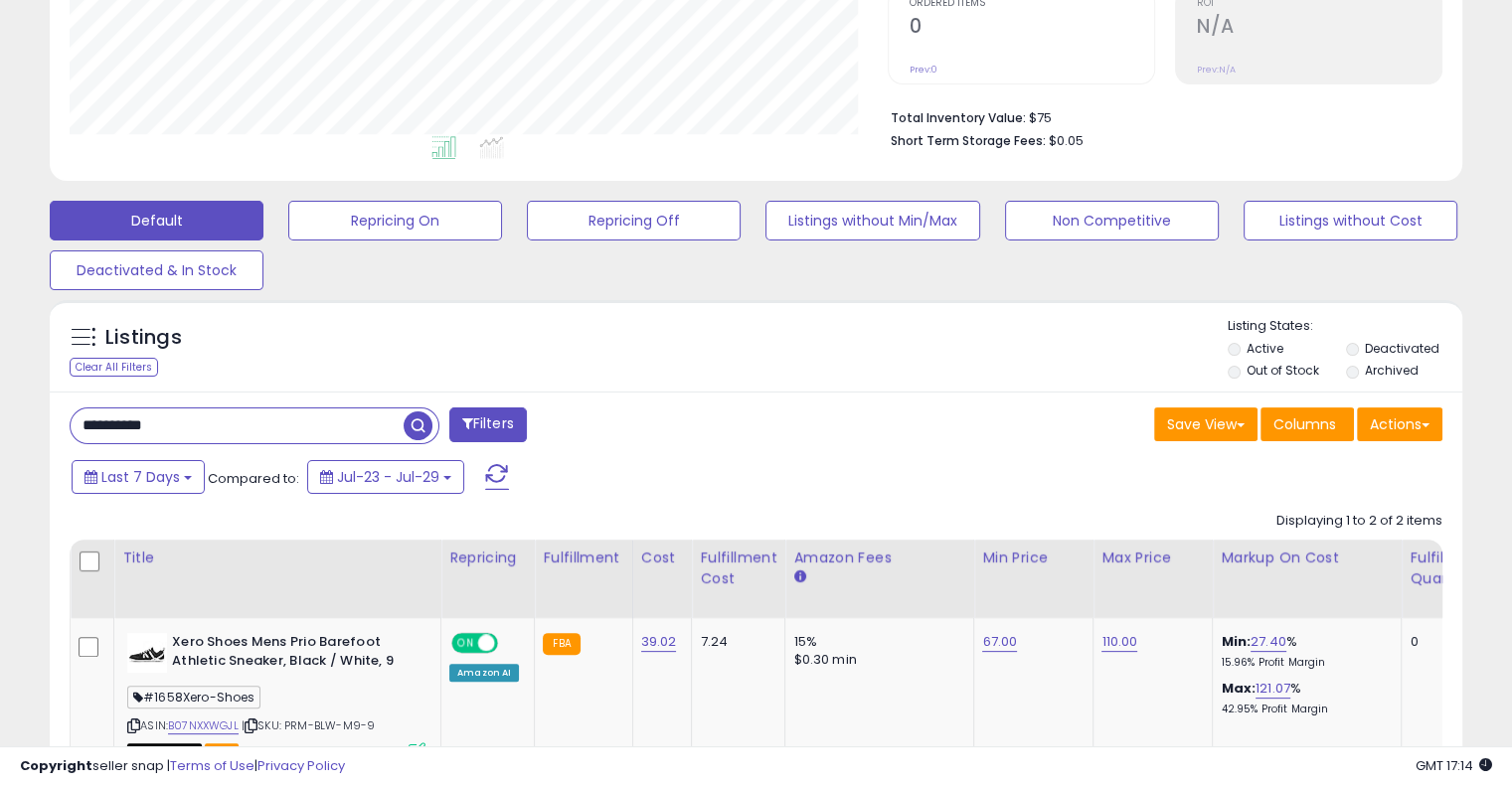 click at bounding box center [420, 423] 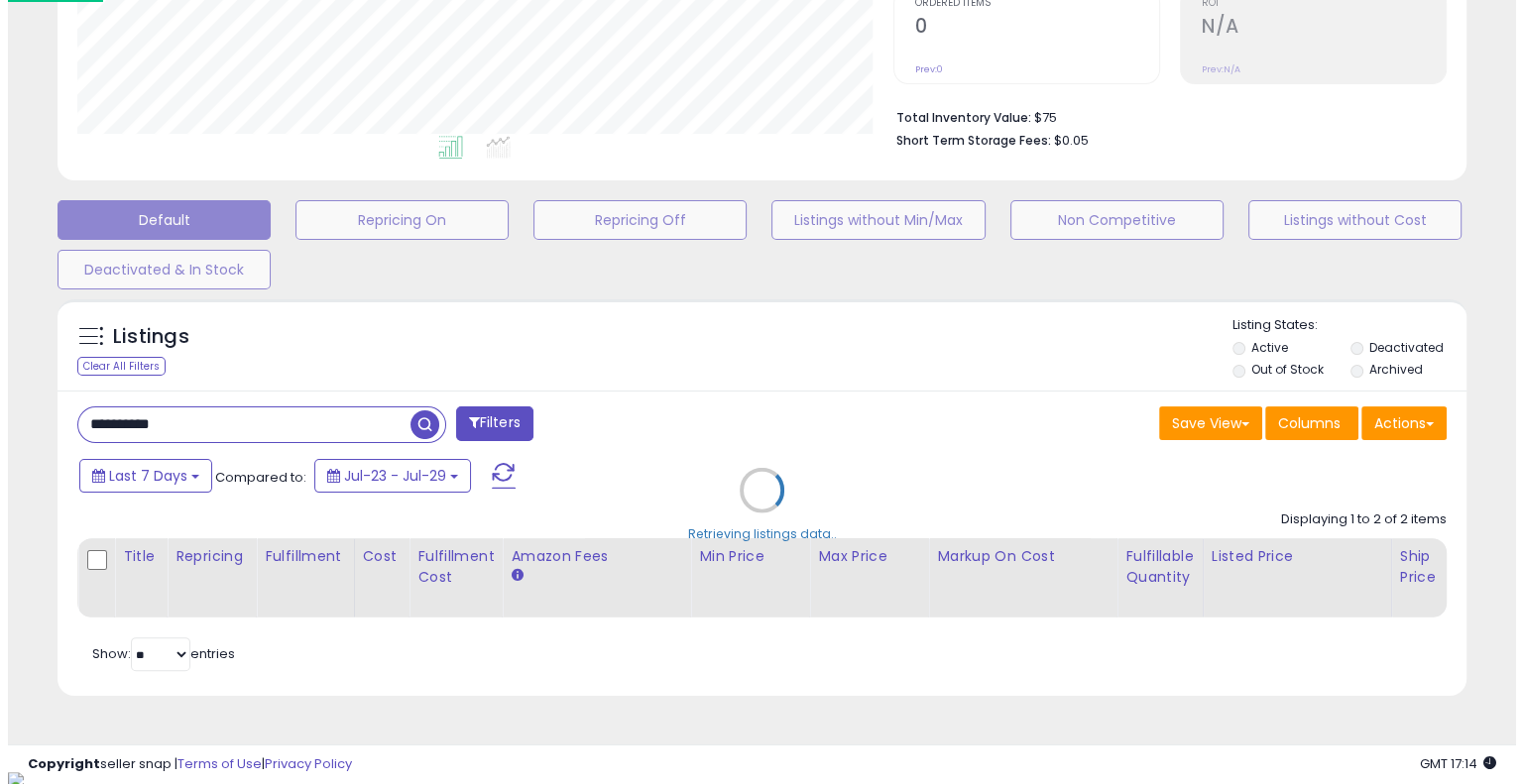 scroll, scrollTop: 990743, scrollLeft: 990712, axis: both 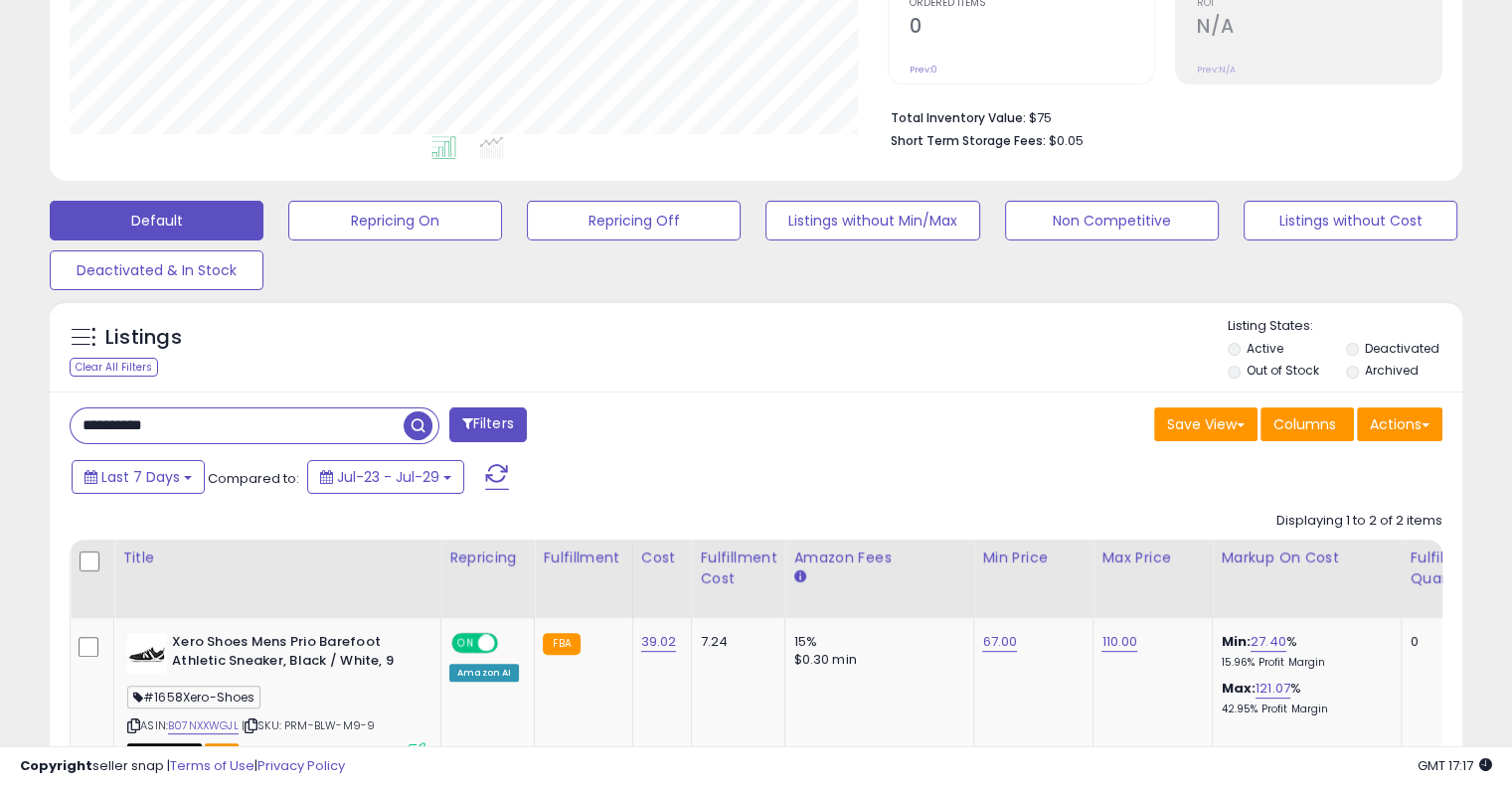 click on "**********" at bounding box center [237, 425] 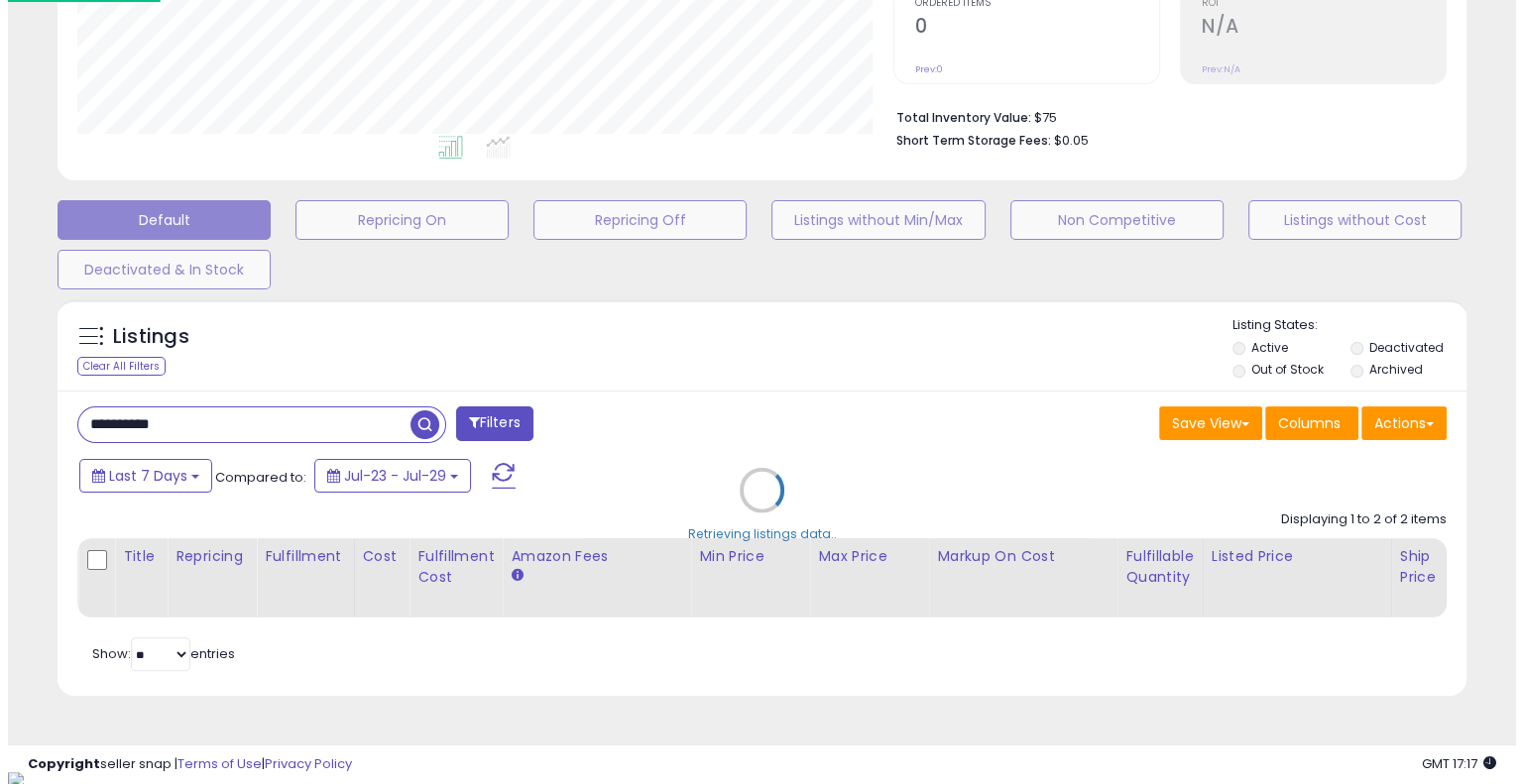 scroll, scrollTop: 990743, scrollLeft: 990712, axis: both 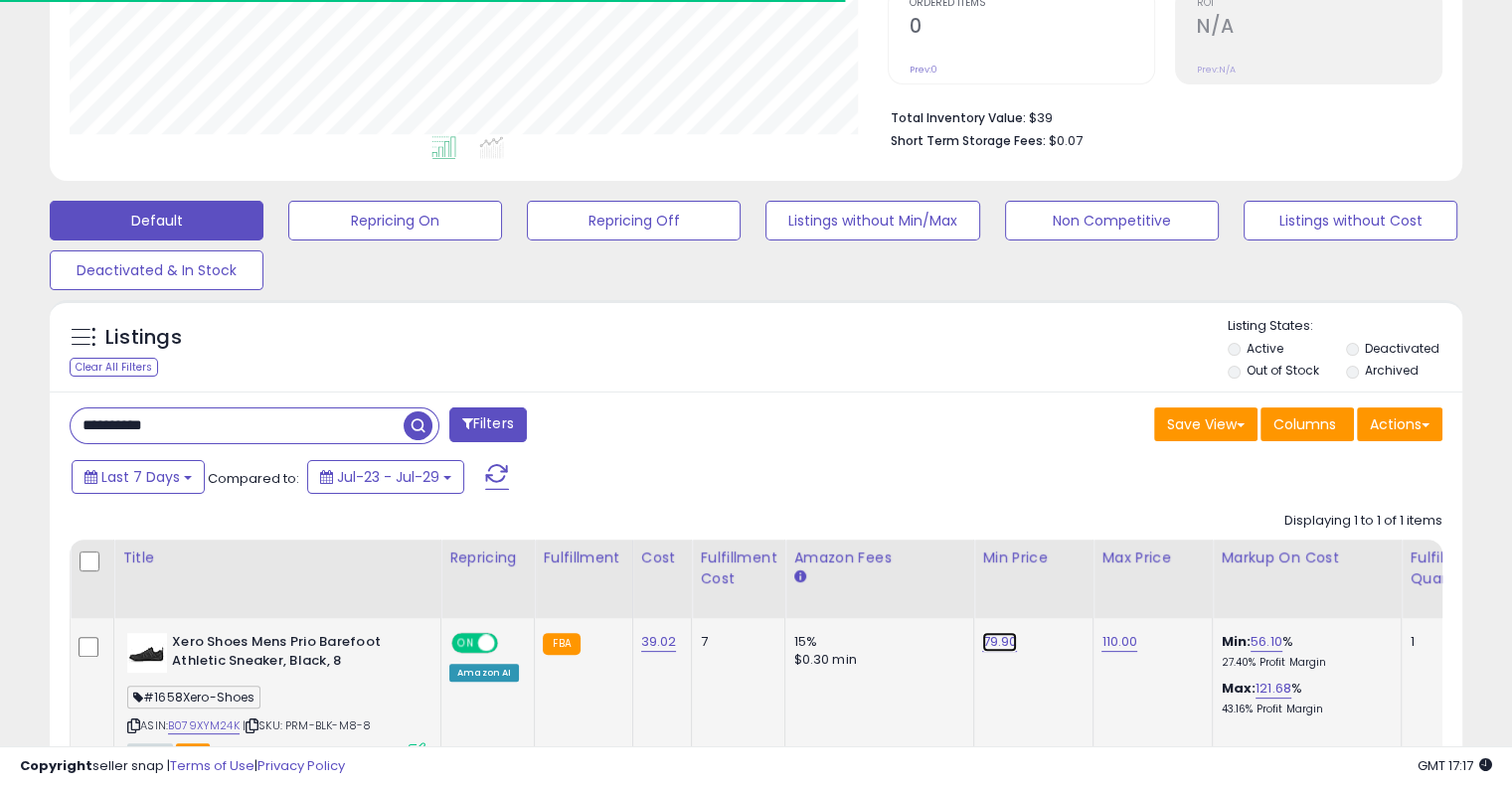 click on "79.90" at bounding box center [999, 642] 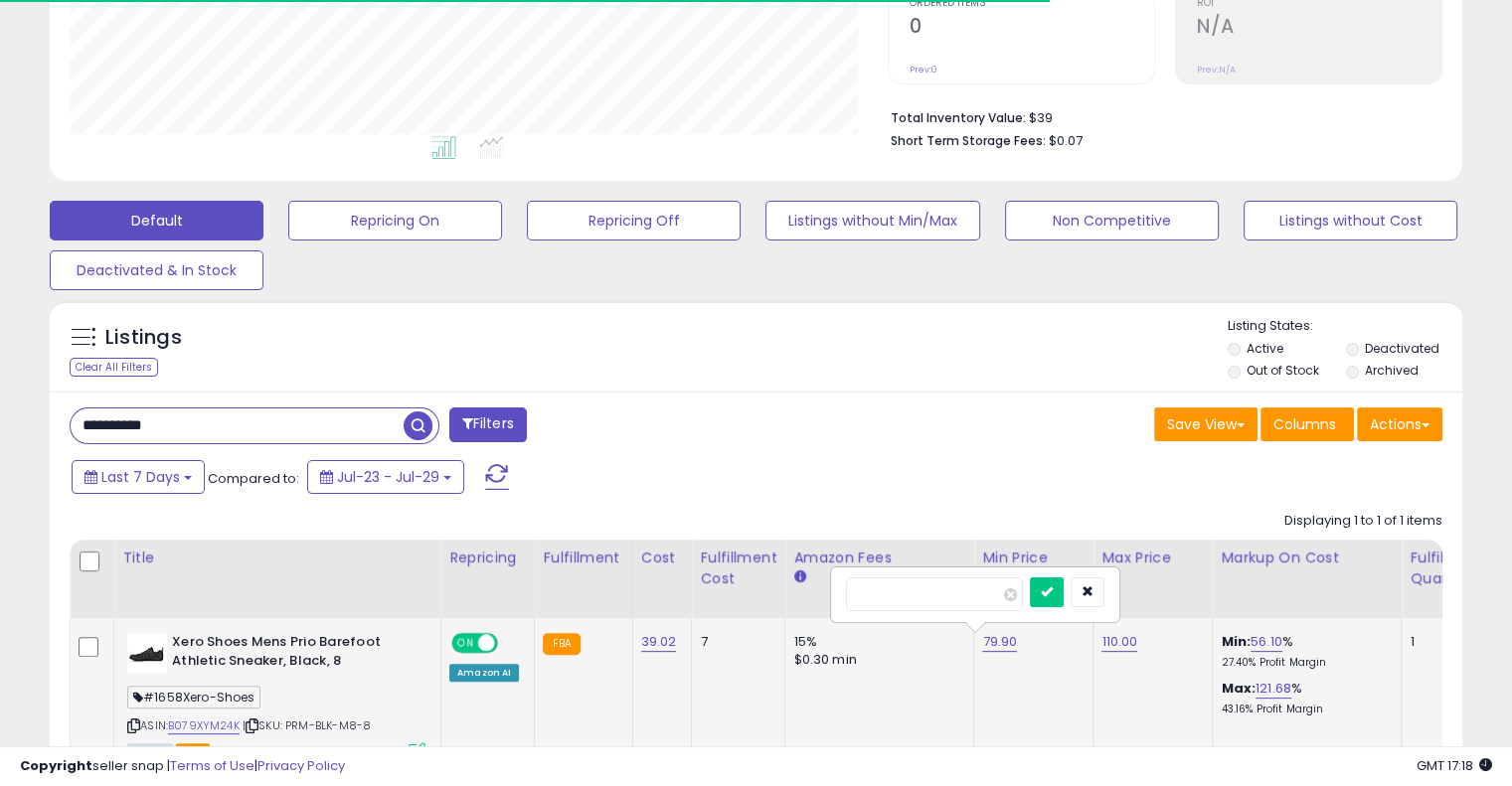 scroll, scrollTop: 993270, scrollLeft: 993264, axis: both 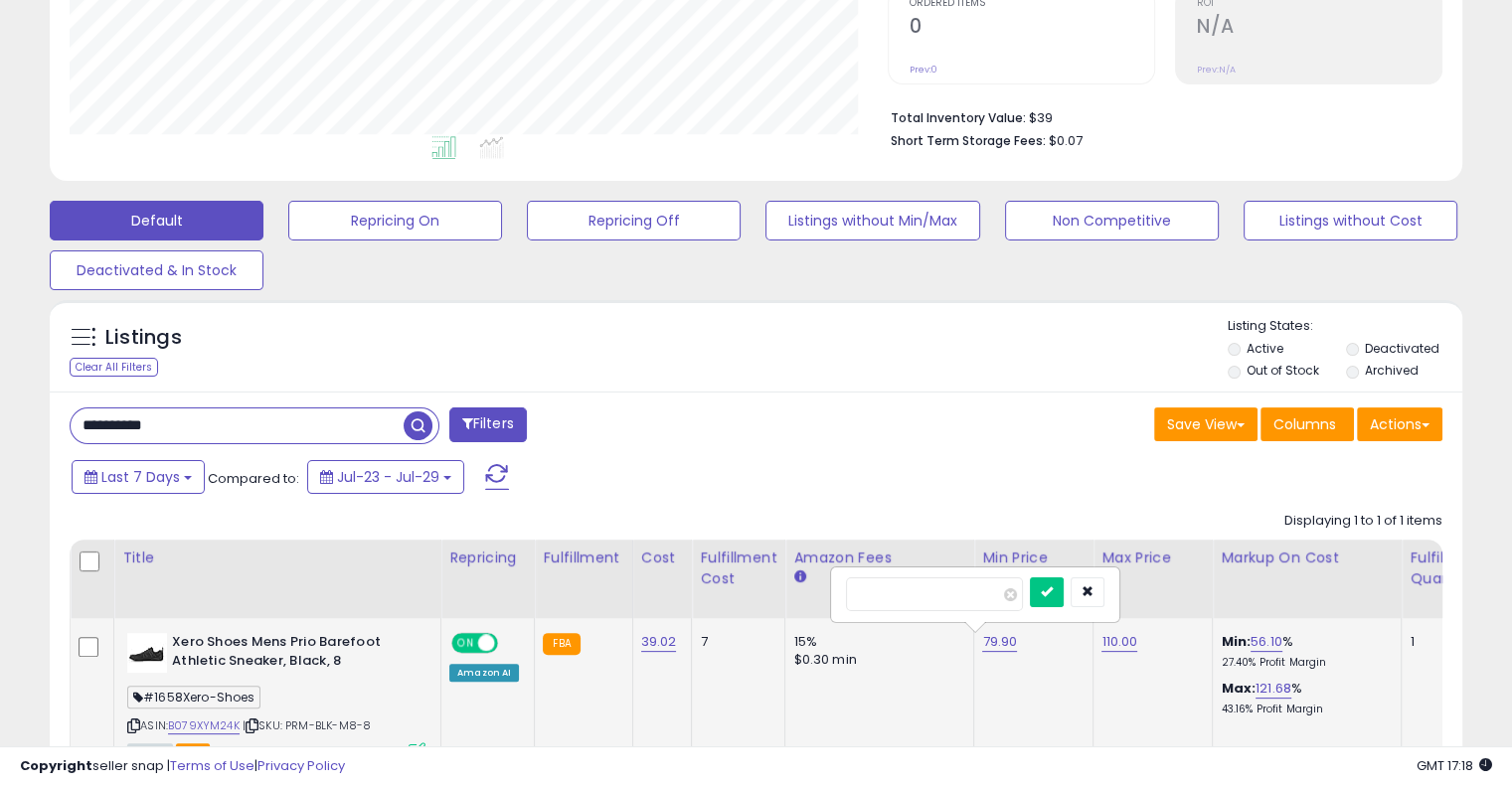 drag, startPoint x: 906, startPoint y: 587, endPoint x: 835, endPoint y: 587, distance: 71 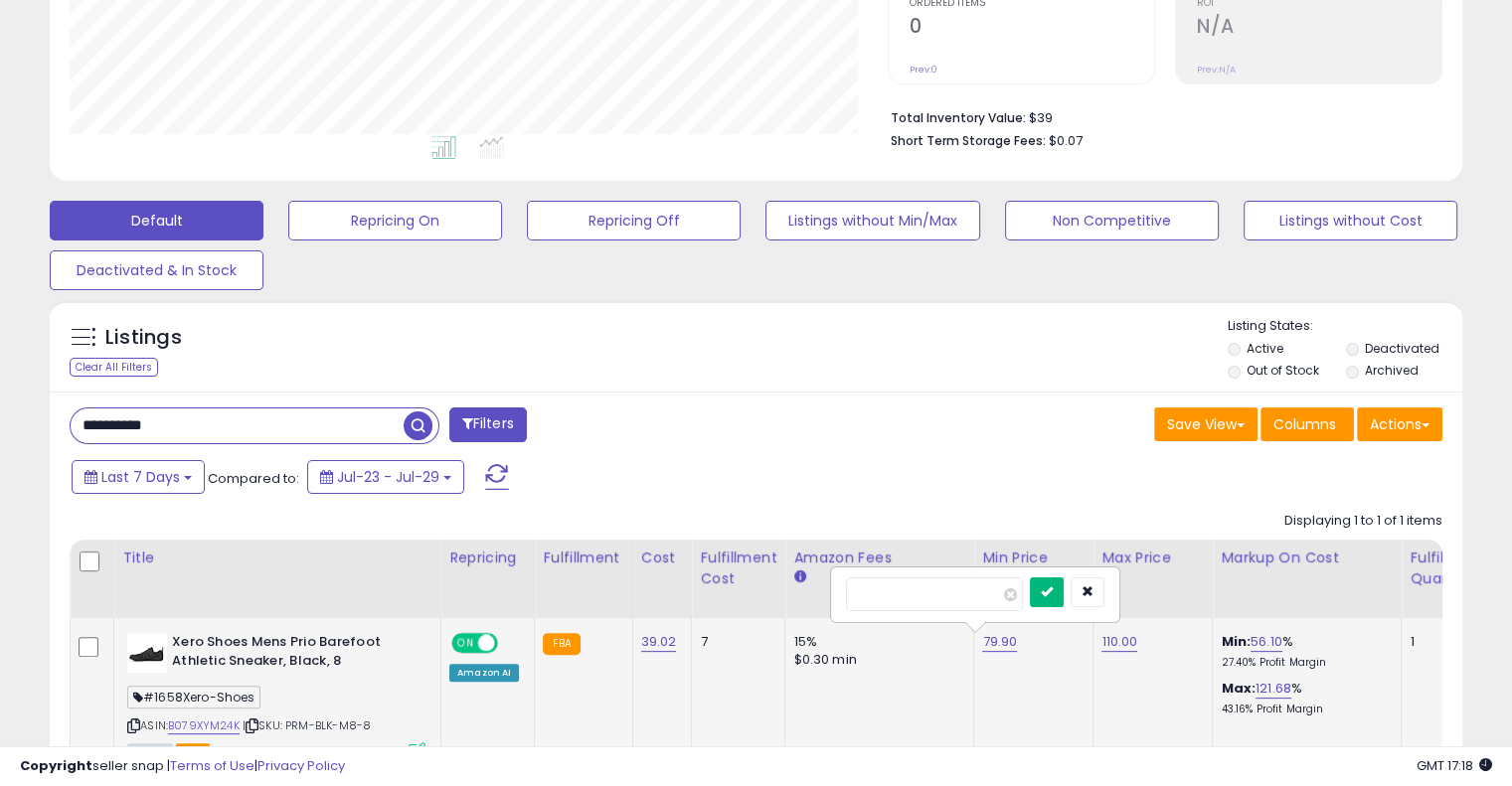 type on "**" 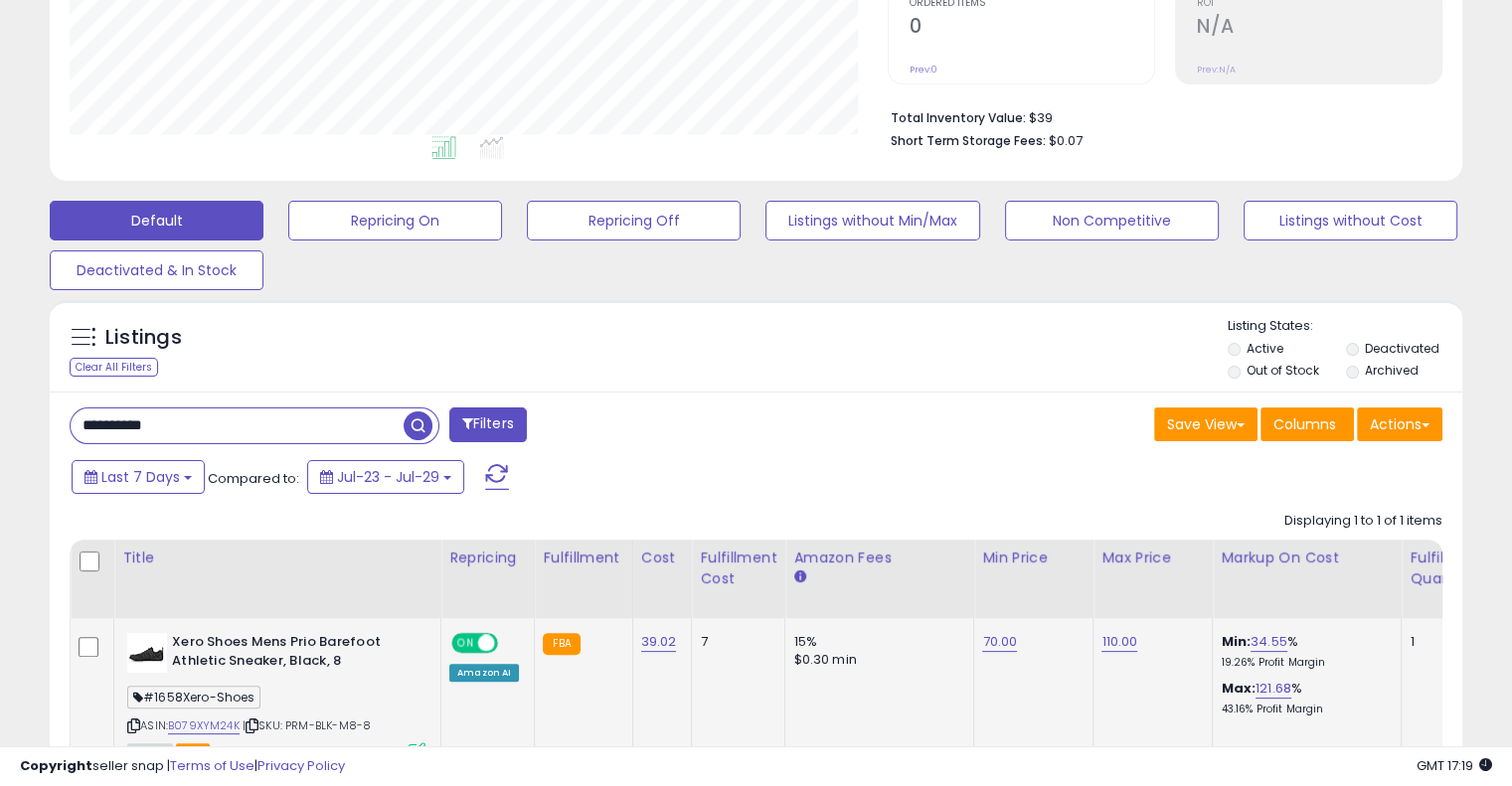 click on "**********" at bounding box center [237, 425] 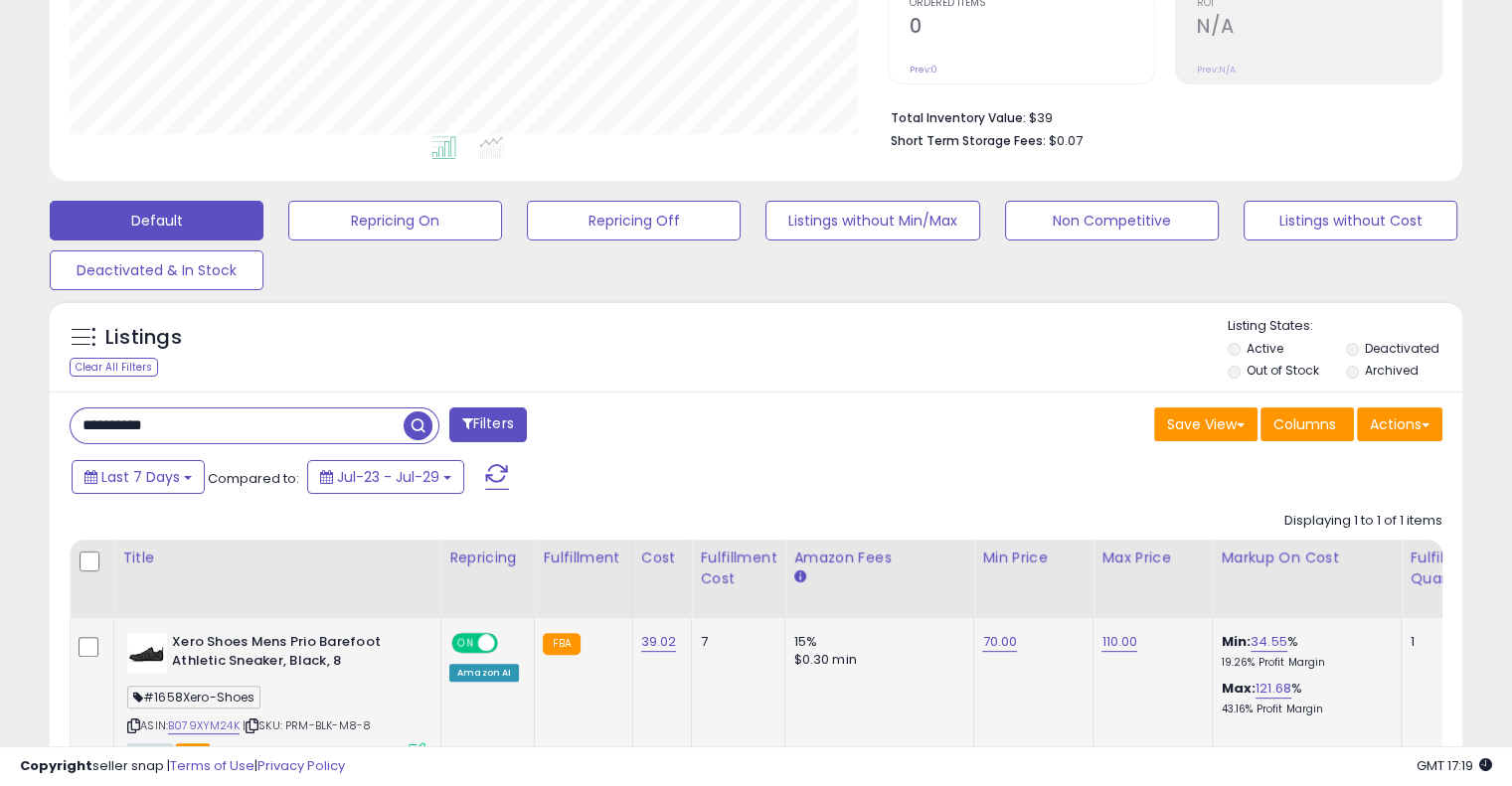 paste 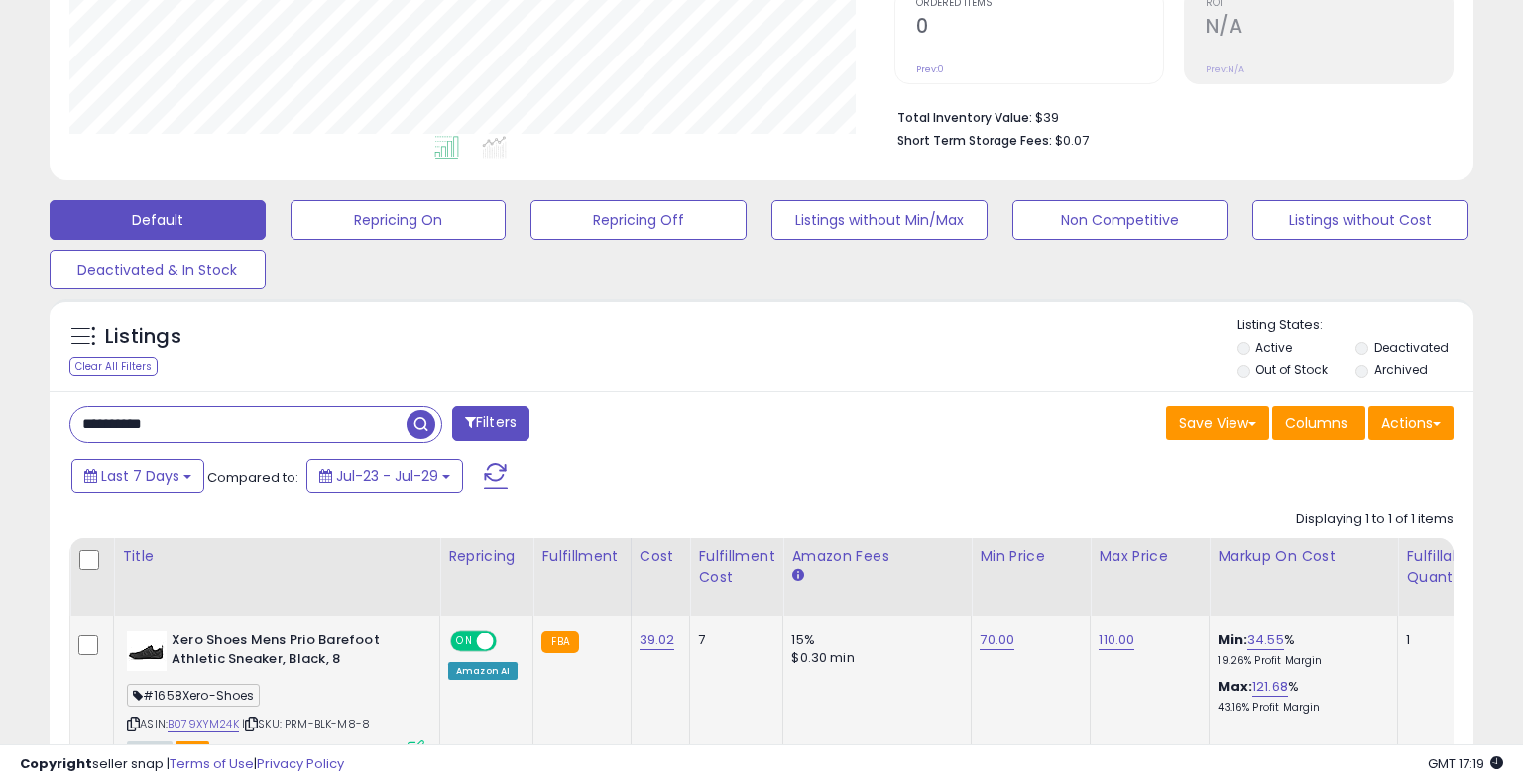 scroll, scrollTop: 990743, scrollLeft: 990712, axis: both 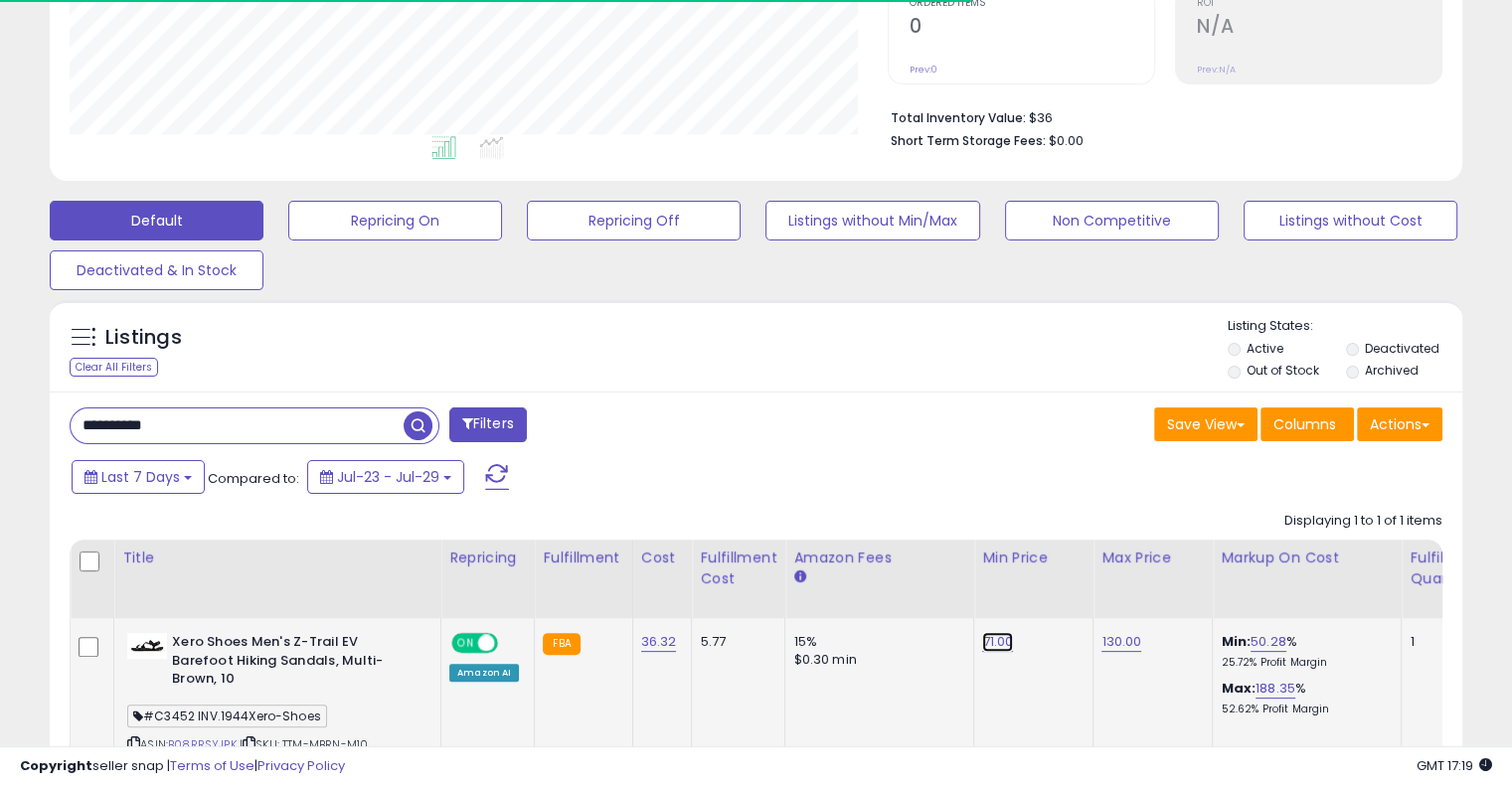 click on "71.00" at bounding box center [997, 642] 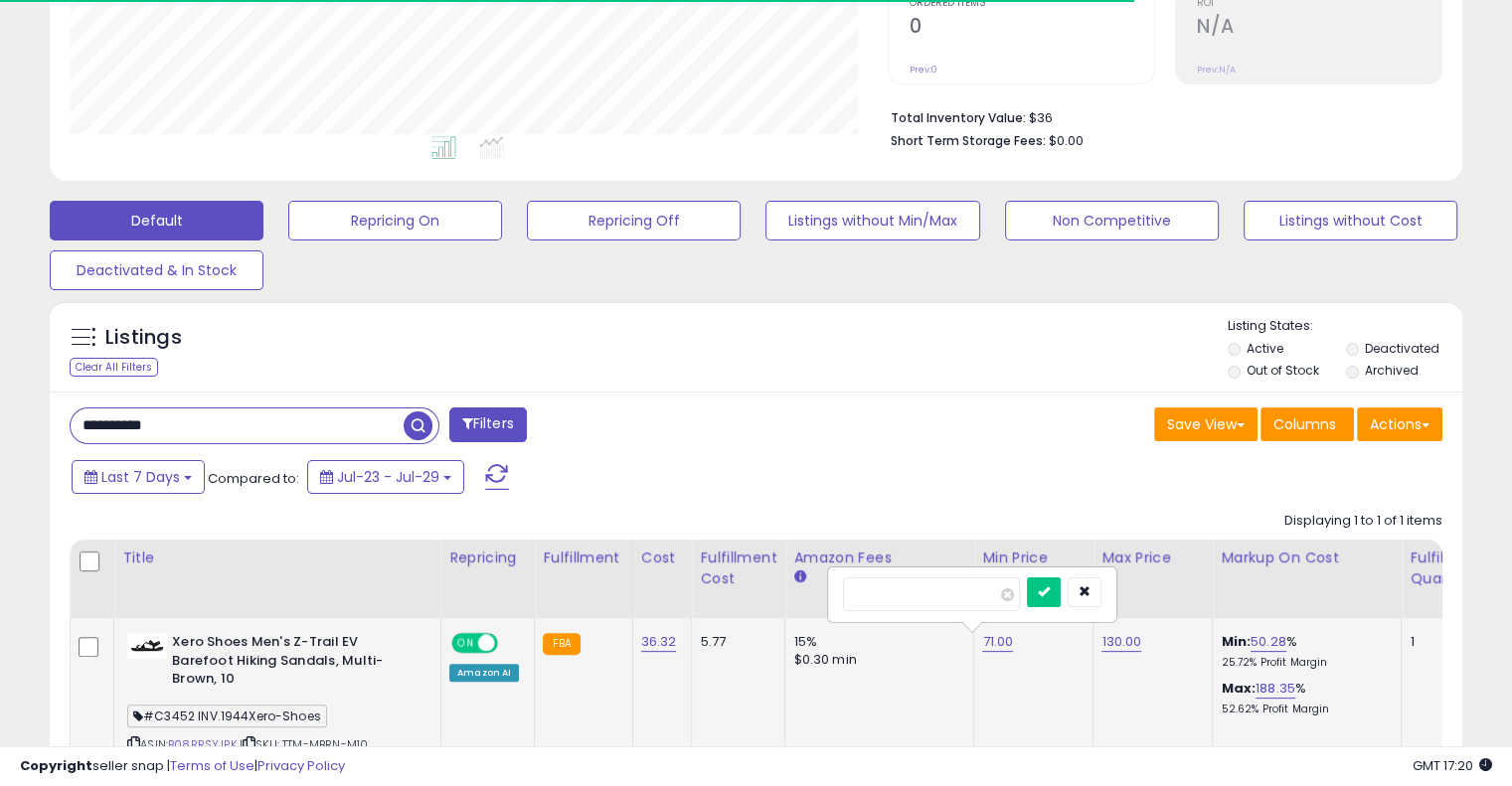 drag, startPoint x: 962, startPoint y: 593, endPoint x: 835, endPoint y: 582, distance: 127.47549 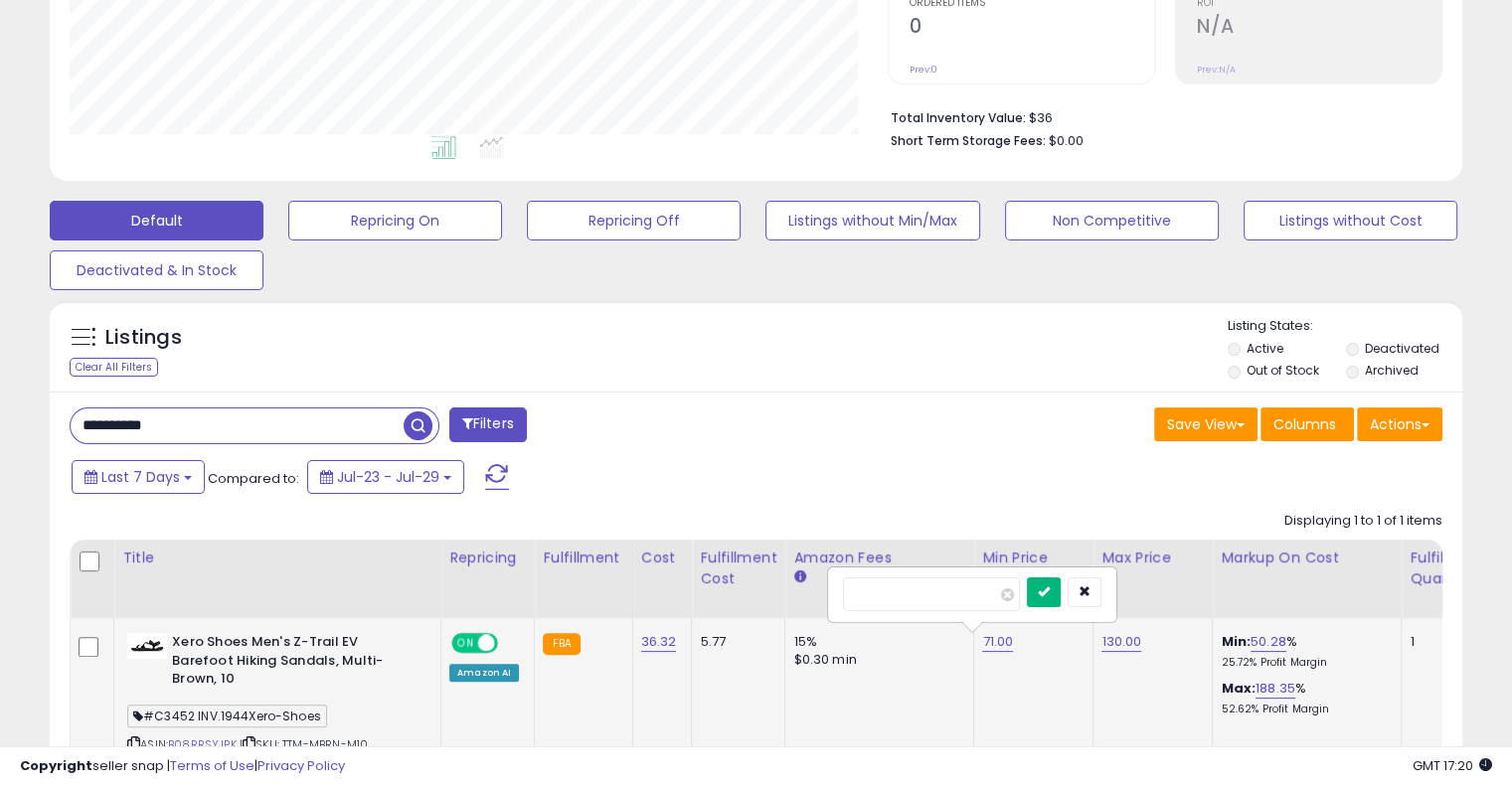 type on "*****" 